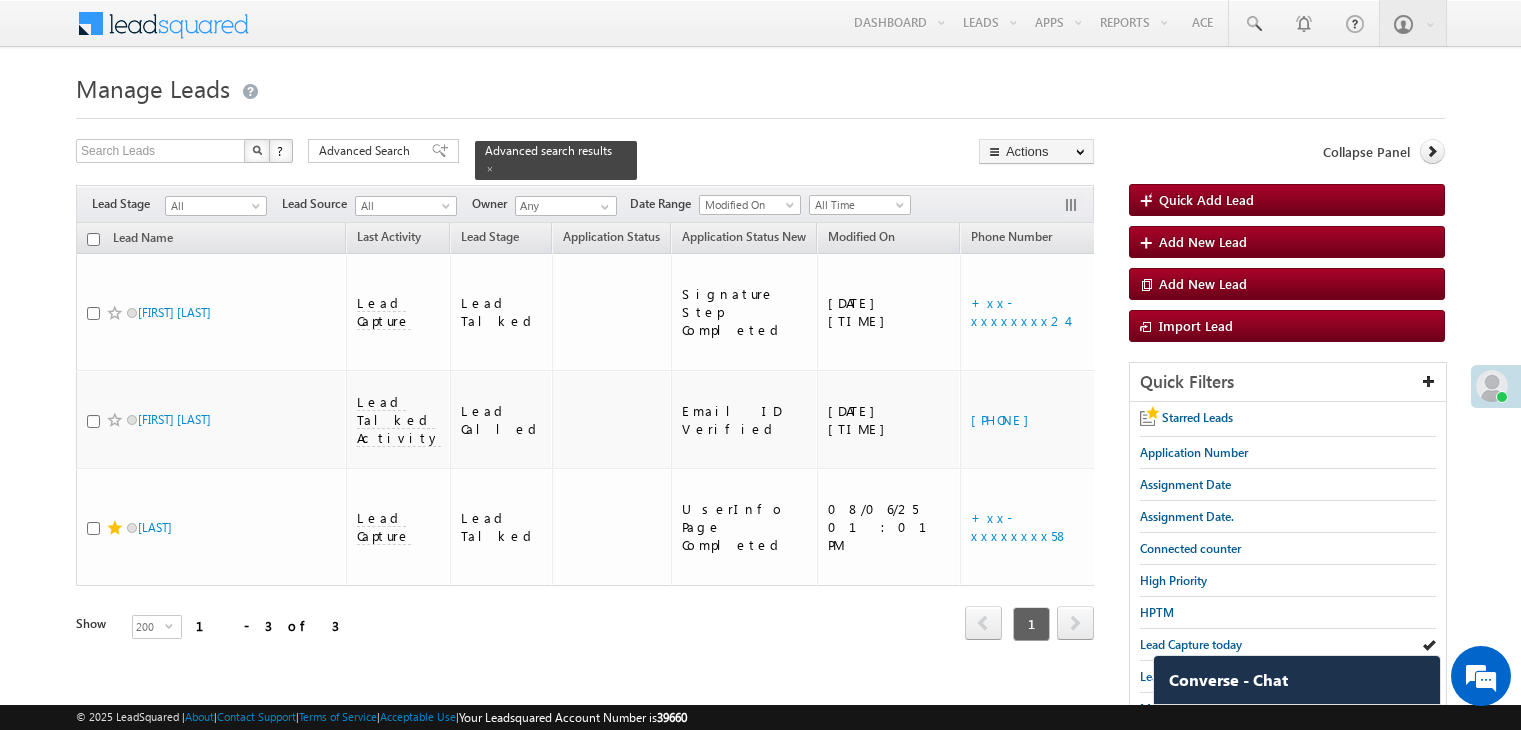 click on "Lead Capture today" at bounding box center [1191, 644] 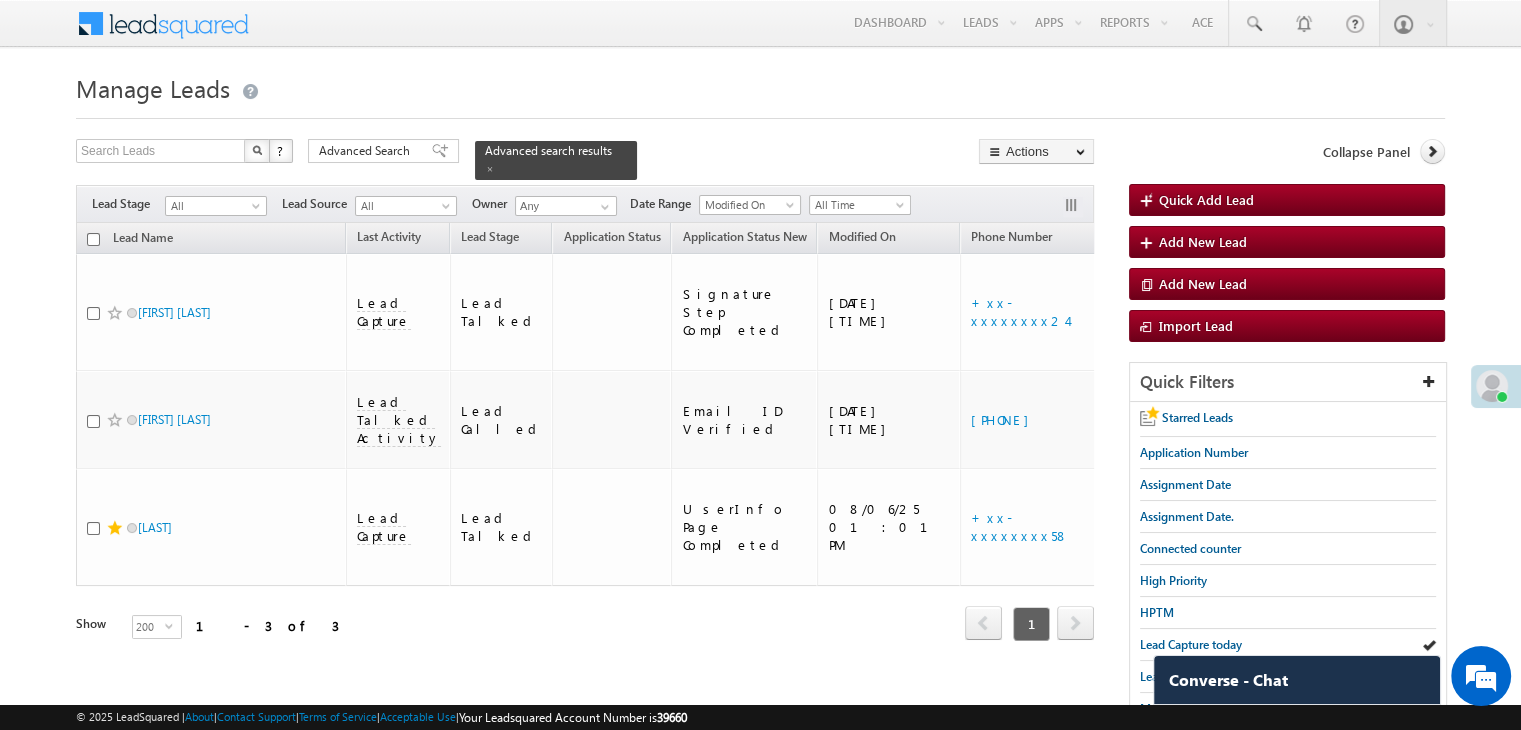 scroll, scrollTop: 0, scrollLeft: 0, axis: both 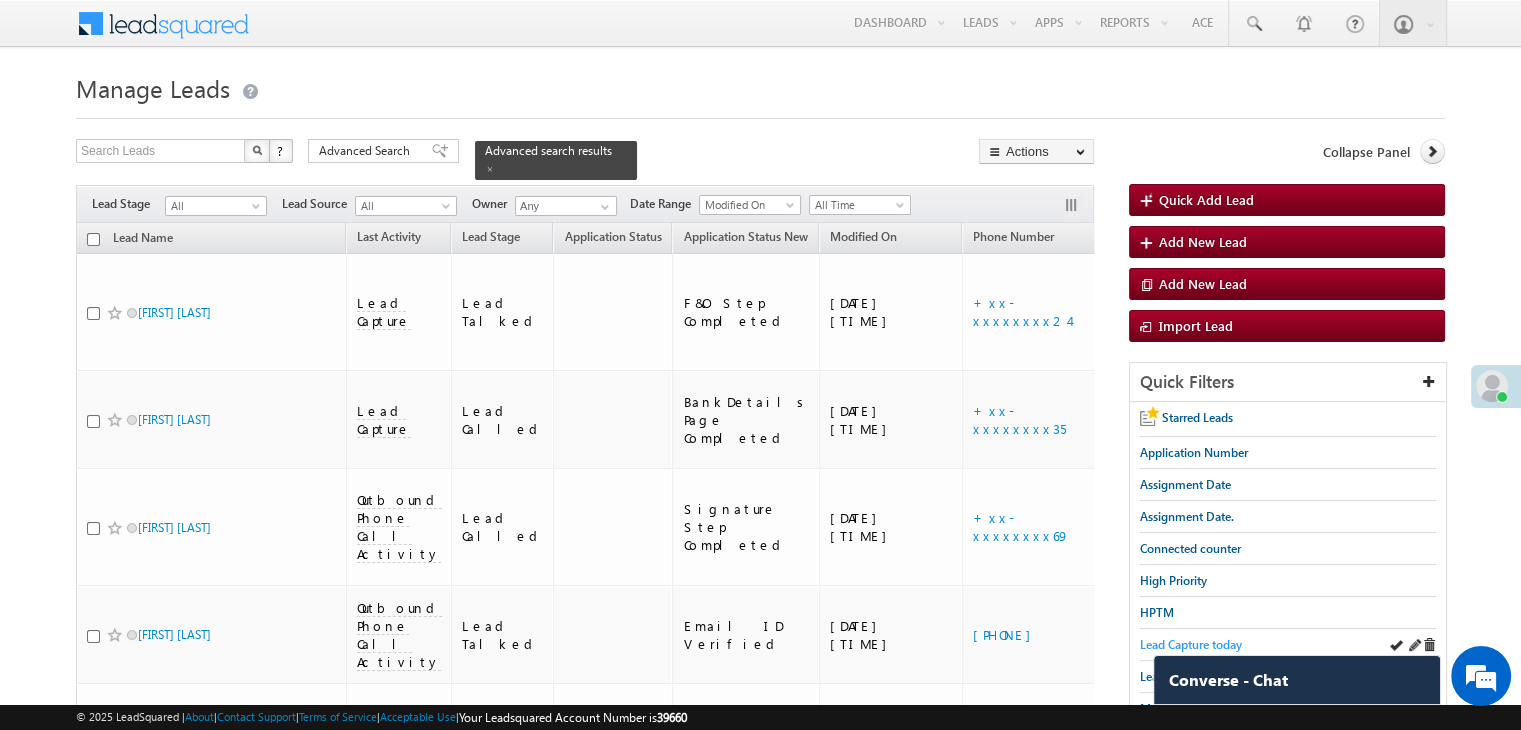 click on "Lead Capture today" at bounding box center [1191, 644] 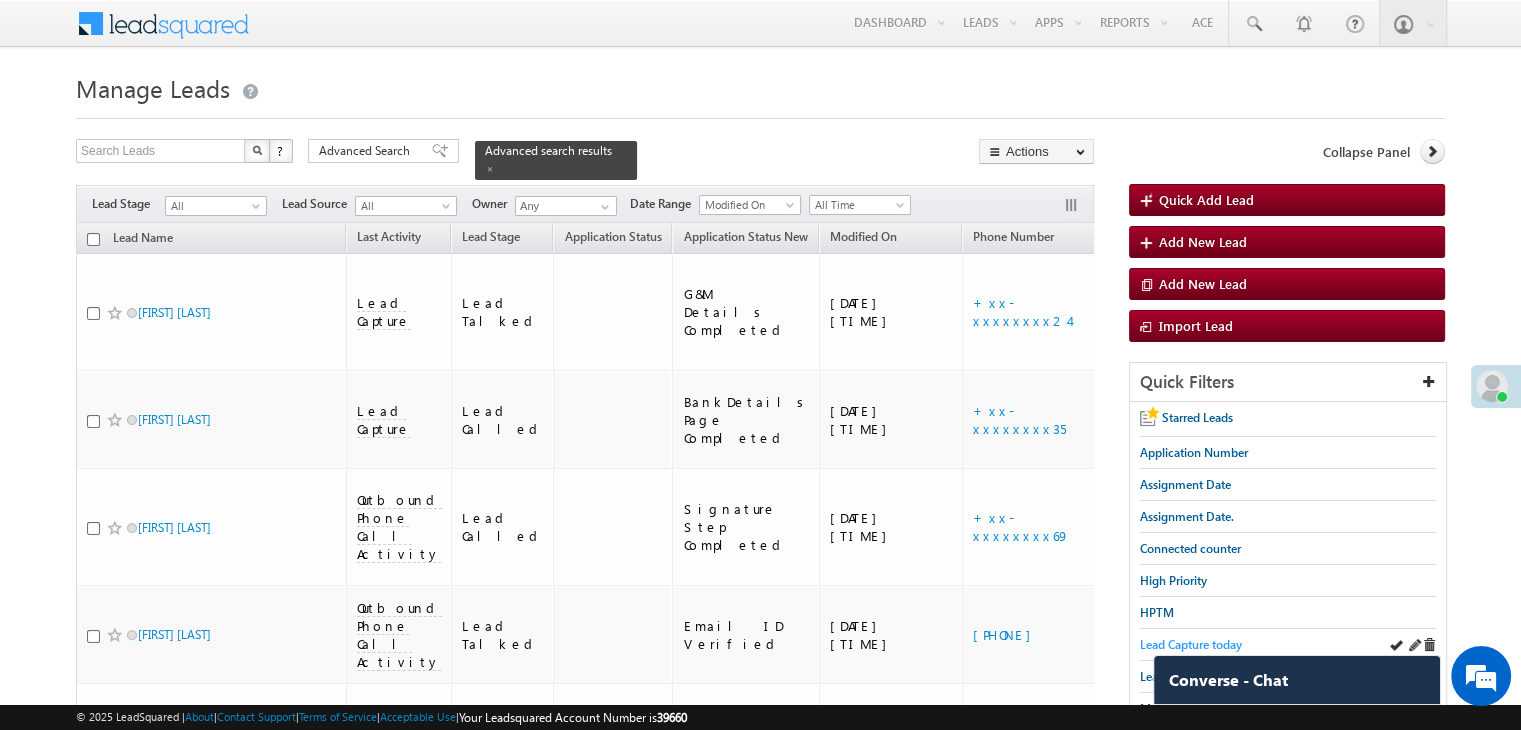 click on "Lead Capture today" at bounding box center (1191, 644) 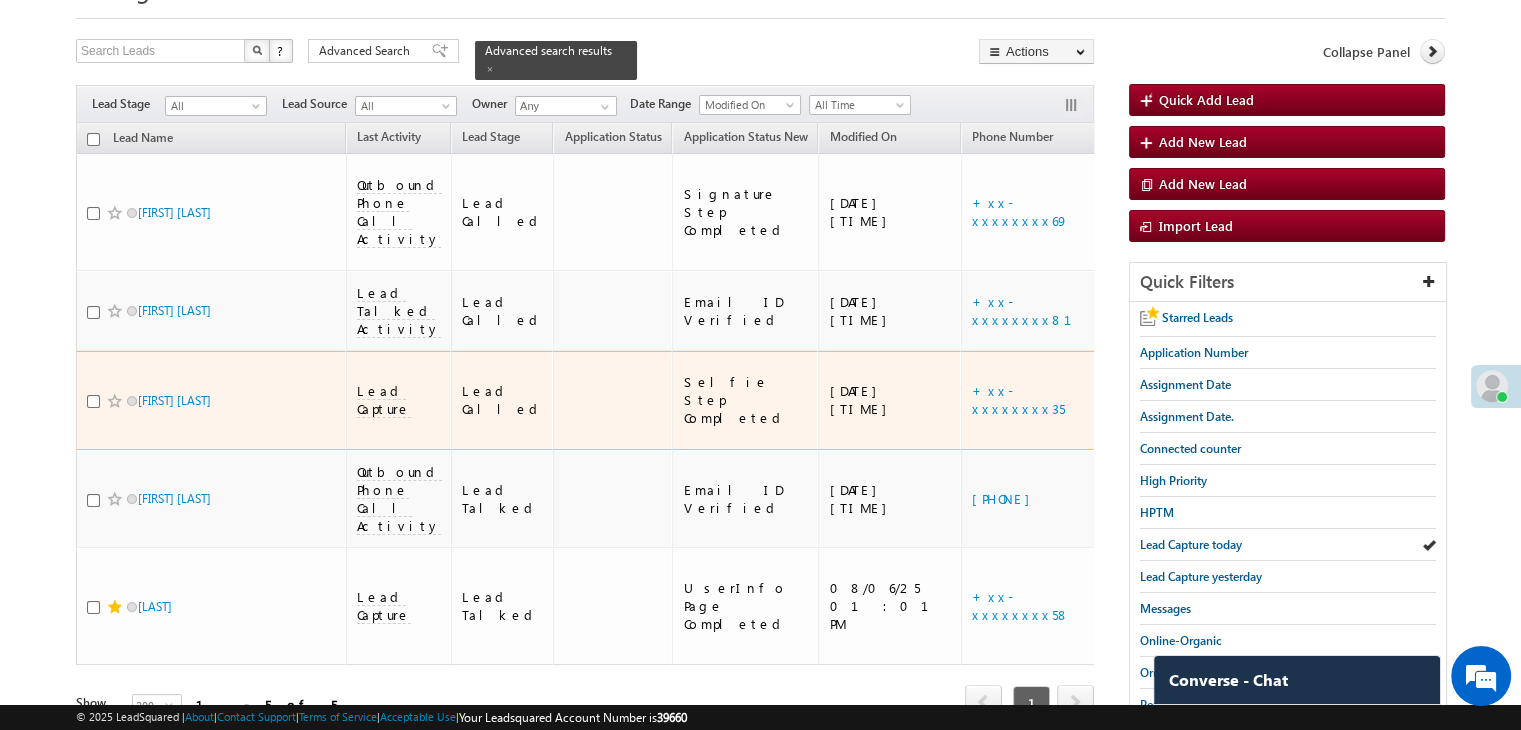 scroll, scrollTop: 0, scrollLeft: 0, axis: both 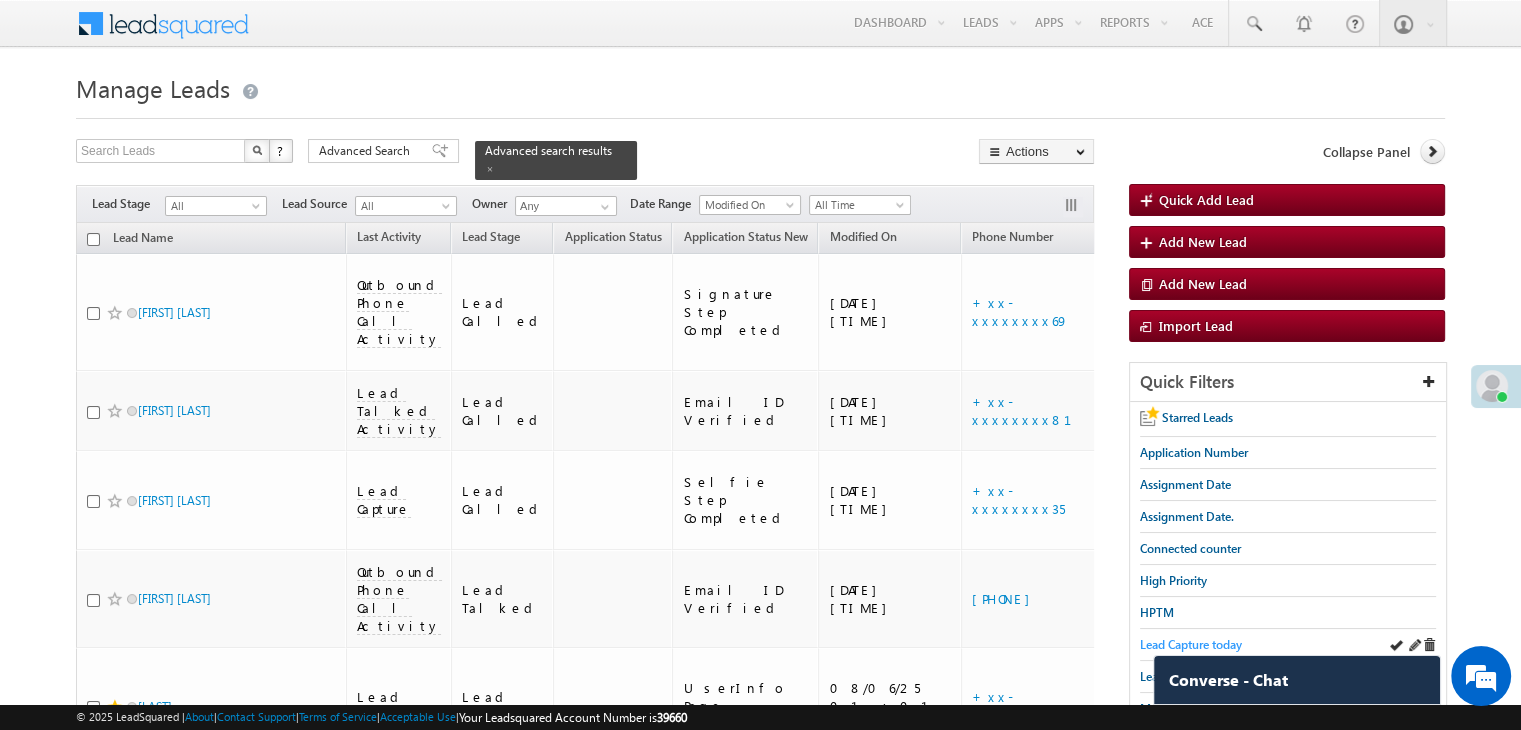 click on "Lead Capture today" at bounding box center (1191, 644) 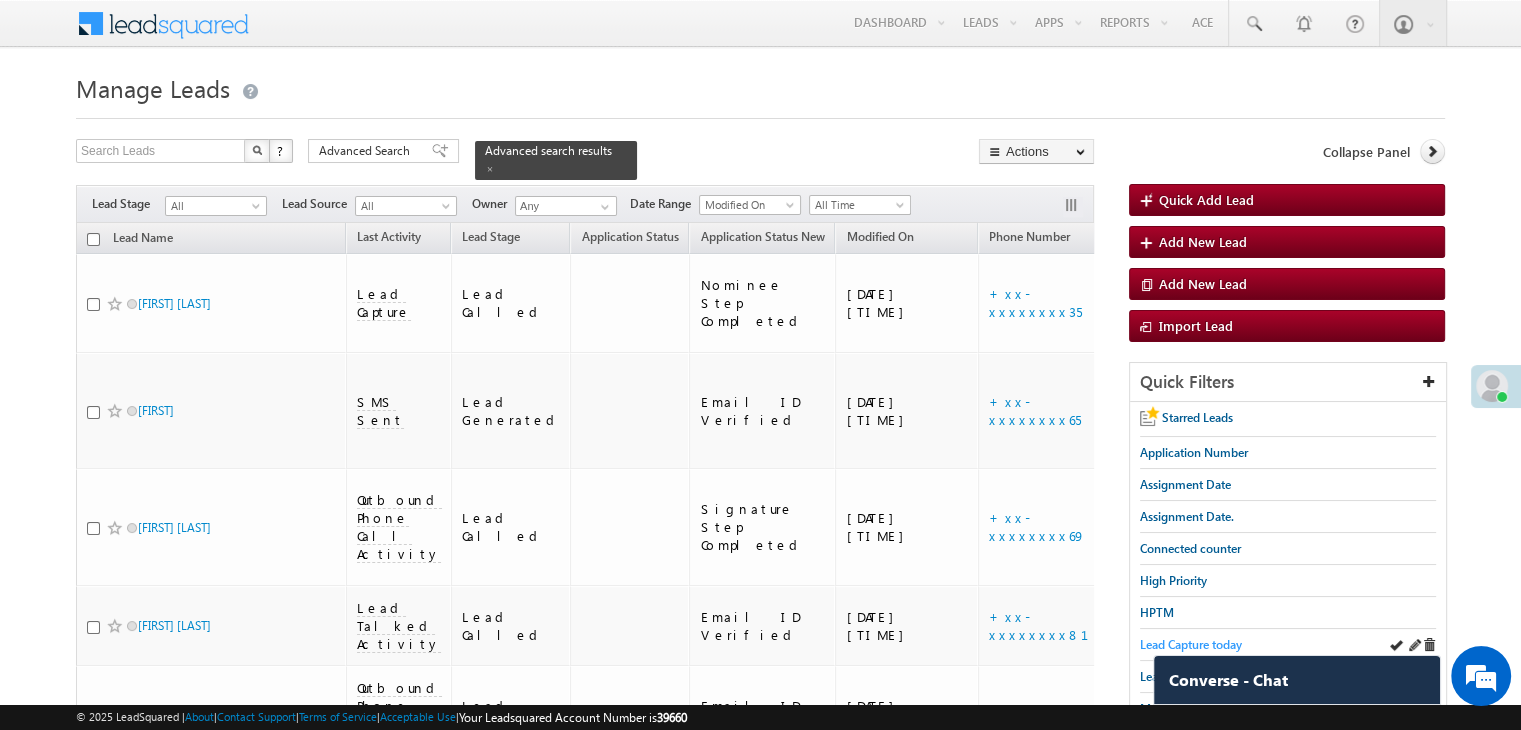 click on "Lead Capture today" at bounding box center [1191, 644] 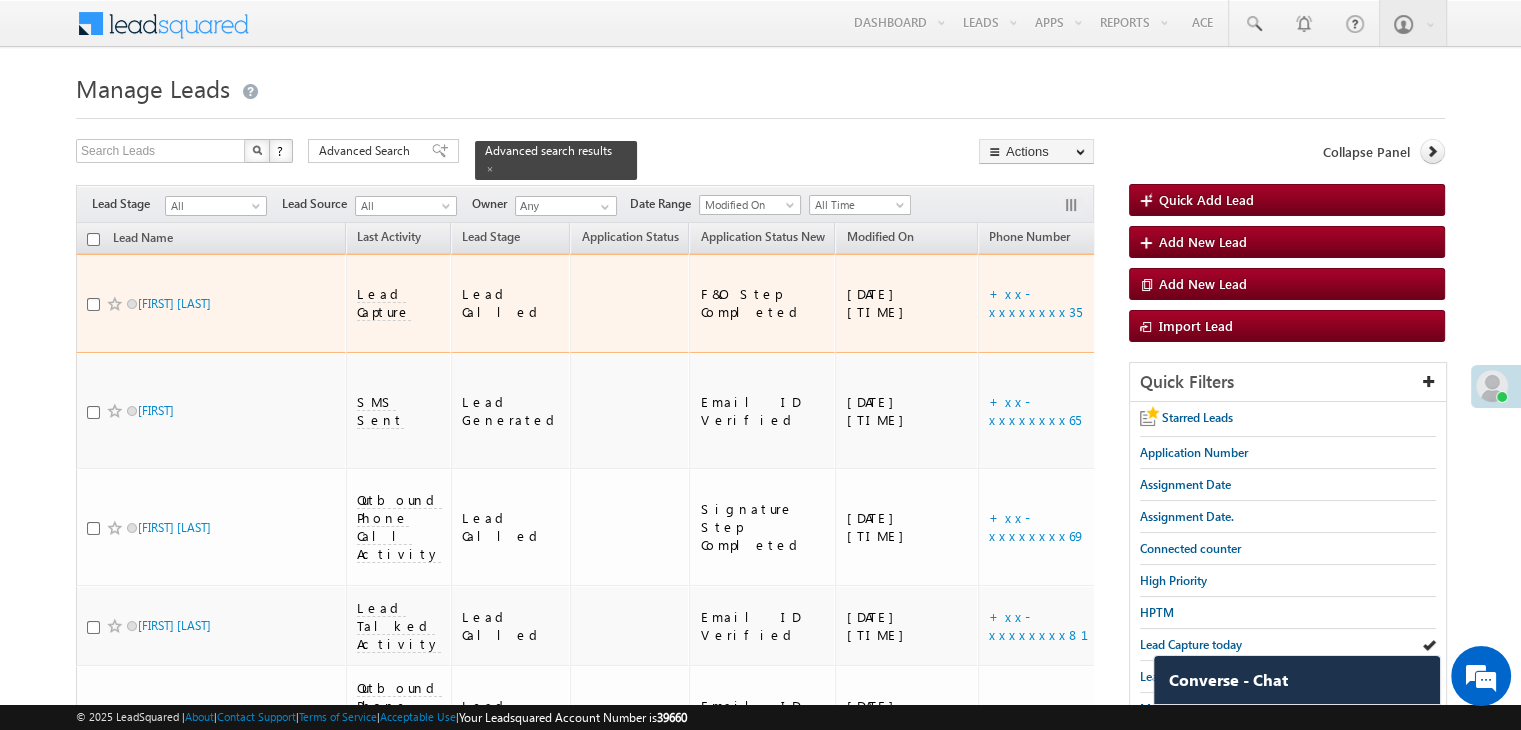 click on "https://angelbroking1-pk3em7sa.customui-test.leadsquared.com?leadId=a5ae45ec-789e-470a-bf14-d07a7ae8a506" at bounding box center [1272, 303] 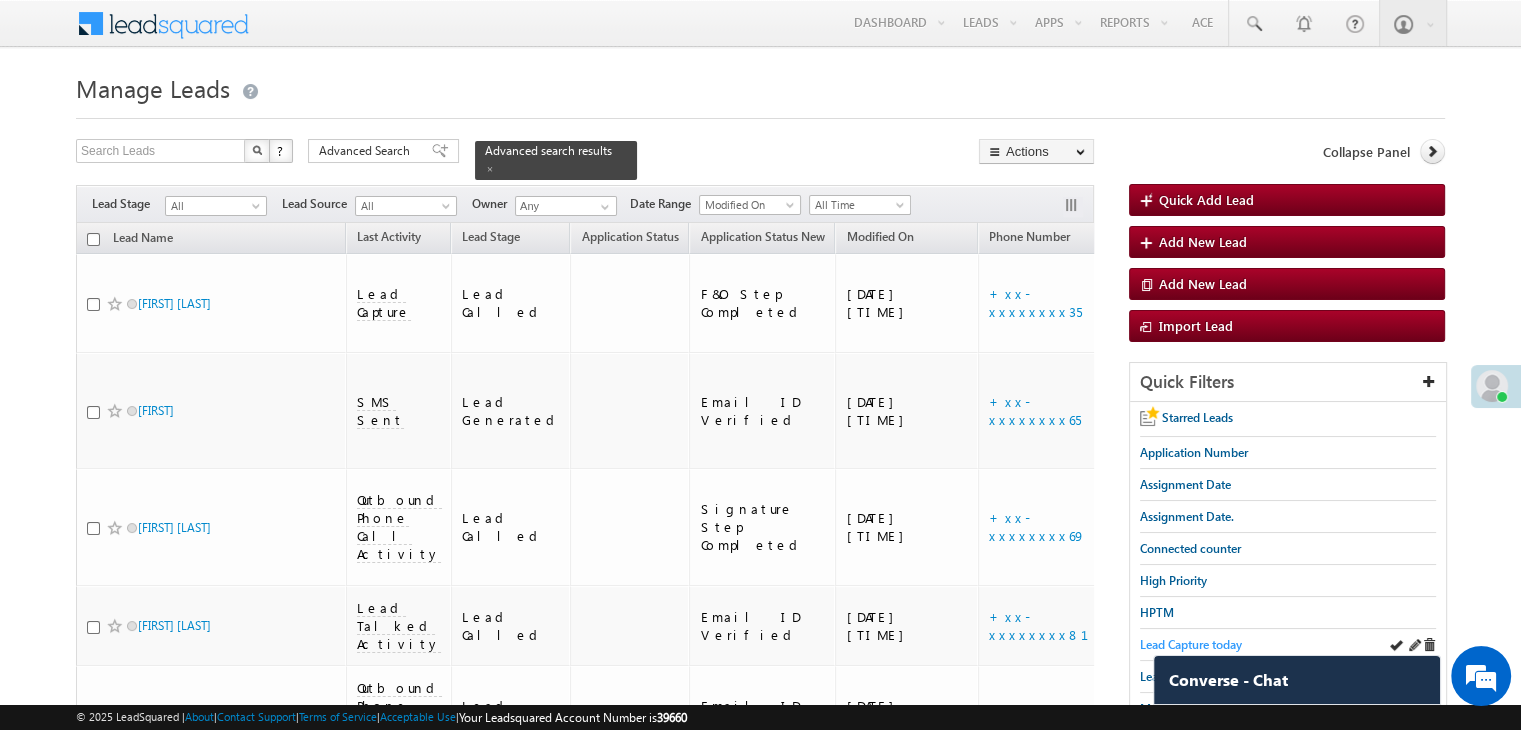 click on "Lead Capture today" at bounding box center (1191, 644) 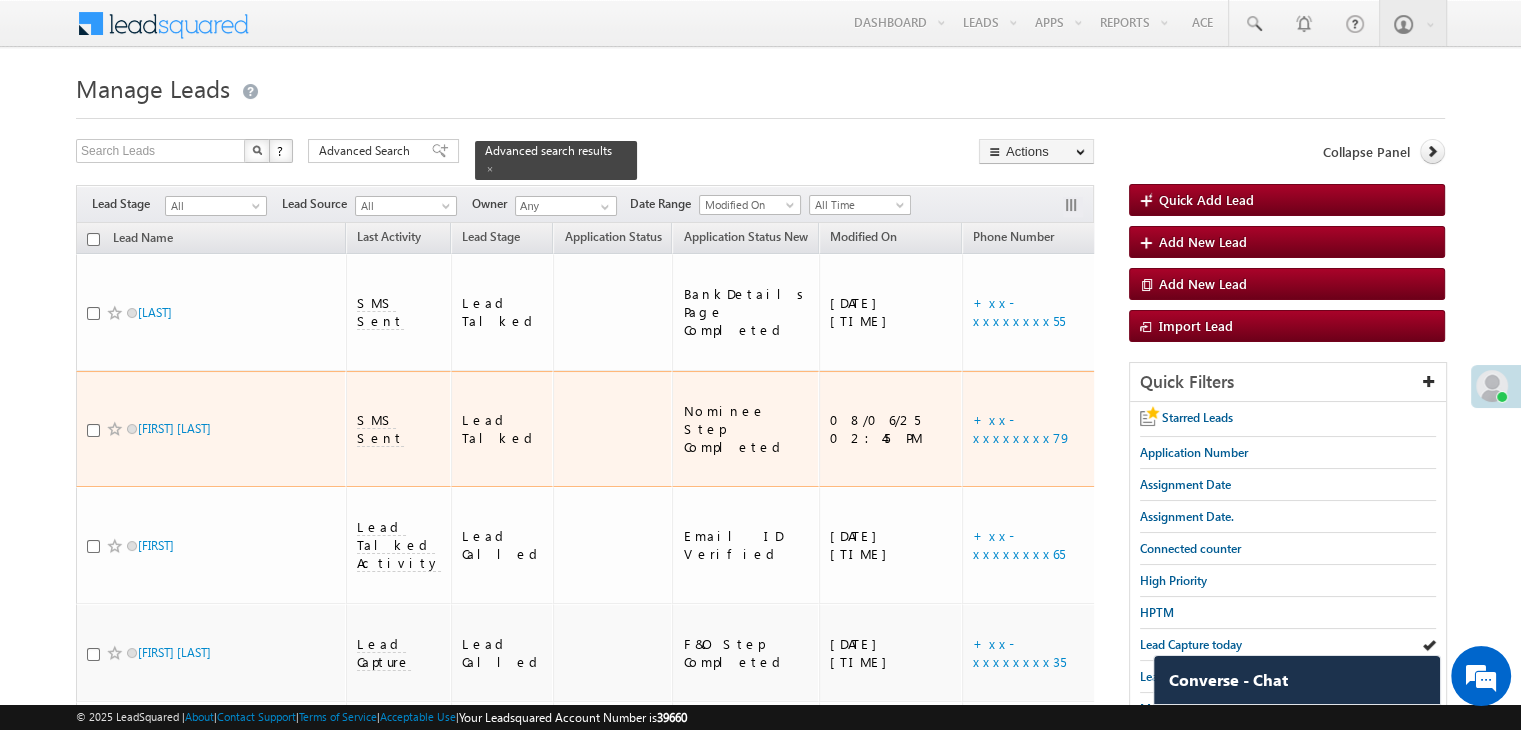 scroll, scrollTop: 300, scrollLeft: 0, axis: vertical 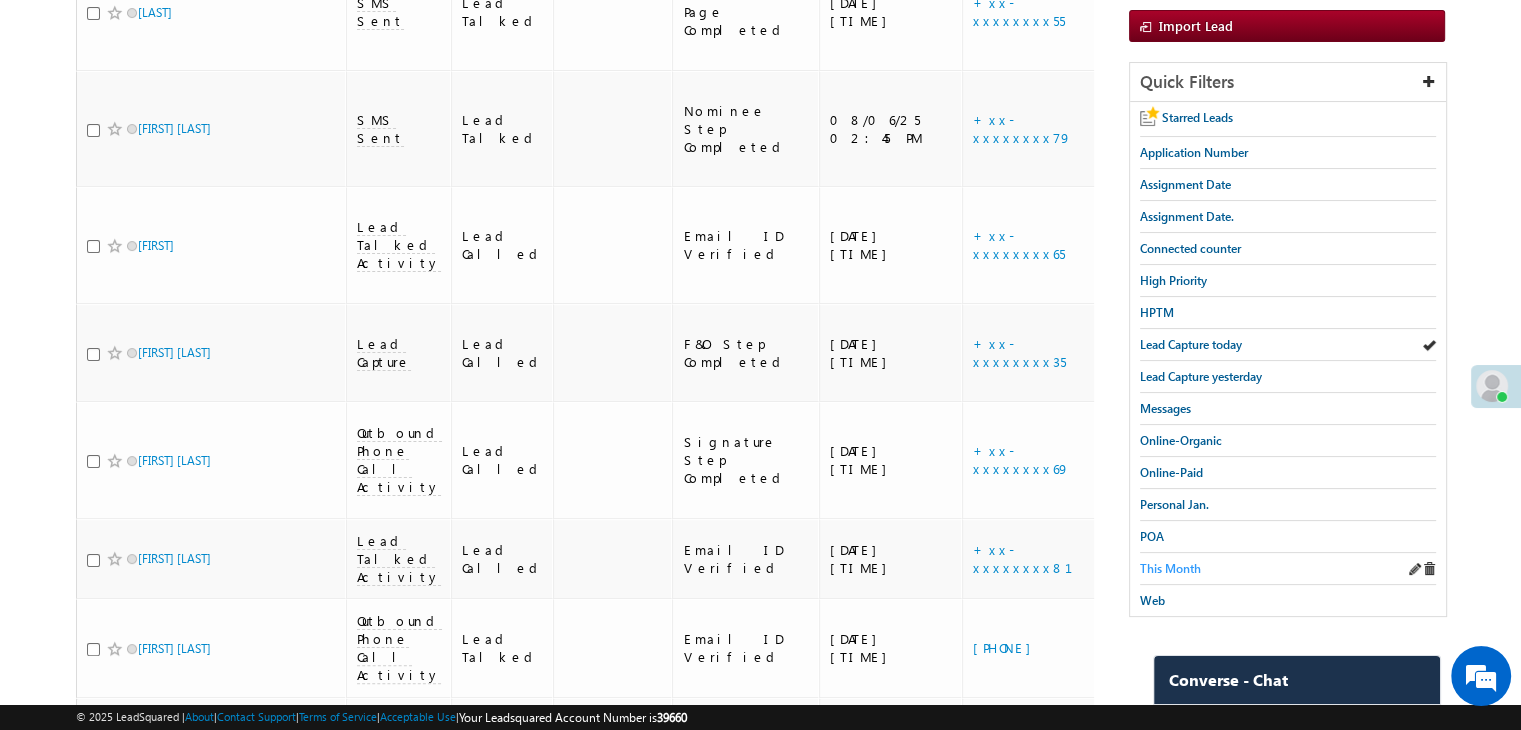 click on "This Month" at bounding box center (1170, 568) 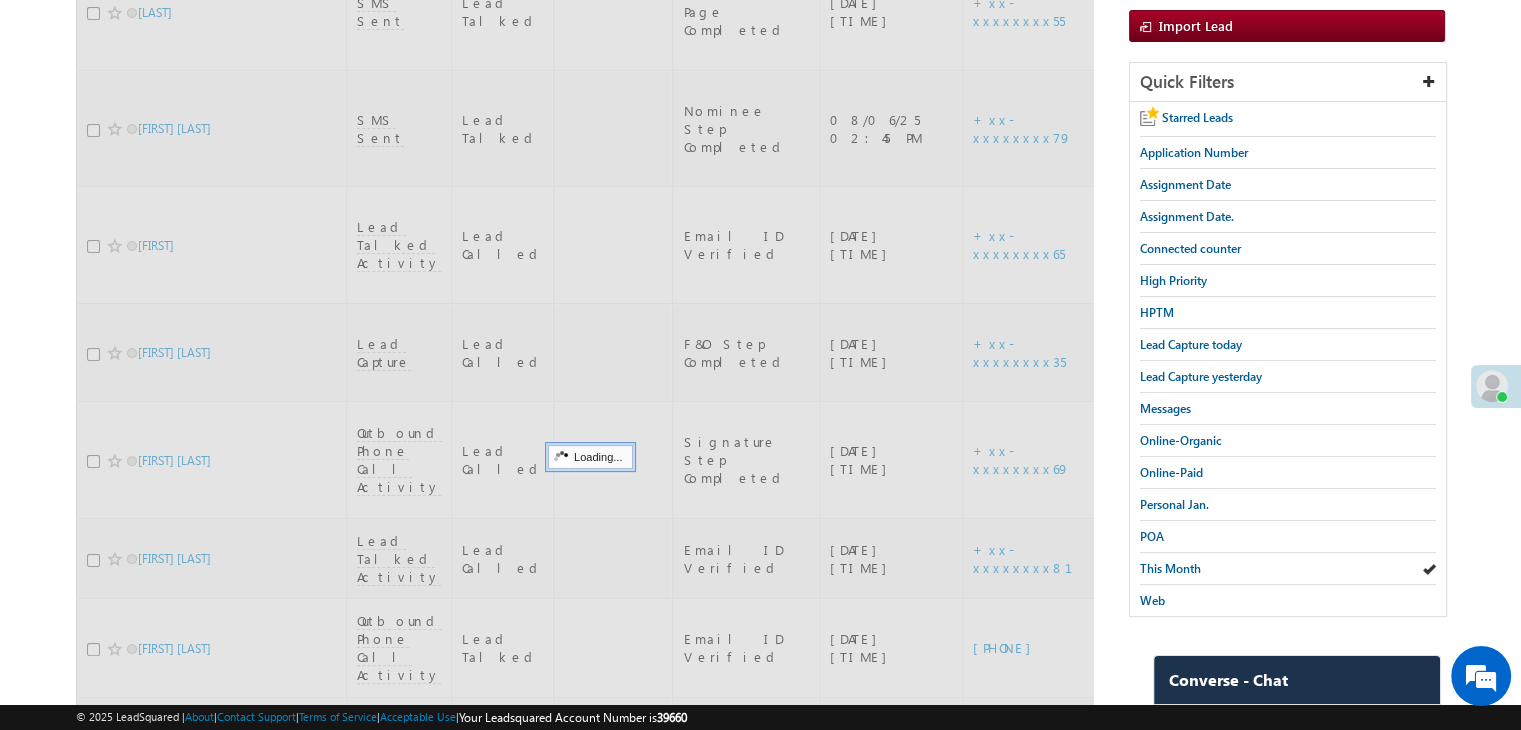 scroll, scrollTop: 0, scrollLeft: 0, axis: both 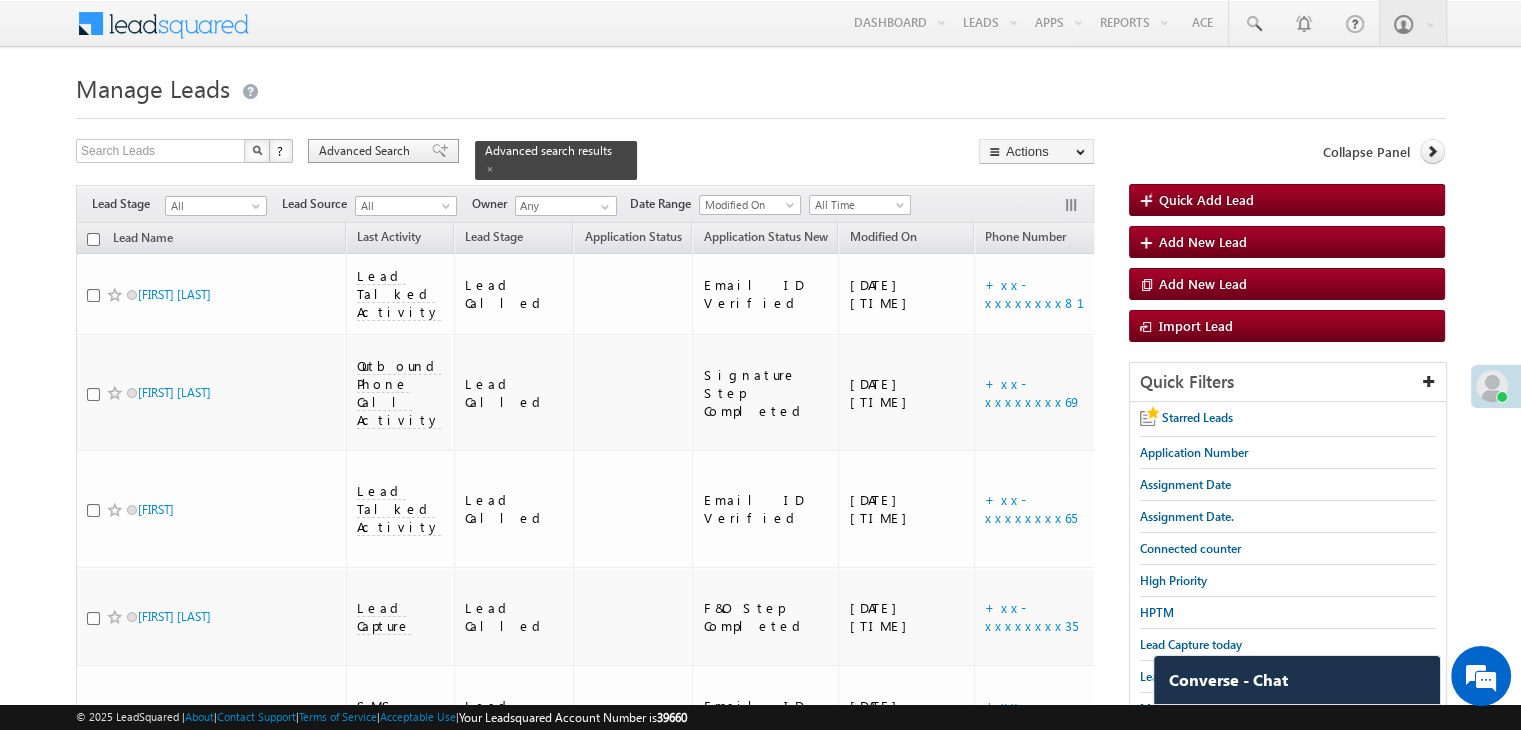click at bounding box center (440, 151) 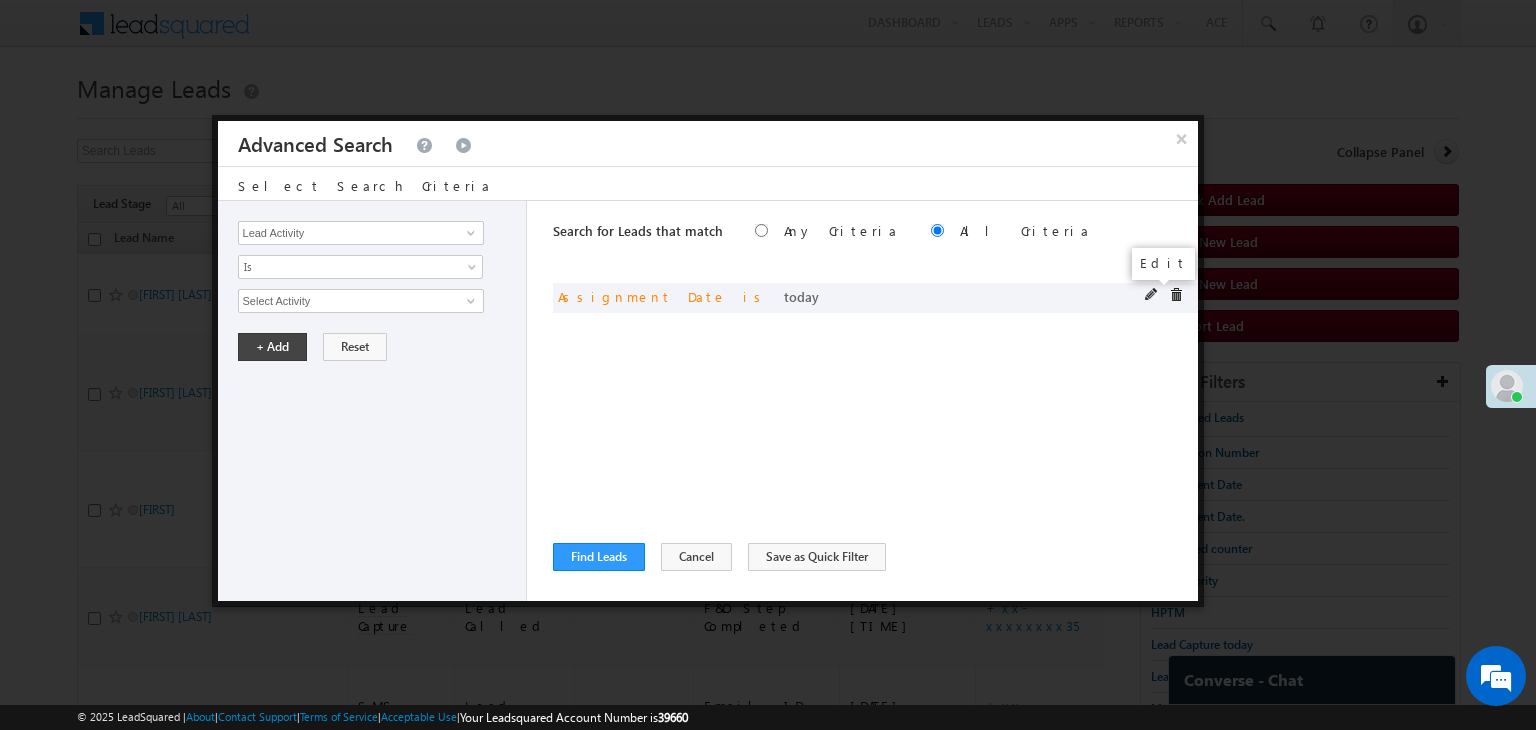 click at bounding box center [1152, 295] 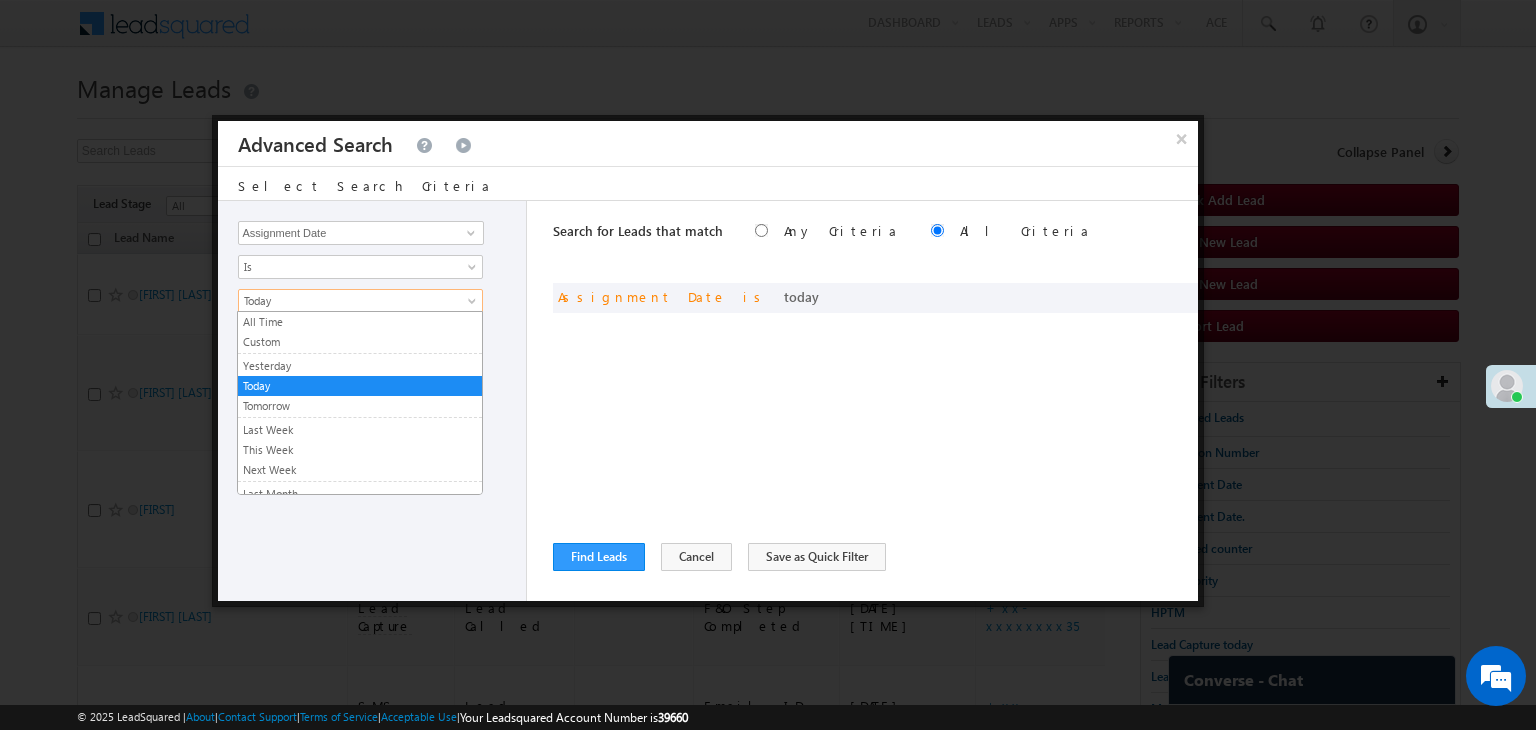 click on "Today" at bounding box center [347, 301] 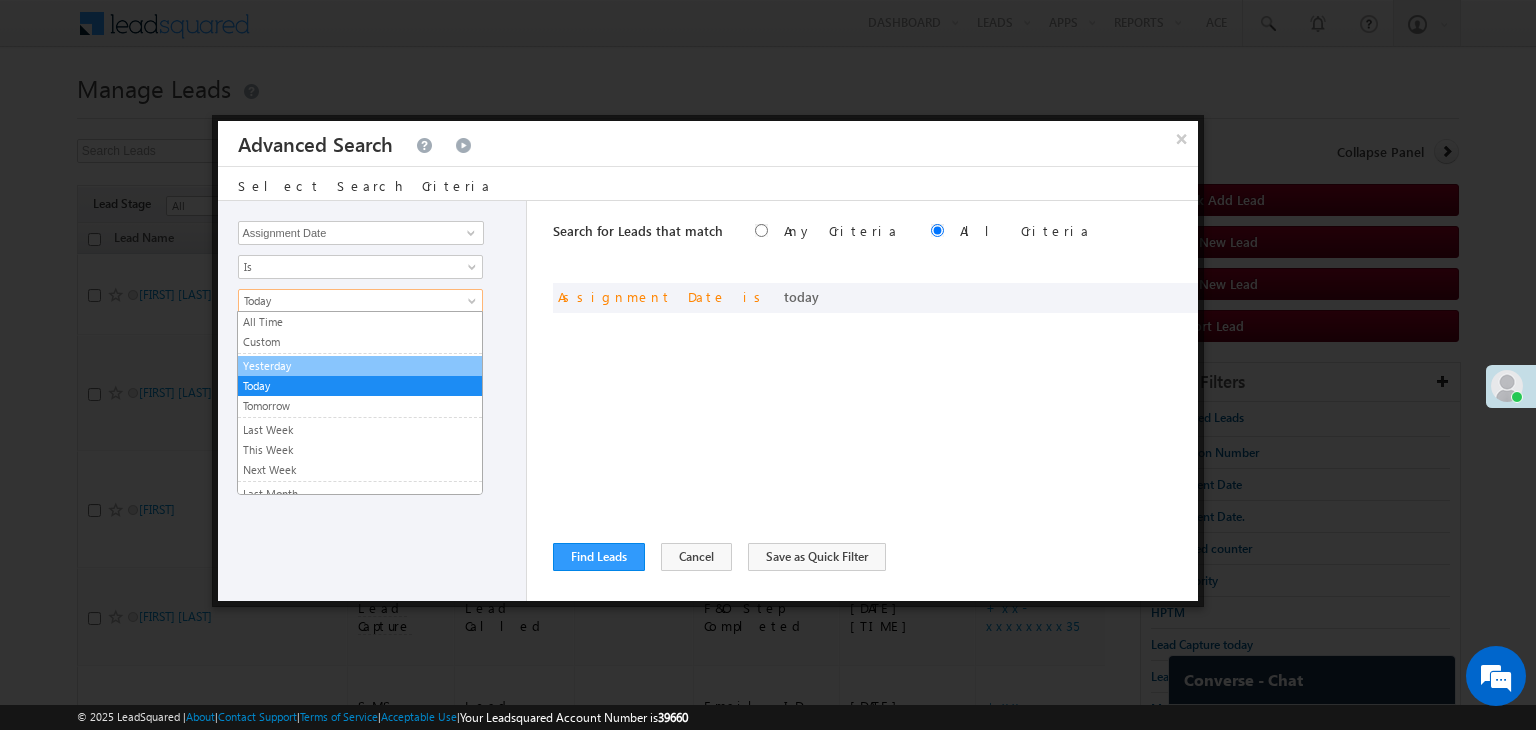 click on "Yesterday" at bounding box center [360, 366] 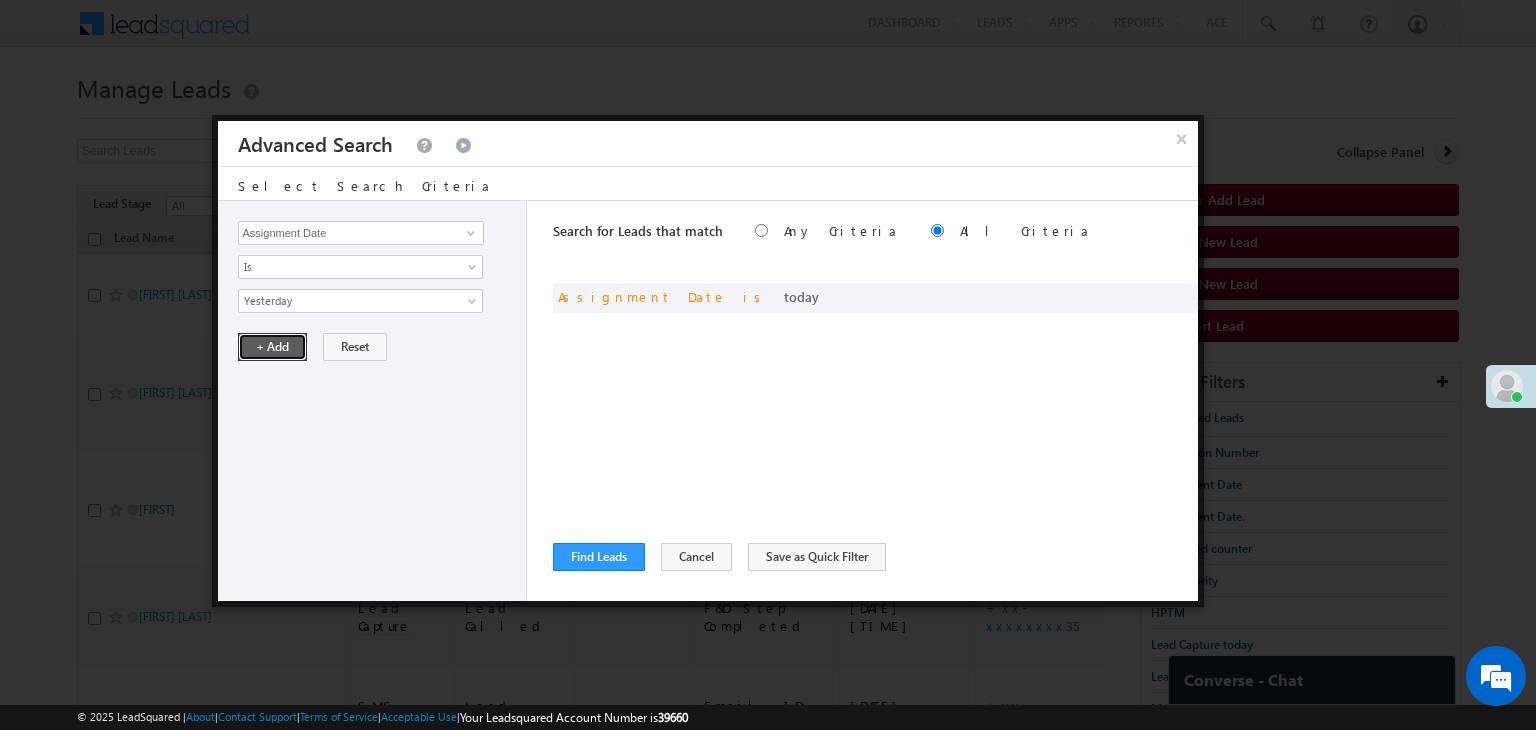 click on "+ Add" at bounding box center (272, 347) 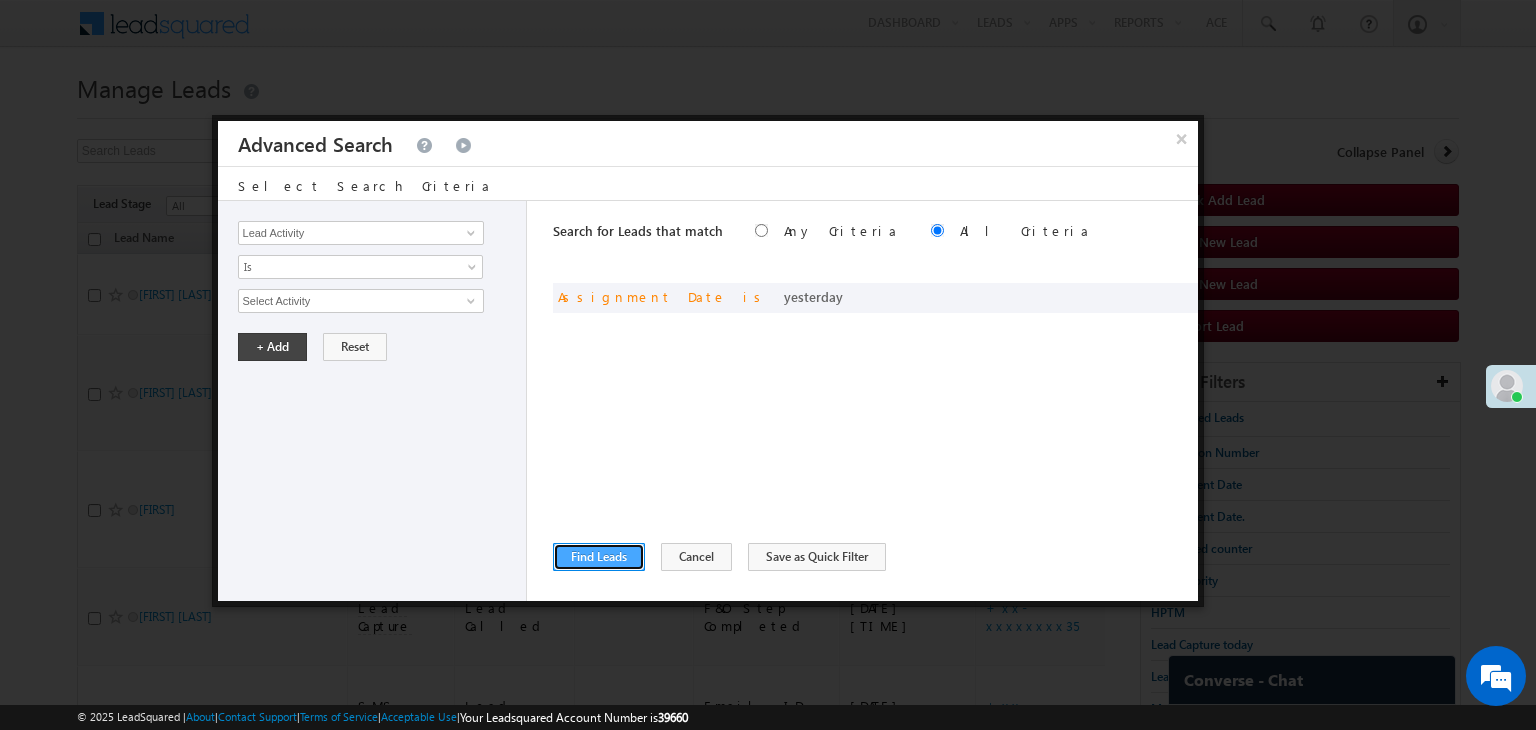 click on "Find Leads" at bounding box center [599, 557] 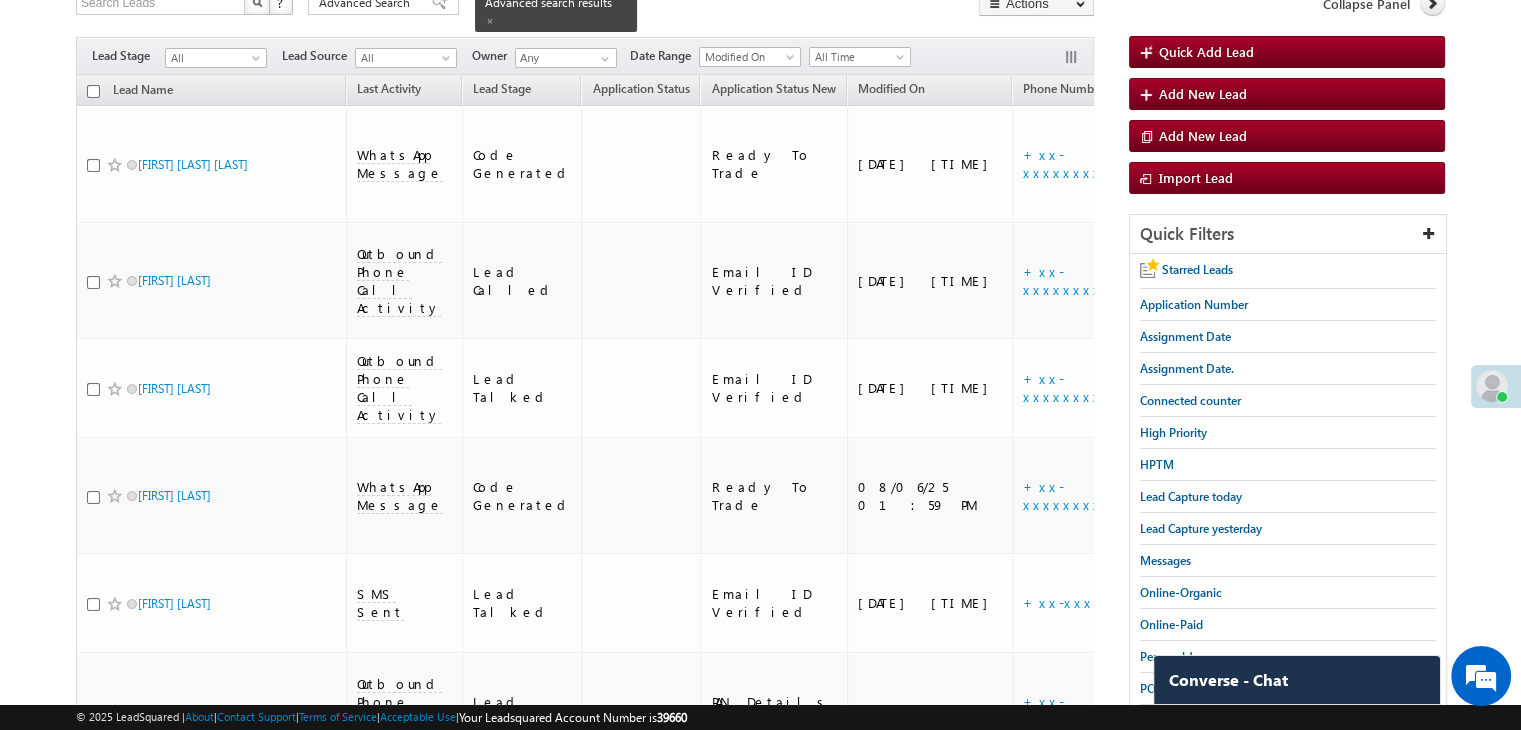 scroll, scrollTop: 0, scrollLeft: 0, axis: both 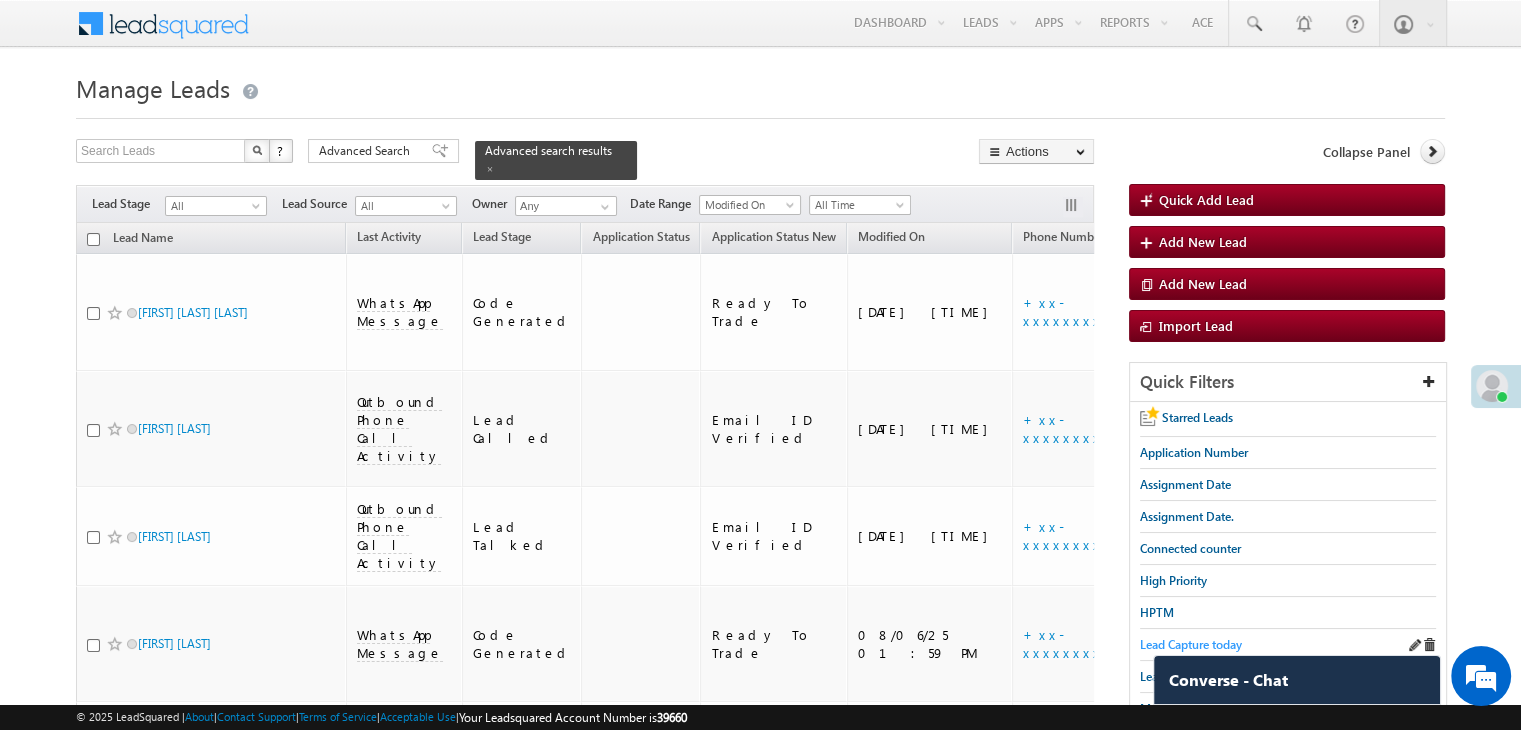 click on "Lead Capture today" at bounding box center [1191, 644] 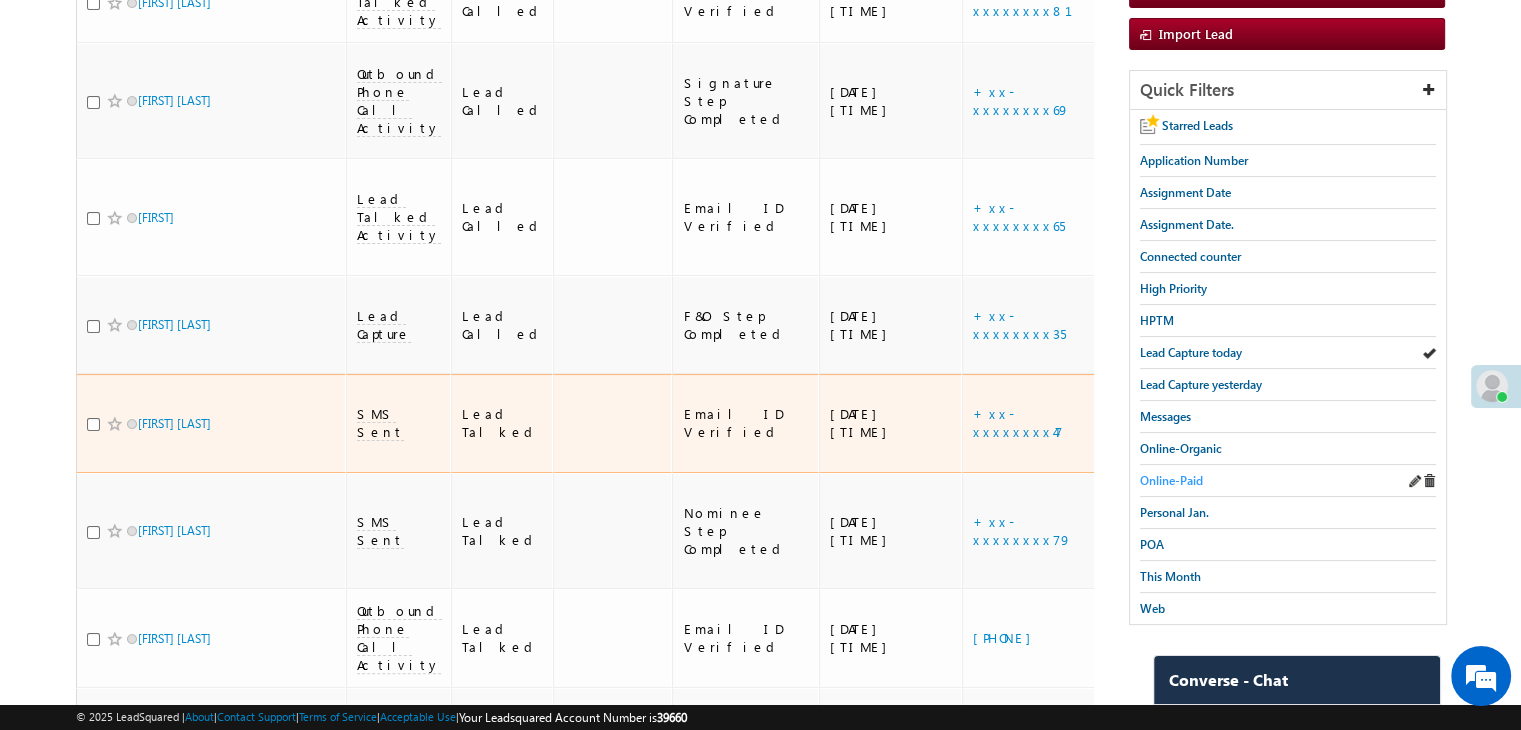 scroll, scrollTop: 300, scrollLeft: 0, axis: vertical 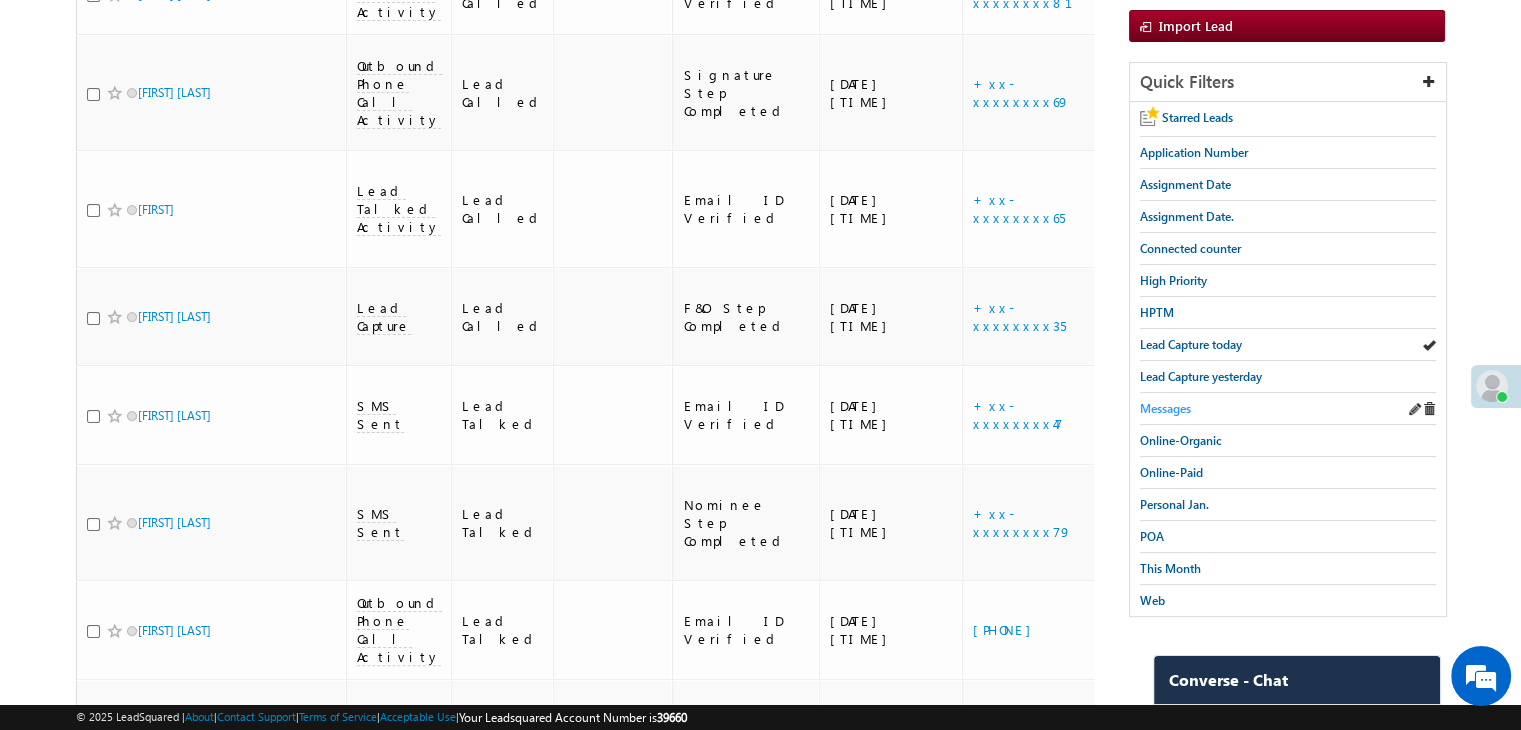 click on "Messages" at bounding box center [1165, 408] 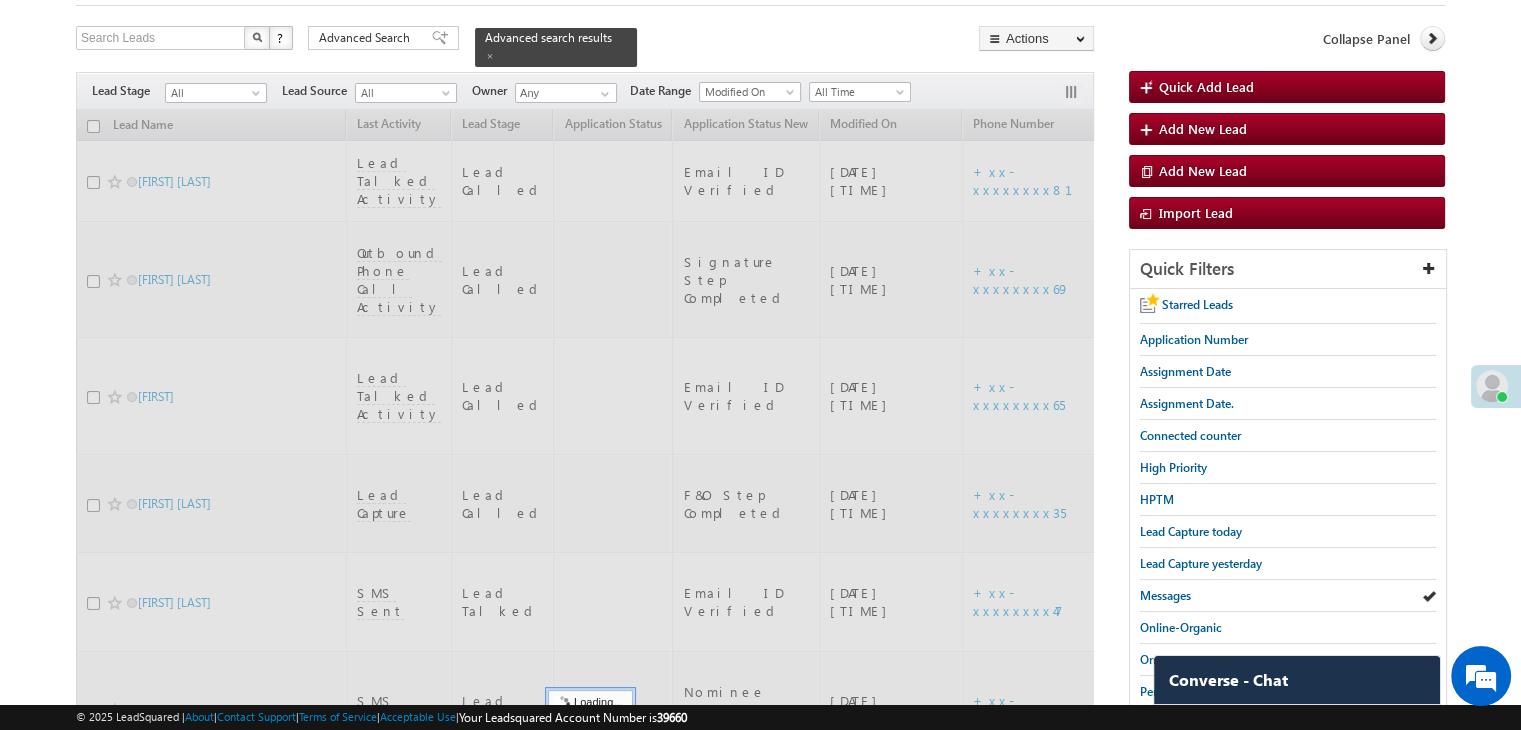 scroll, scrollTop: 0, scrollLeft: 0, axis: both 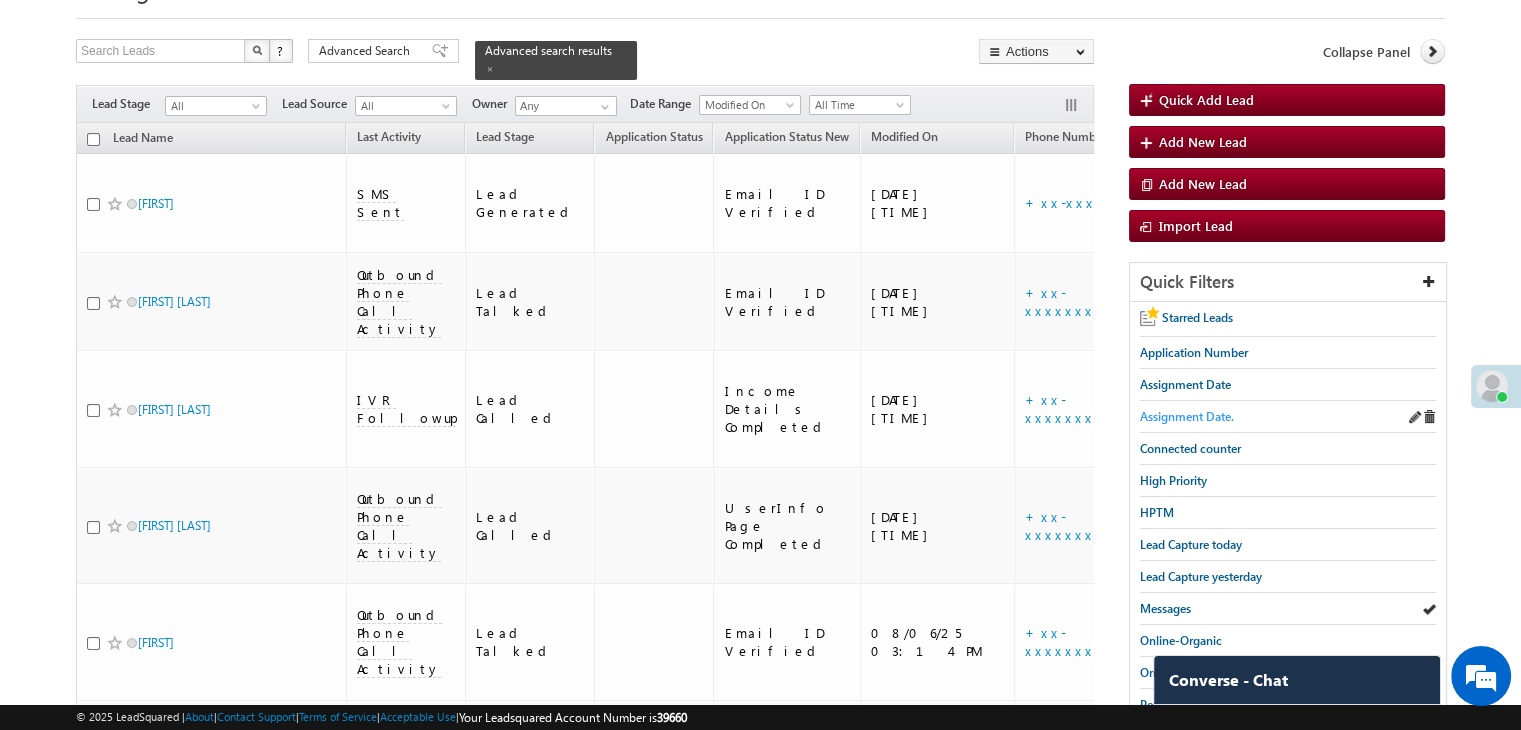 click on "Assignment Date." at bounding box center (1187, 416) 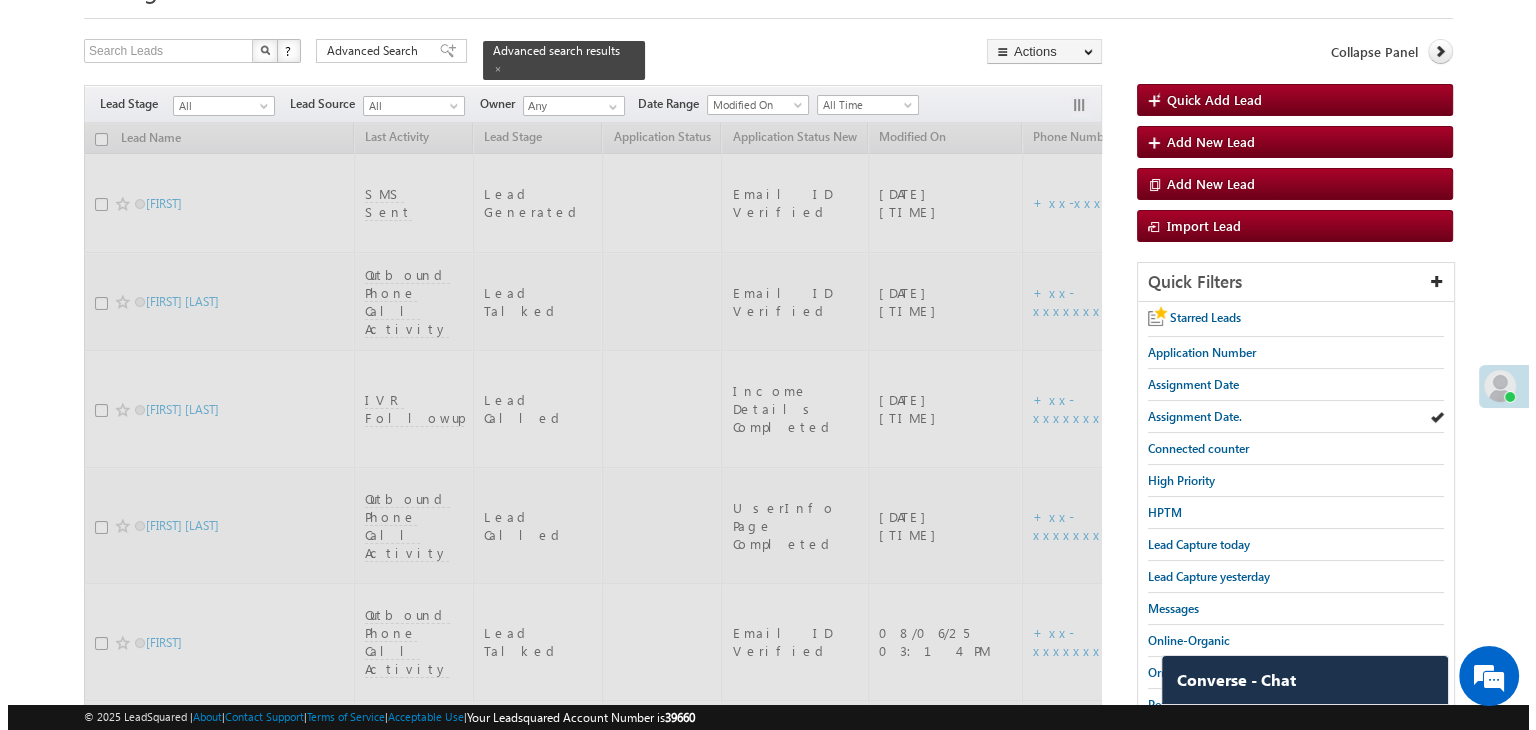 scroll, scrollTop: 0, scrollLeft: 0, axis: both 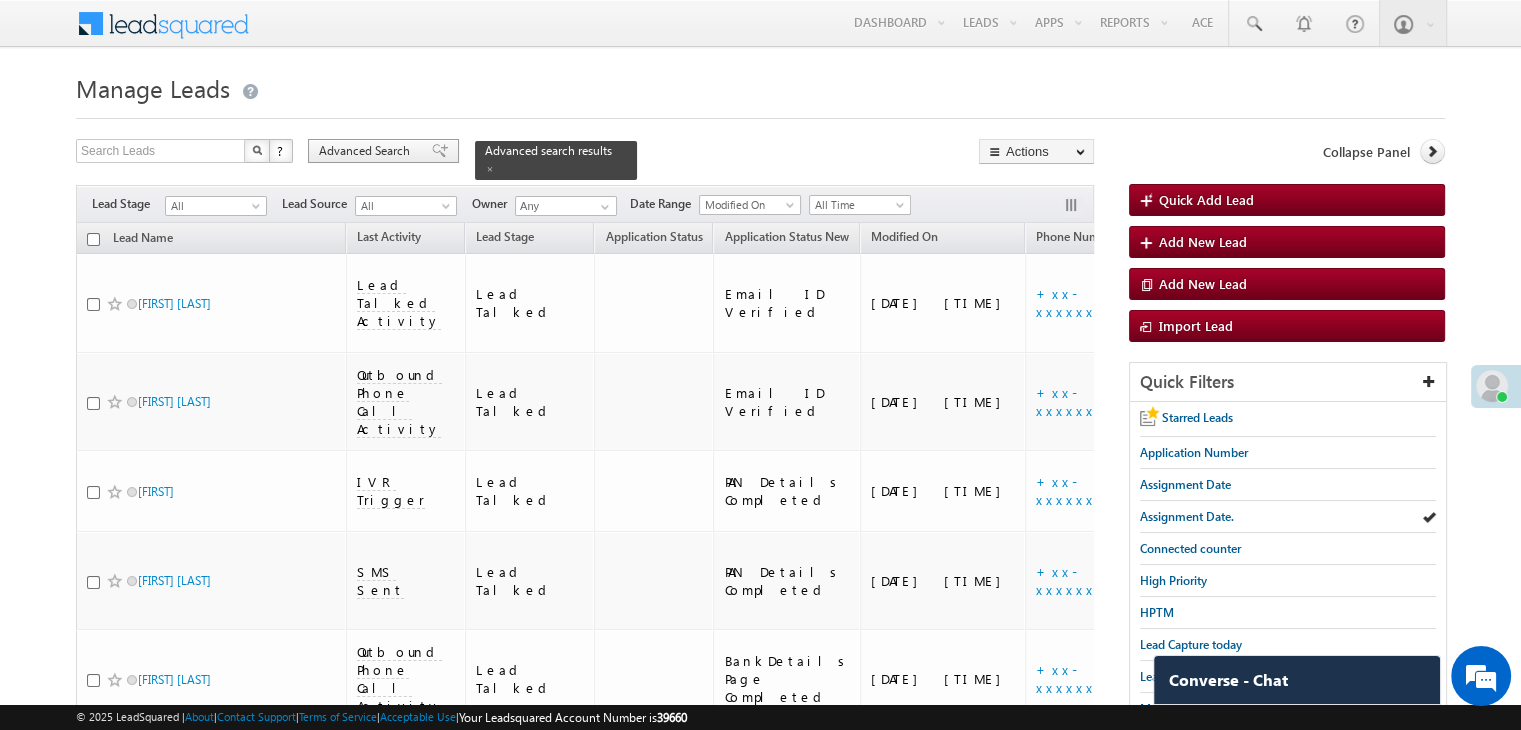 click on "Advanced Search" at bounding box center [367, 151] 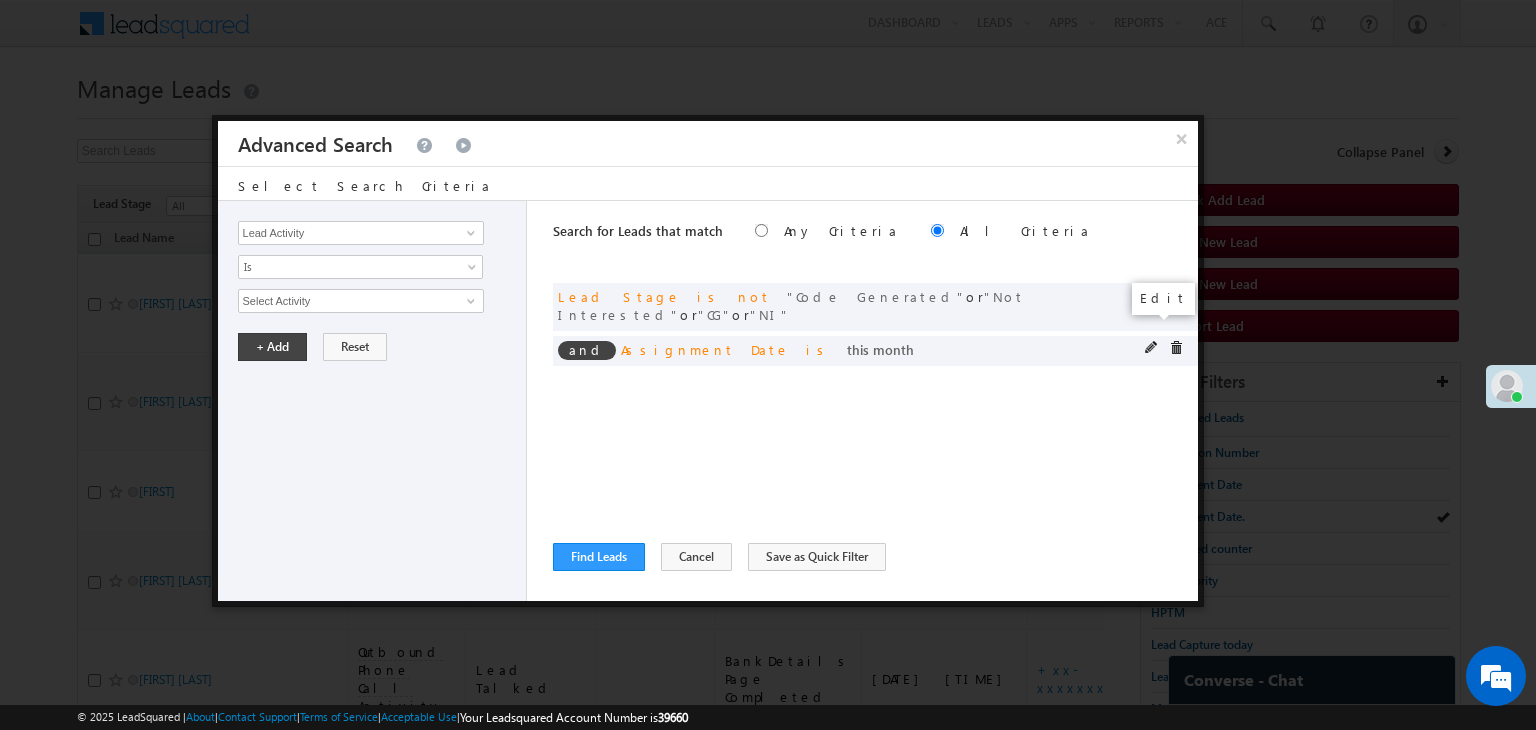 click at bounding box center (1152, 348) 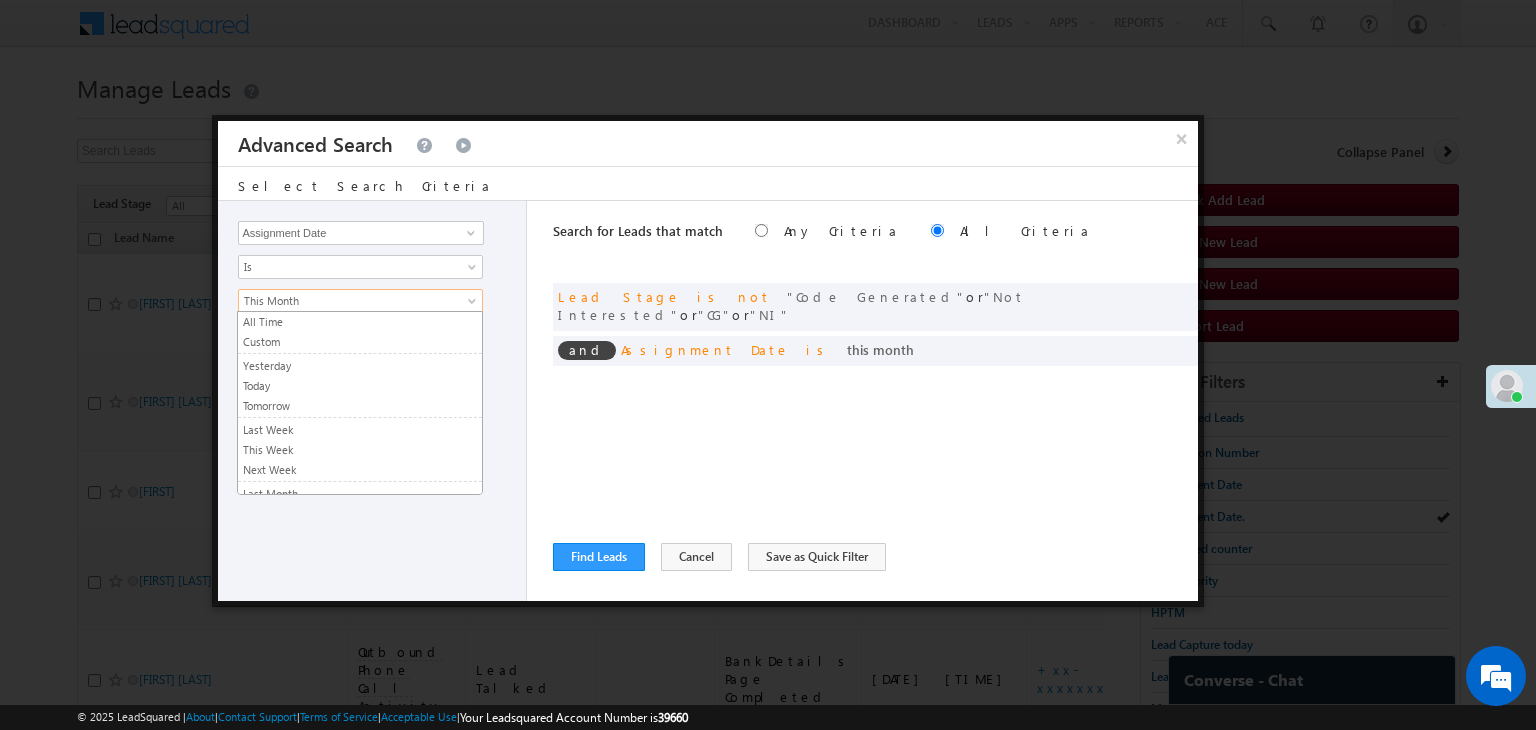 scroll, scrollTop: 107, scrollLeft: 0, axis: vertical 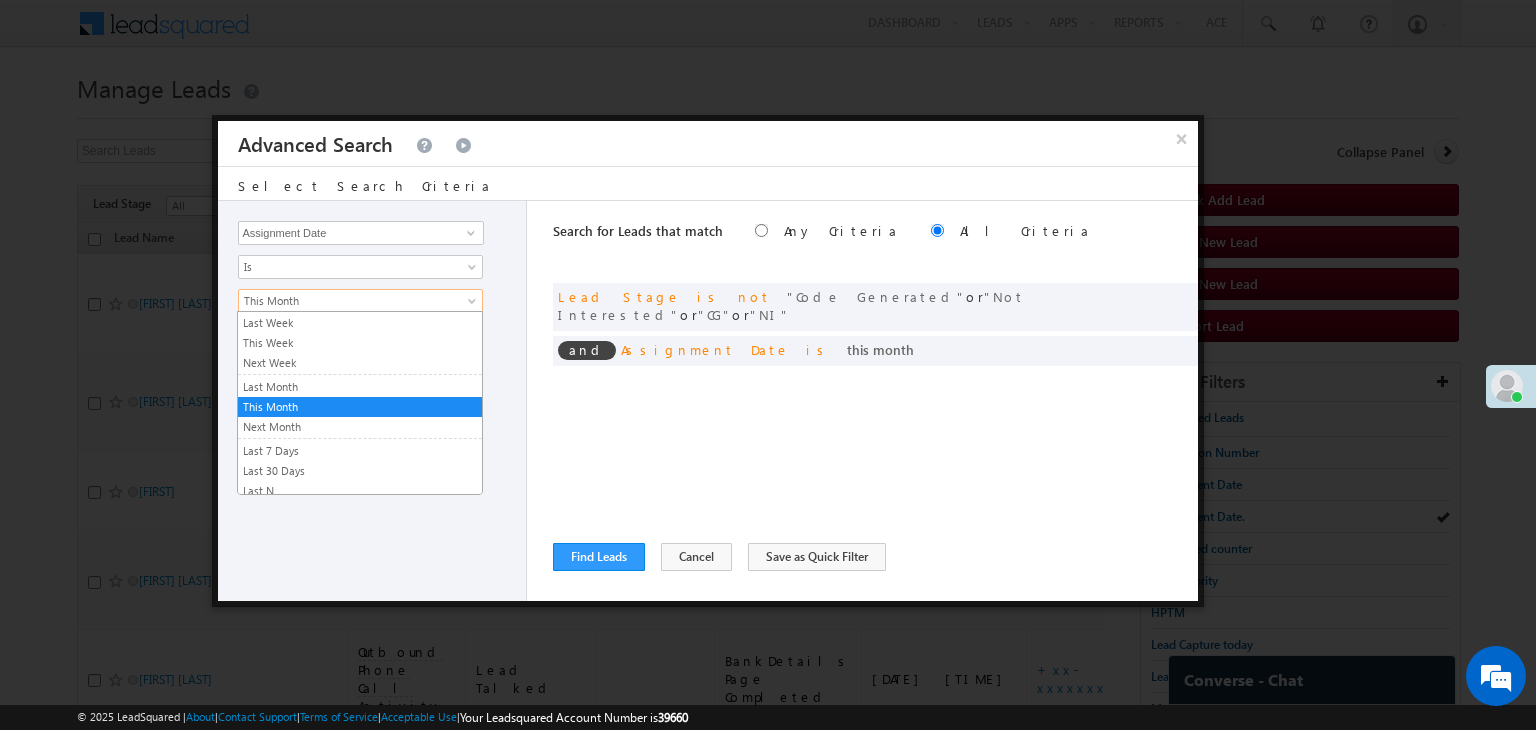 click on "This Month" at bounding box center (347, 301) 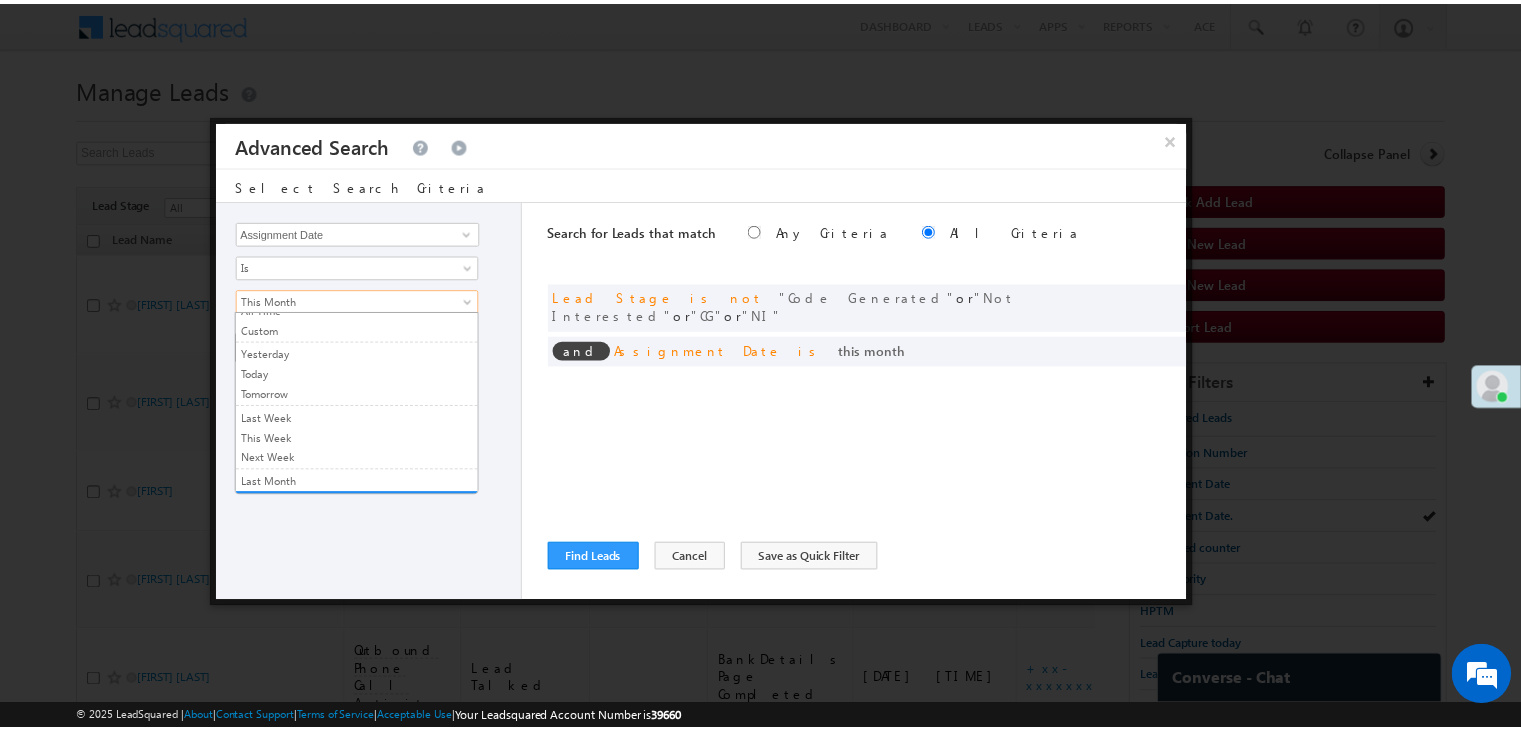scroll, scrollTop: 0, scrollLeft: 0, axis: both 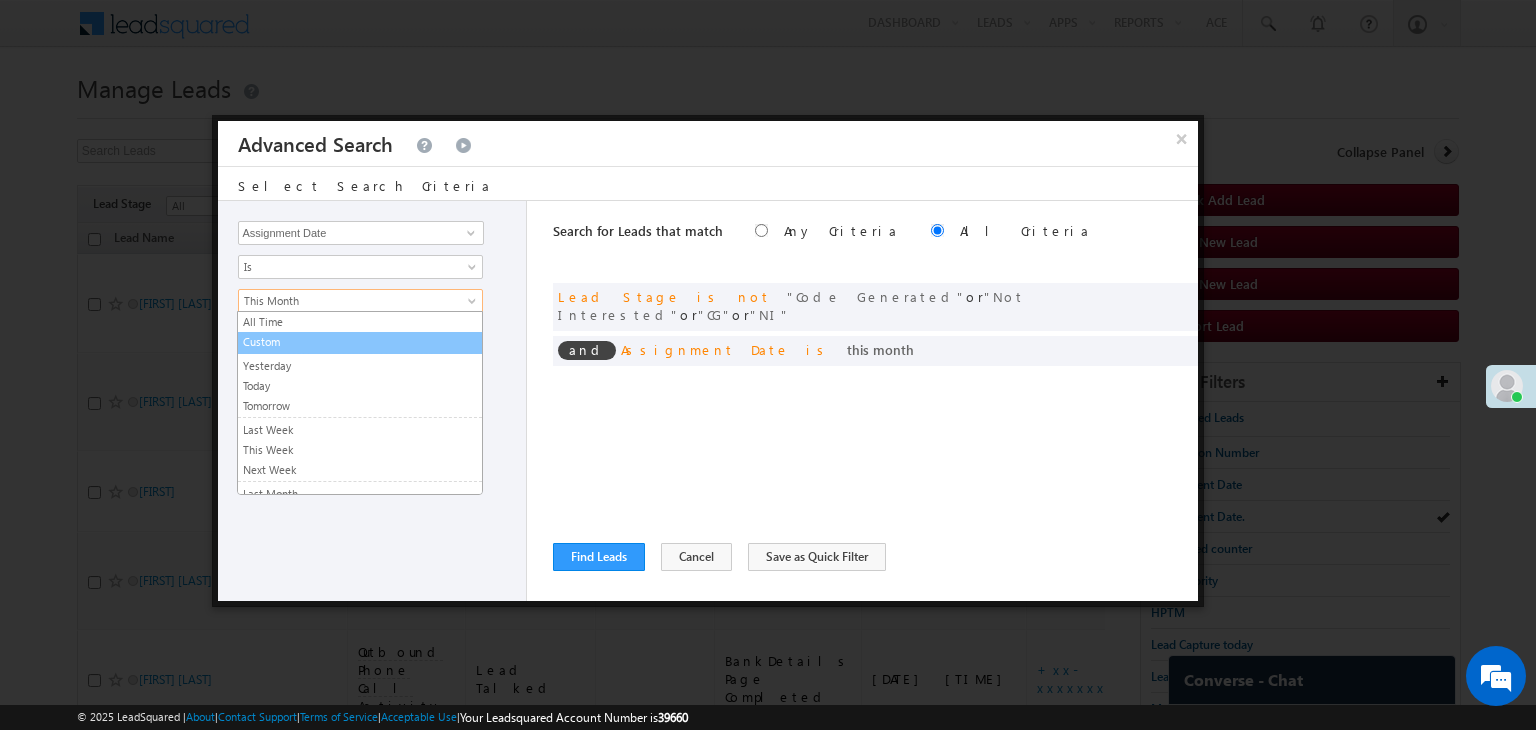 click on "Custom" at bounding box center (360, 342) 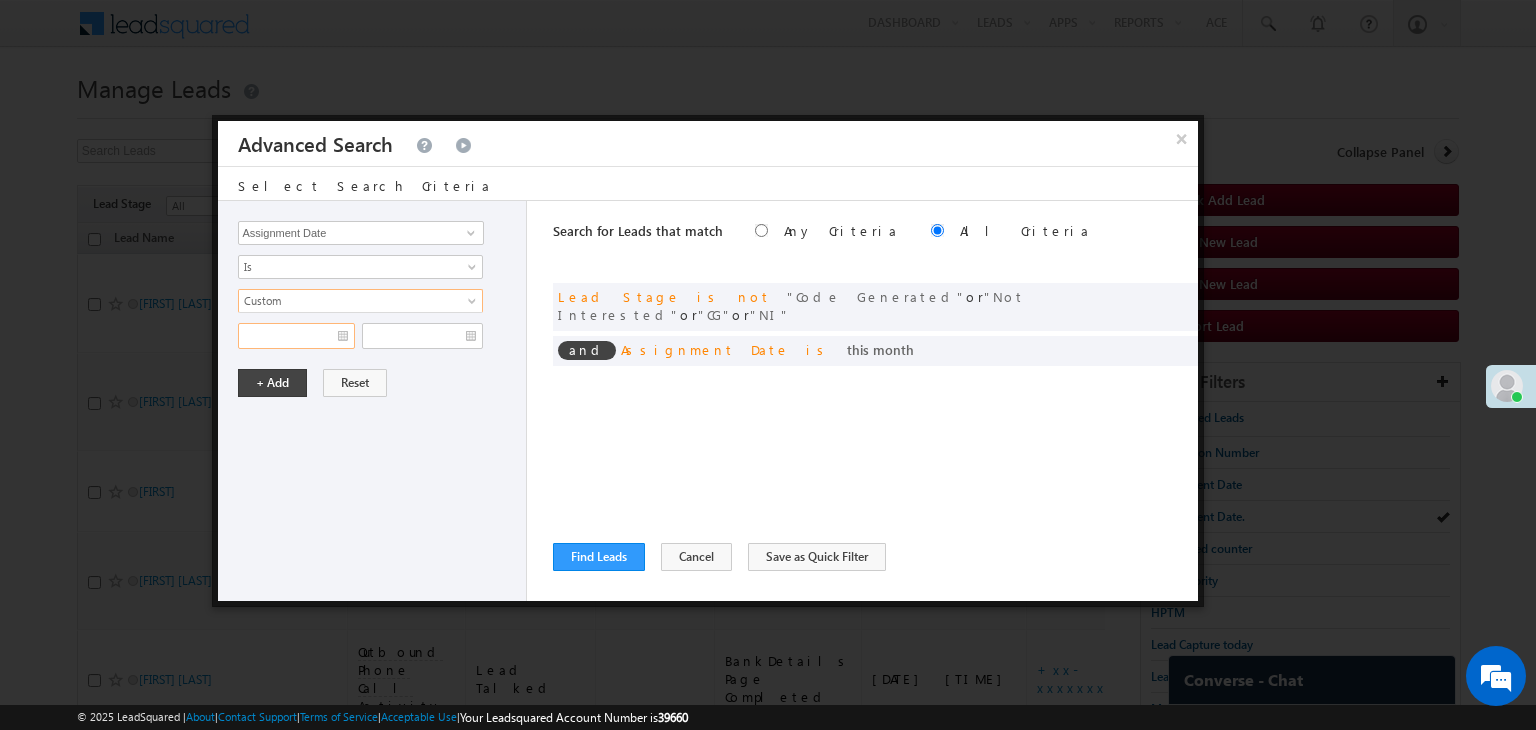 click at bounding box center [296, 336] 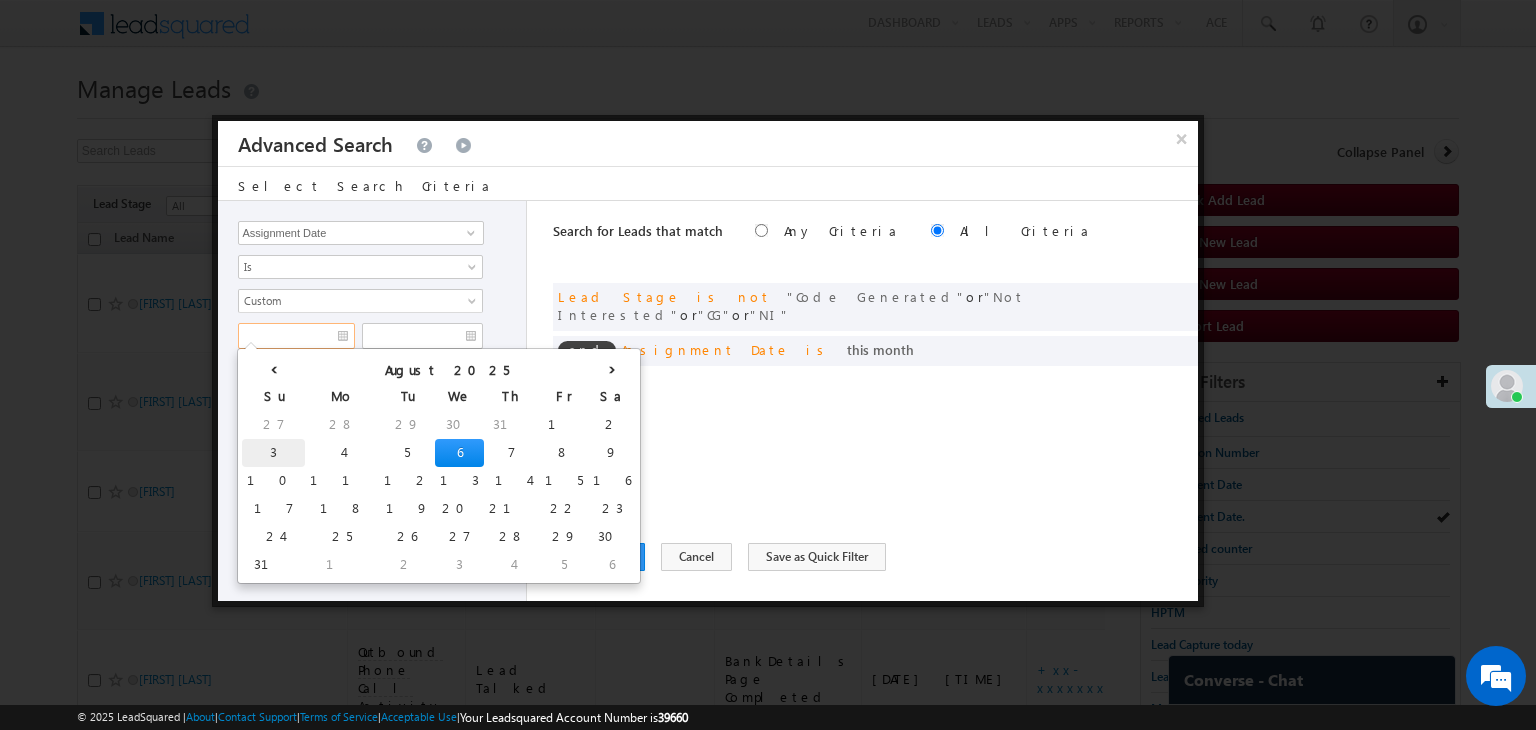 click on "3" at bounding box center (273, 453) 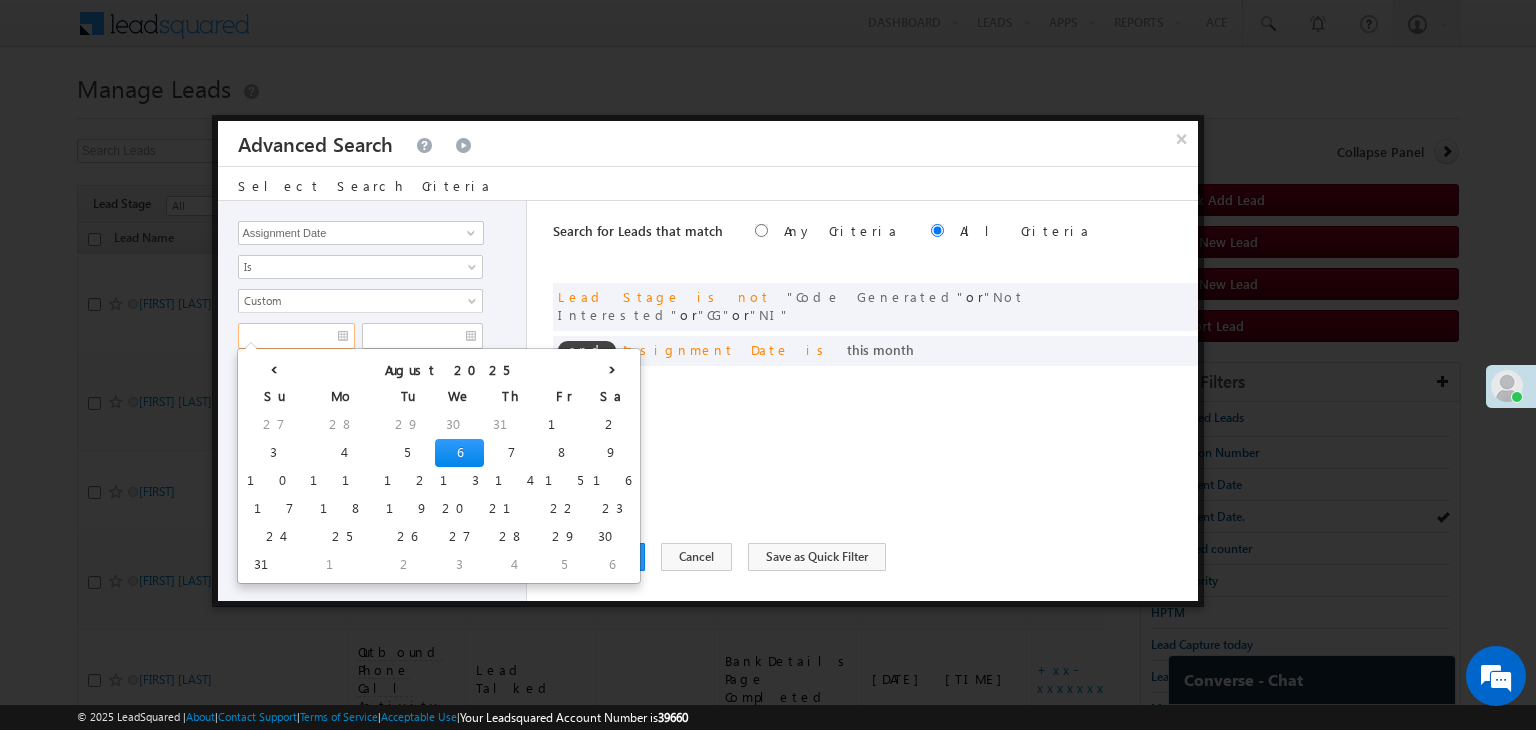 type on "[DATE]" 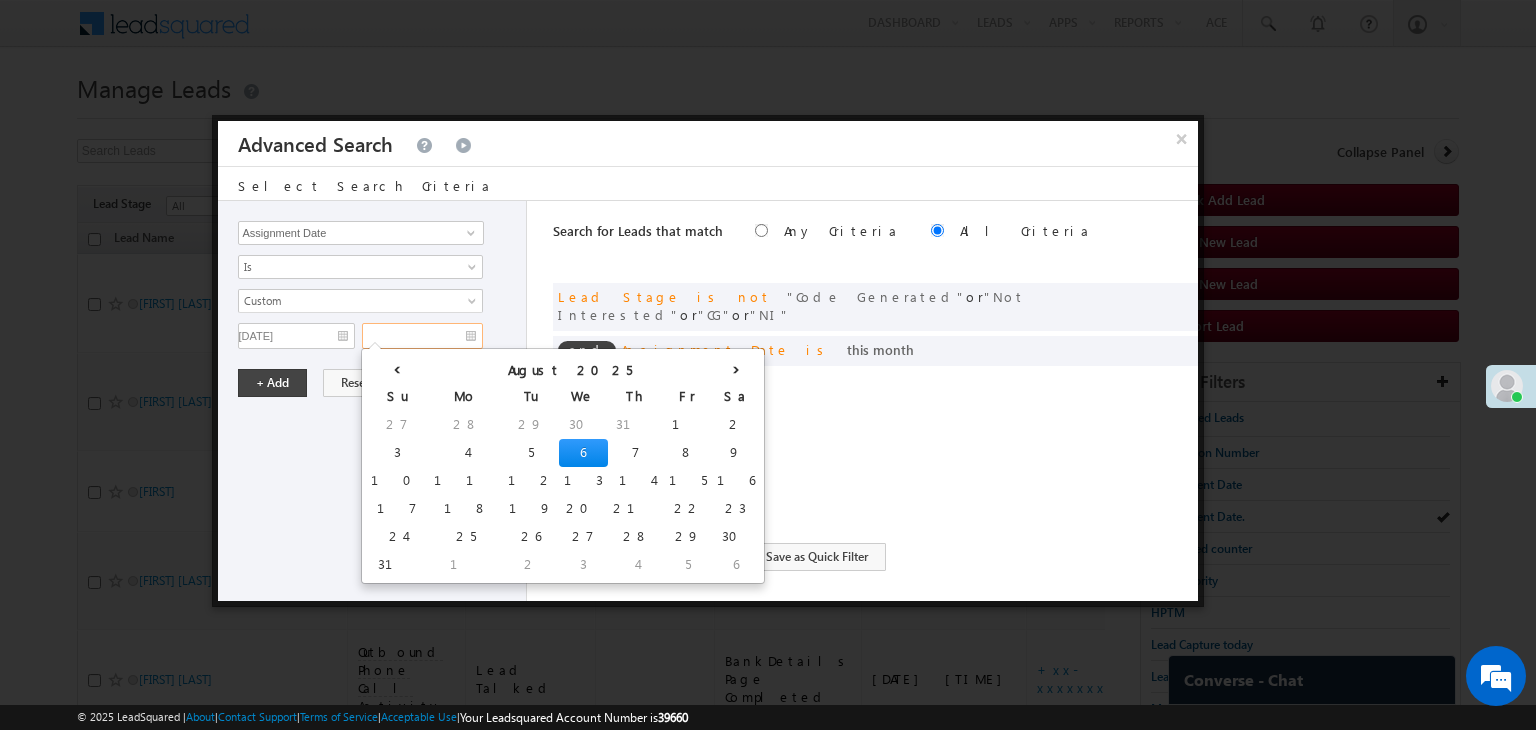 click at bounding box center (422, 336) 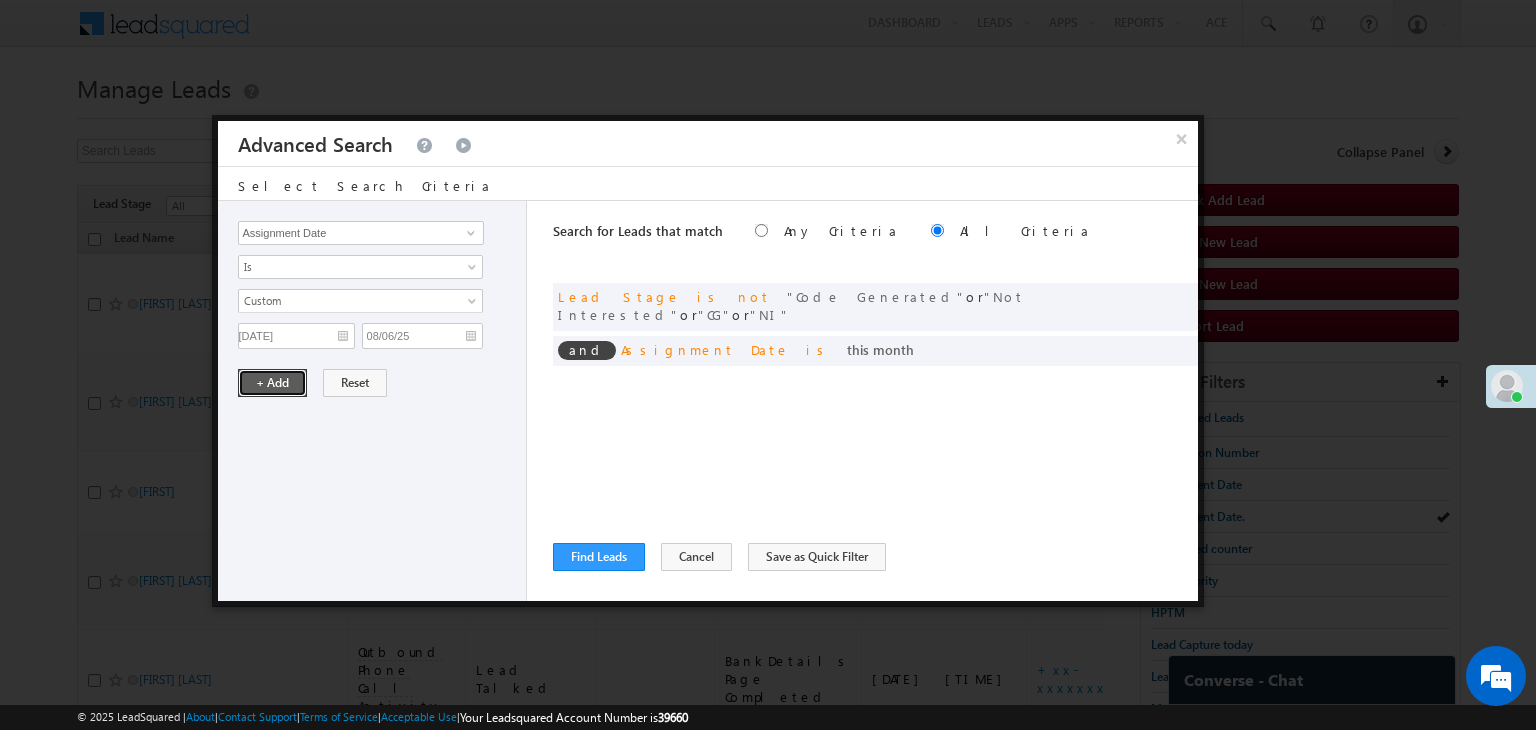 click on "+ Add" at bounding box center [272, 383] 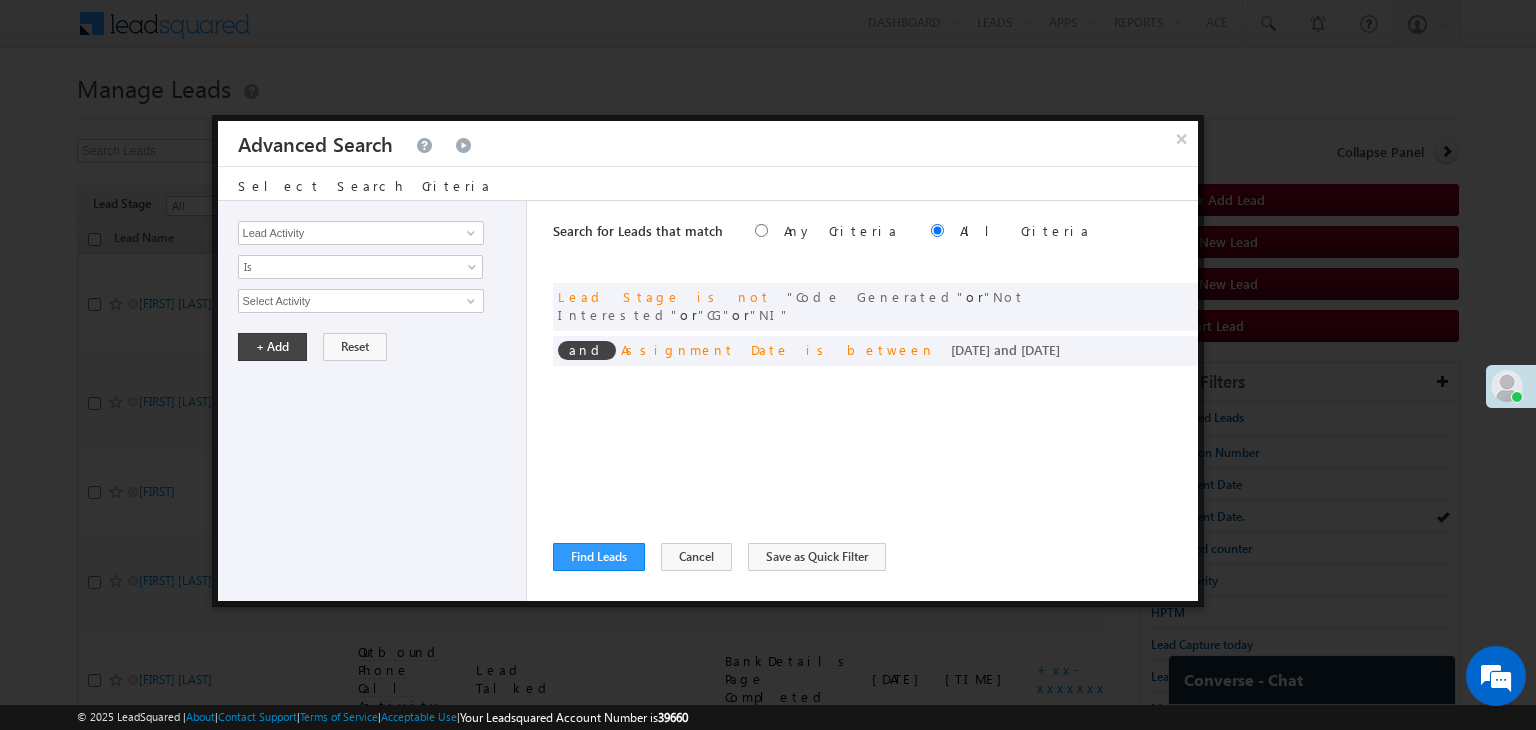 click on "Search for Leads that match
Any Criteria
All Criteria
Note that the current triggering entity  is not considered  in the condition
If more than one opportunities are returned, the opportunity which is  most recently created  will be considered.
Descending
Ascending
and  Lead Stage   is not   Code Generated  or  Not Interested" at bounding box center [875, 401] 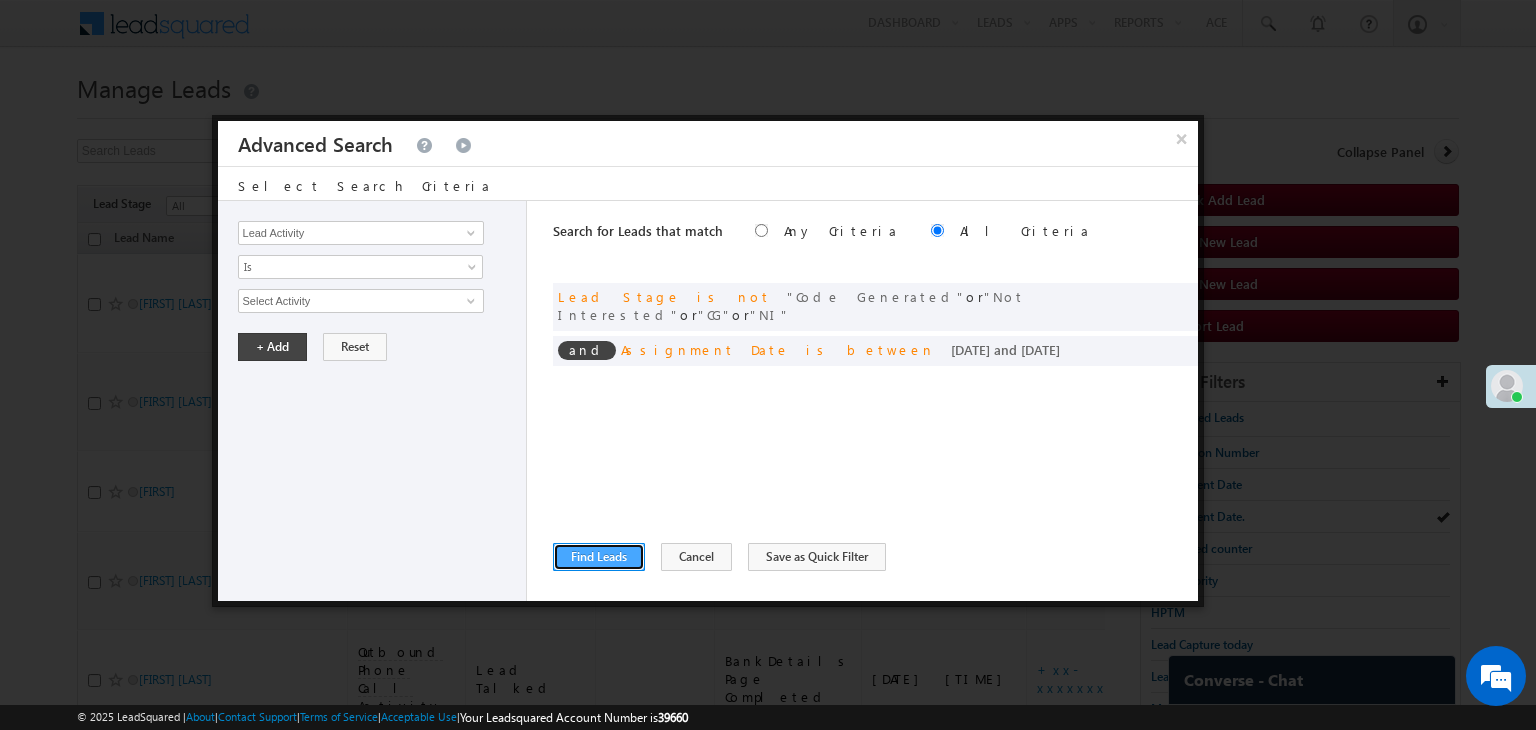 click on "Find Leads" at bounding box center [599, 557] 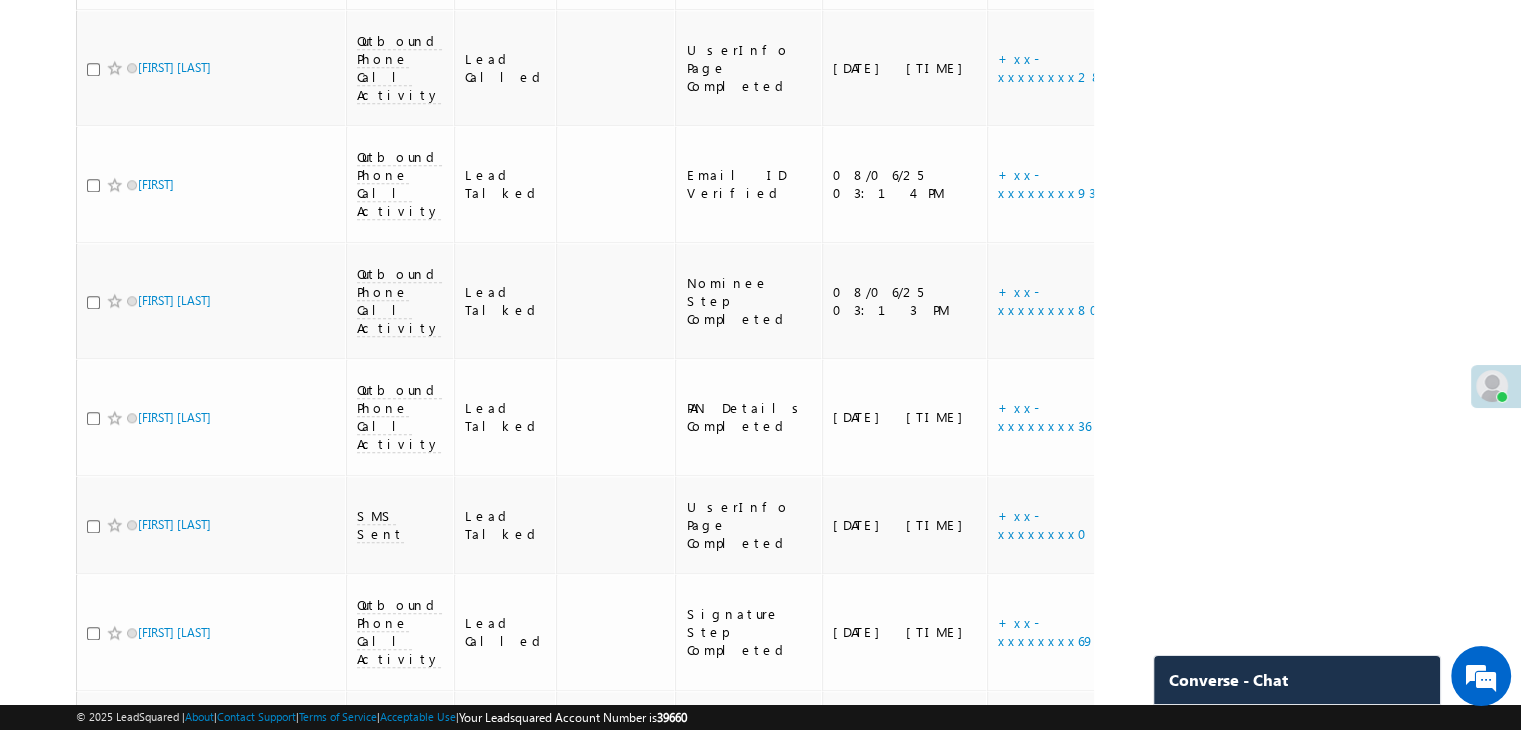 scroll, scrollTop: 0, scrollLeft: 0, axis: both 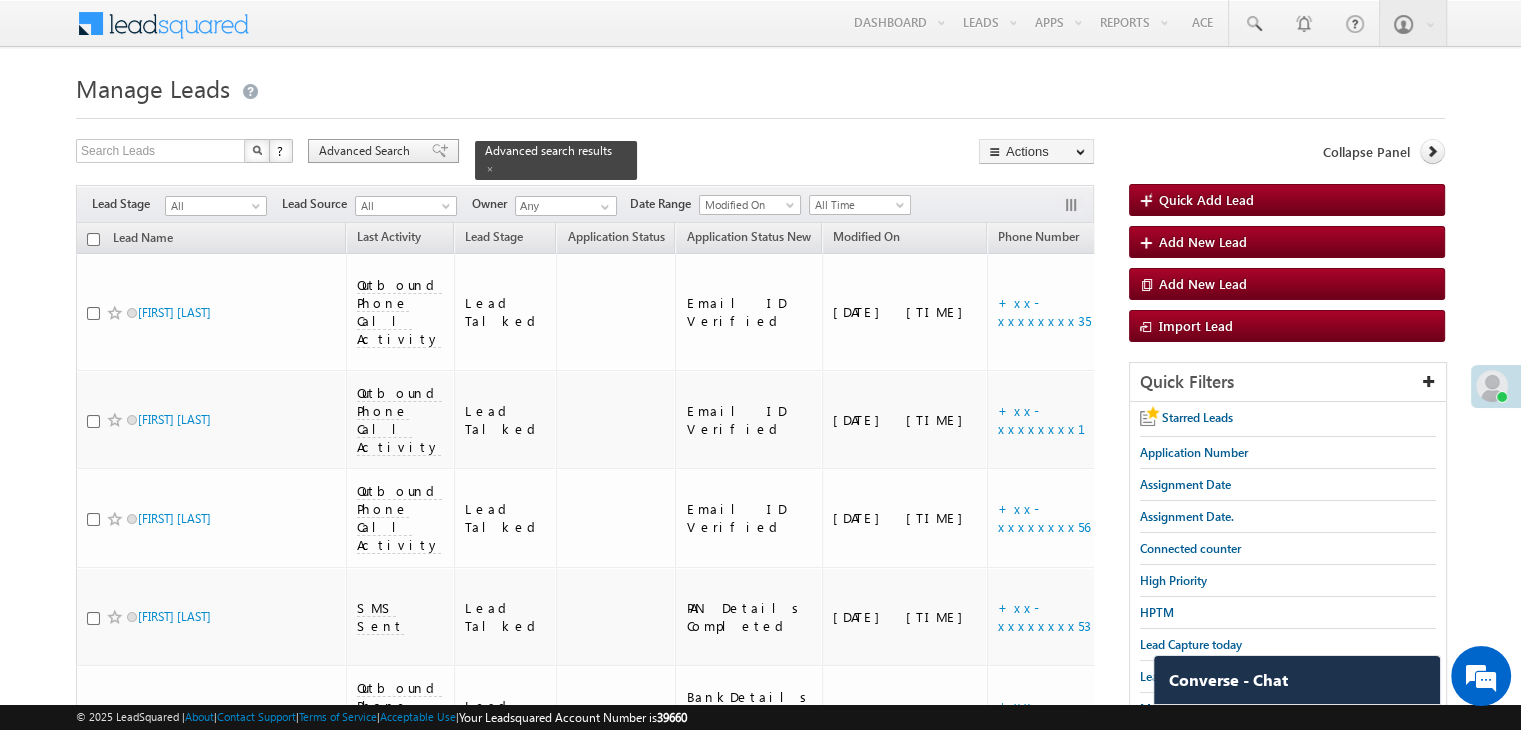 click on "Advanced Search" at bounding box center [367, 151] 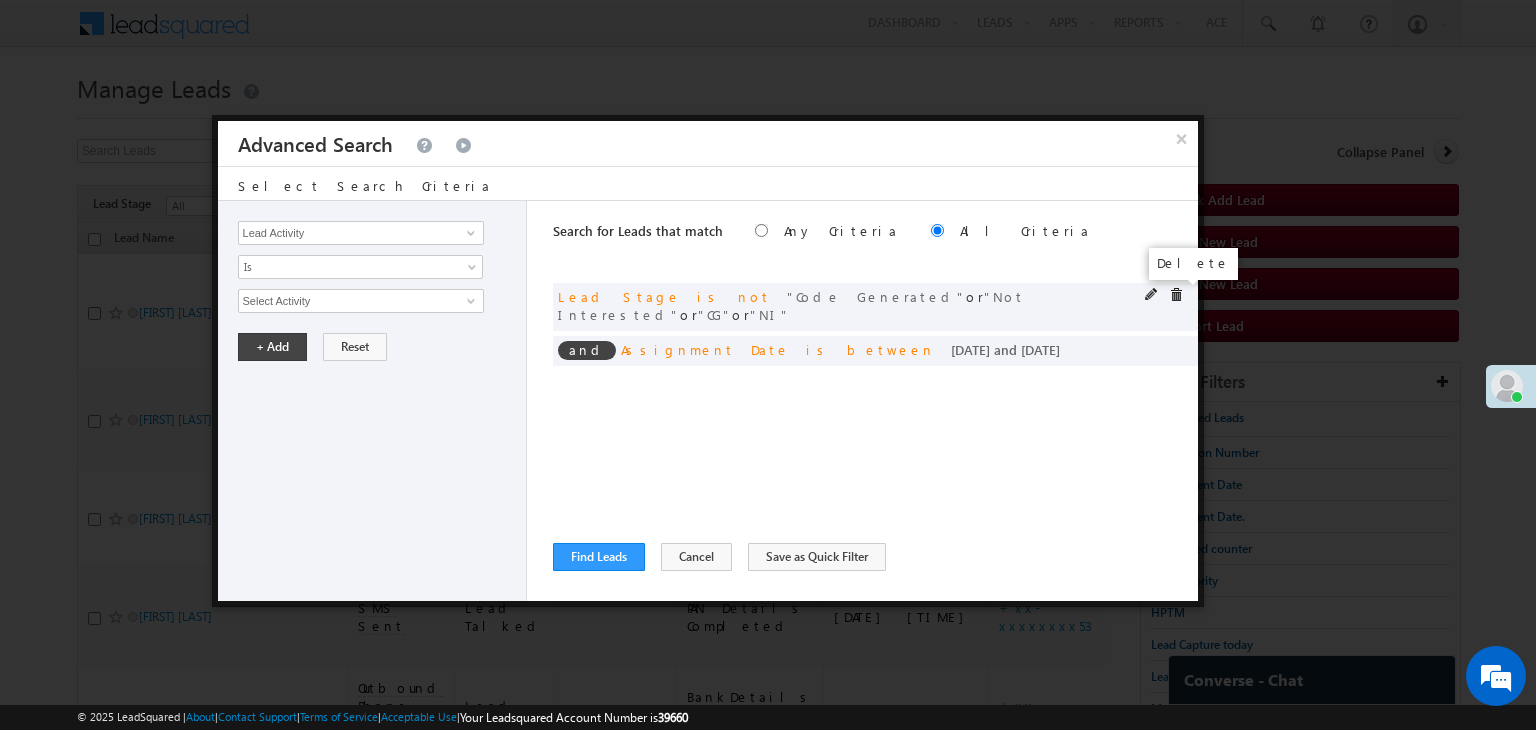 click at bounding box center [1176, 295] 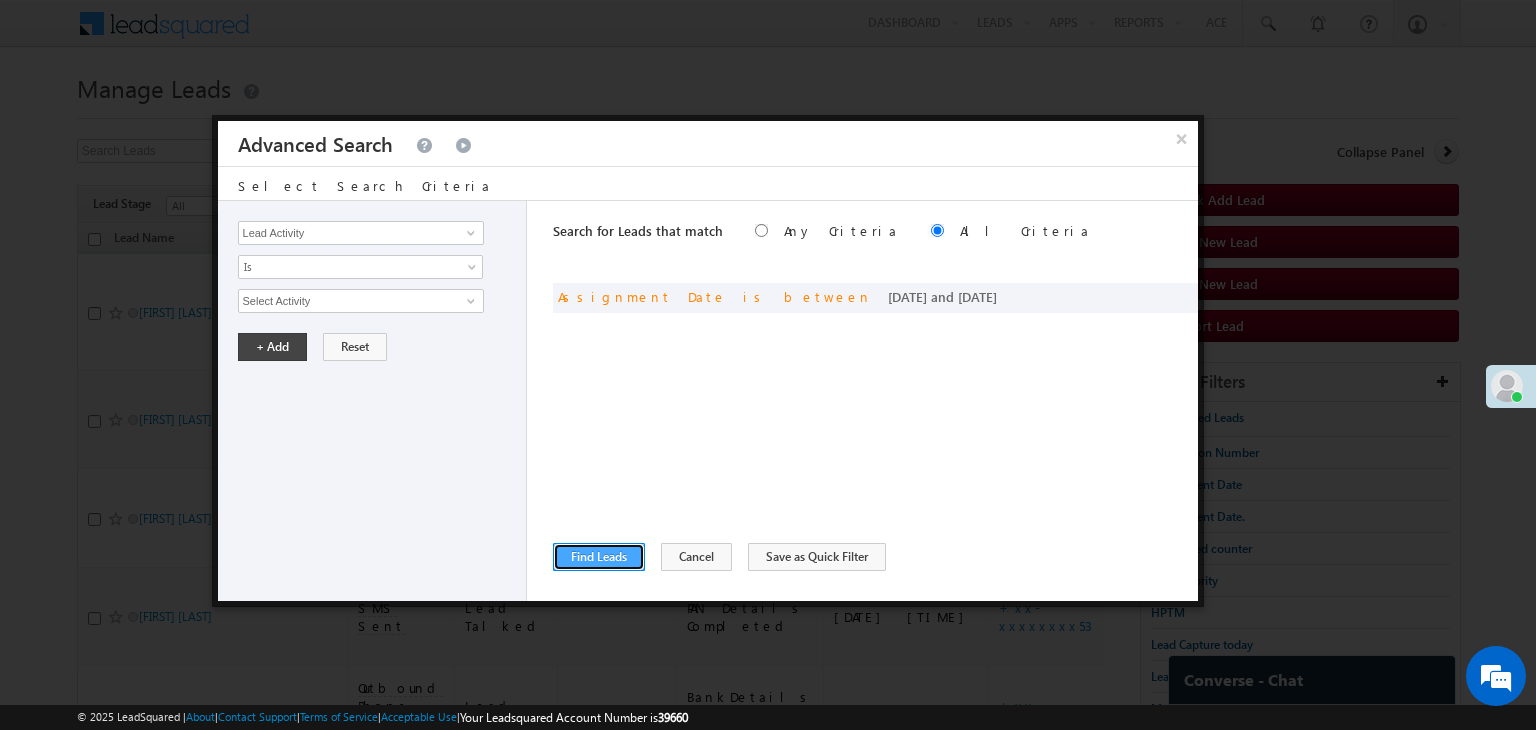 click on "Find Leads" at bounding box center (599, 557) 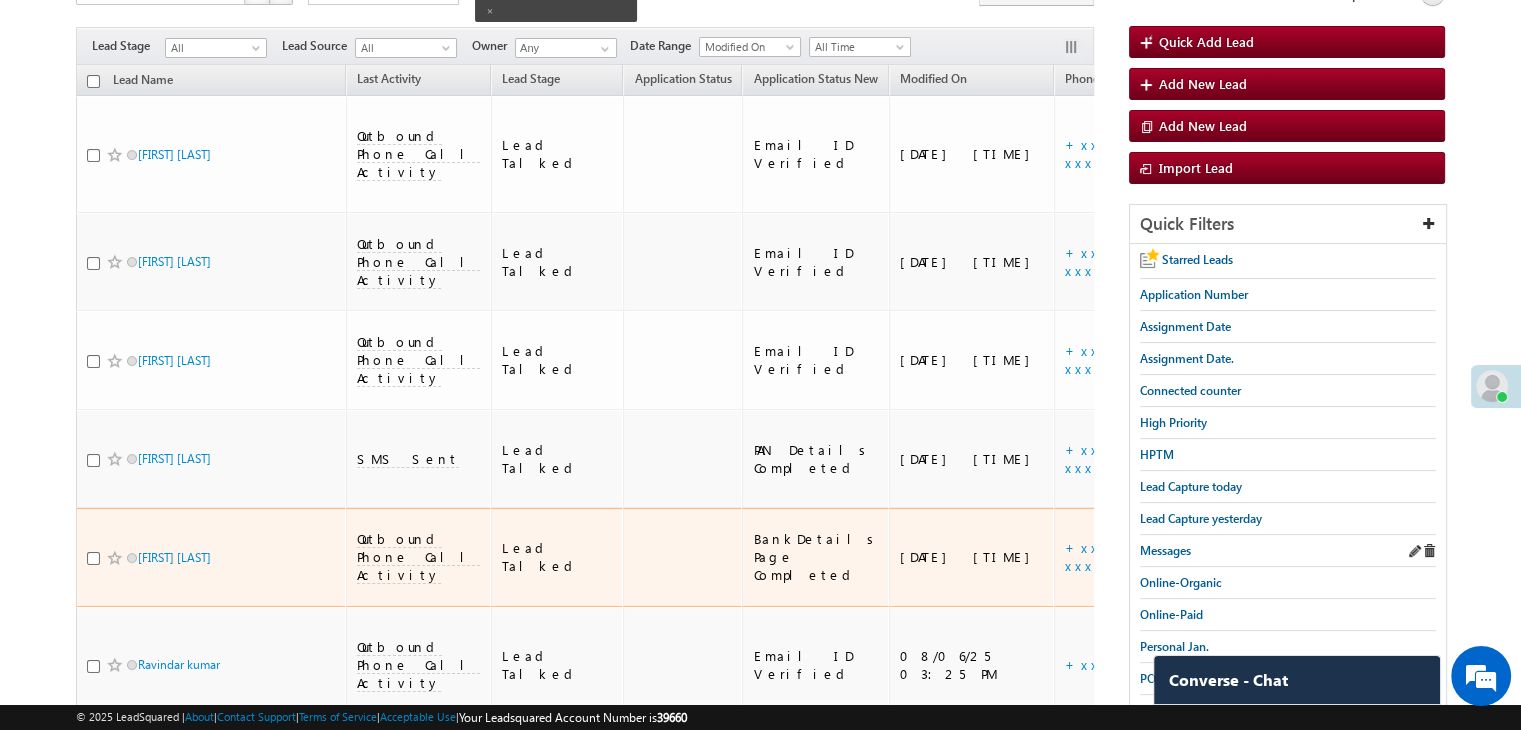 scroll, scrollTop: 300, scrollLeft: 0, axis: vertical 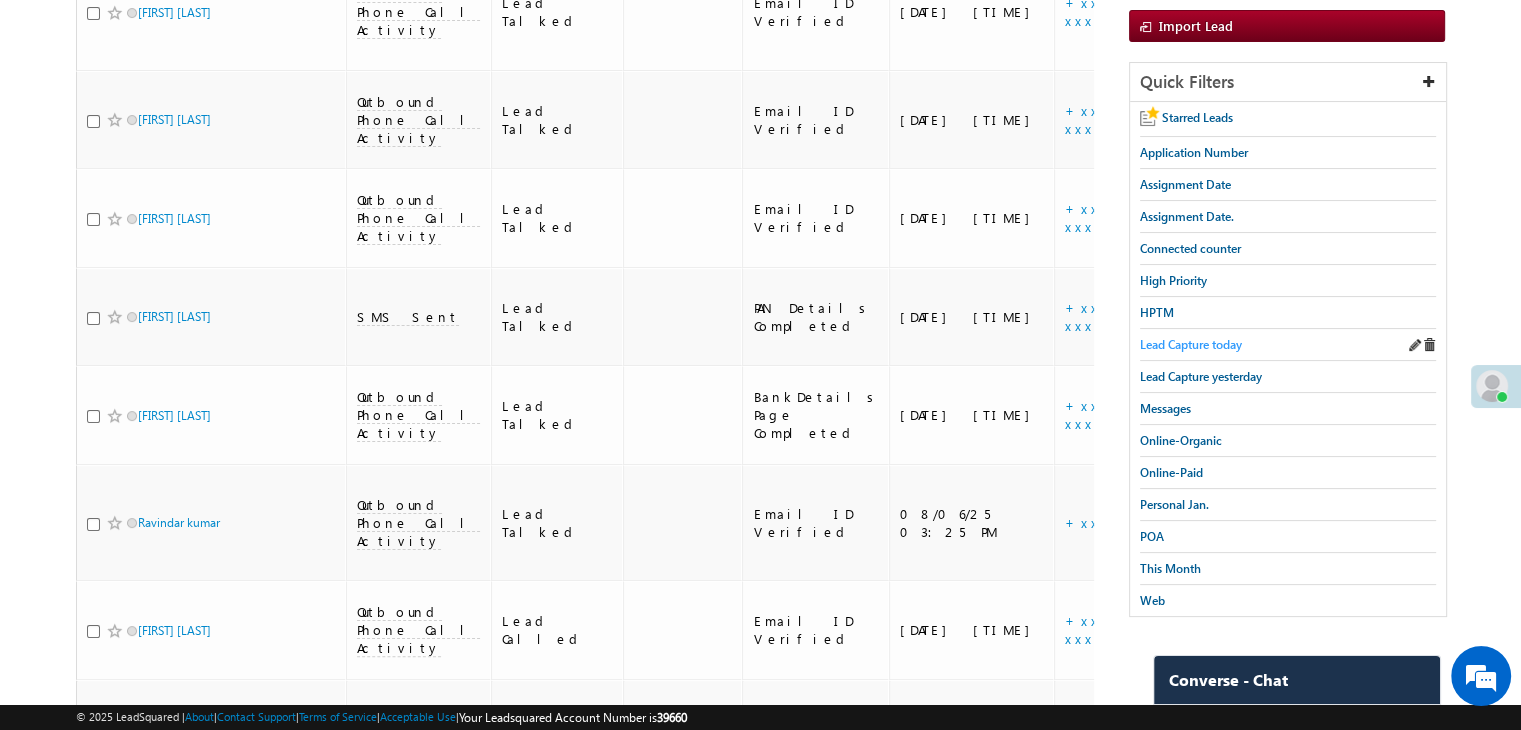 click on "Lead Capture today" at bounding box center [1191, 344] 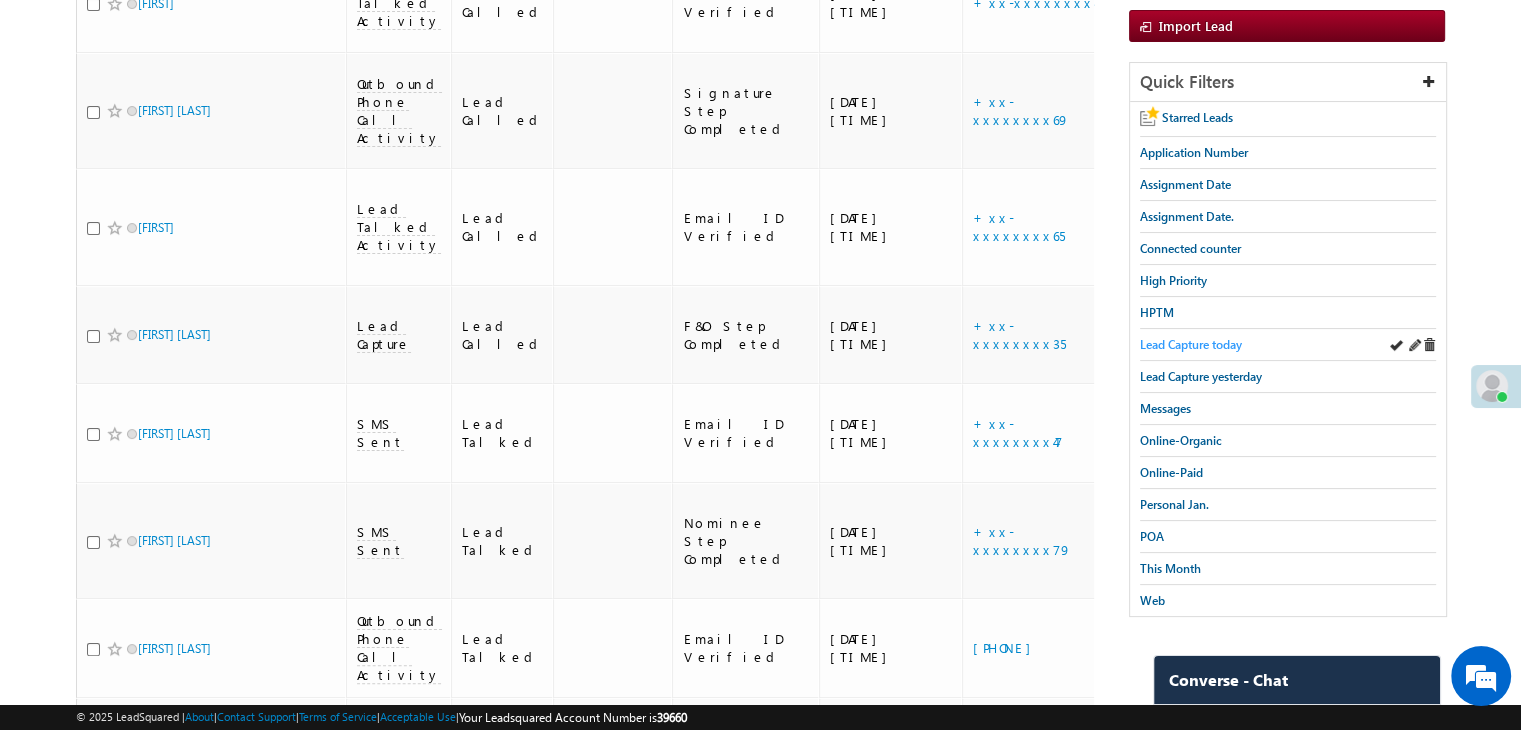 click on "Lead Capture today" at bounding box center [1191, 344] 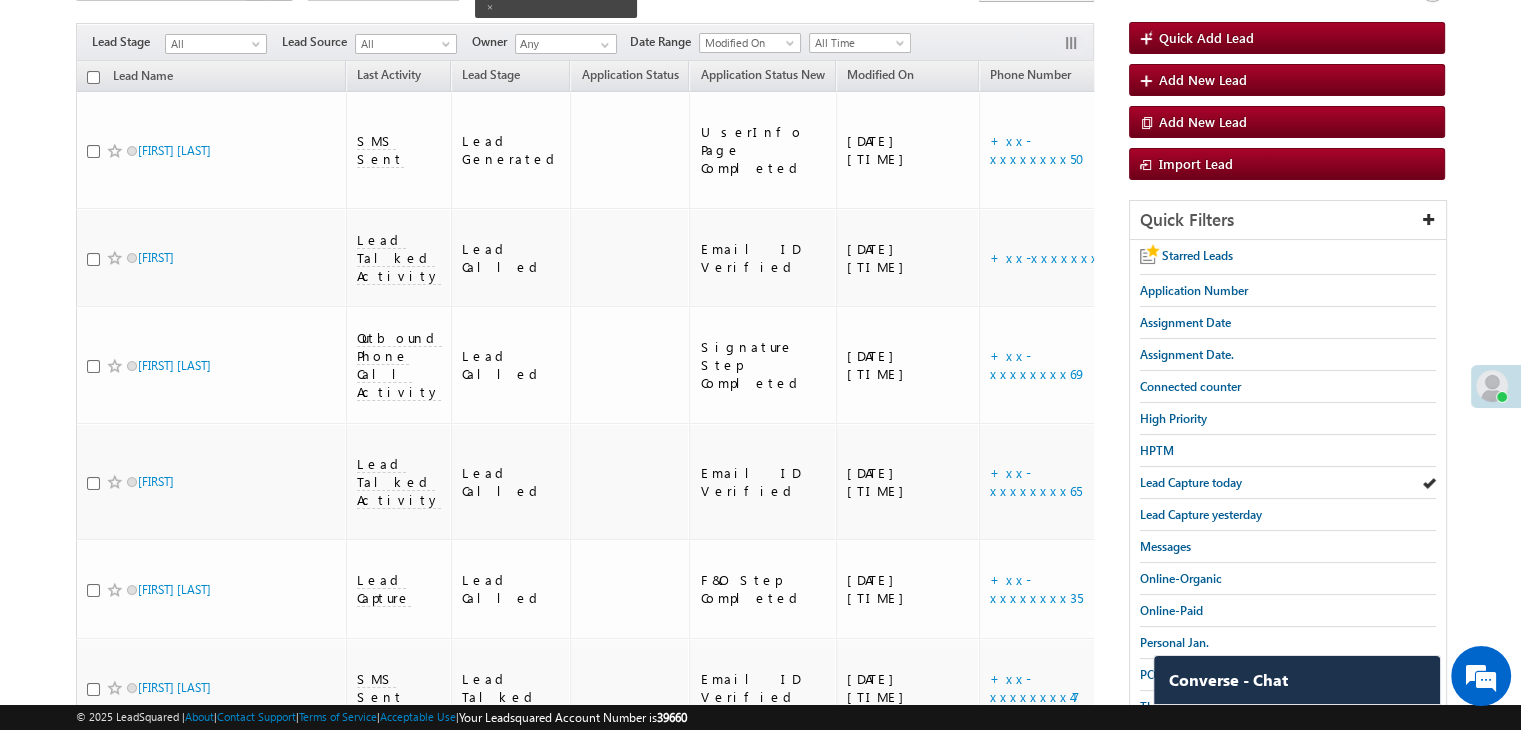 scroll, scrollTop: 100, scrollLeft: 0, axis: vertical 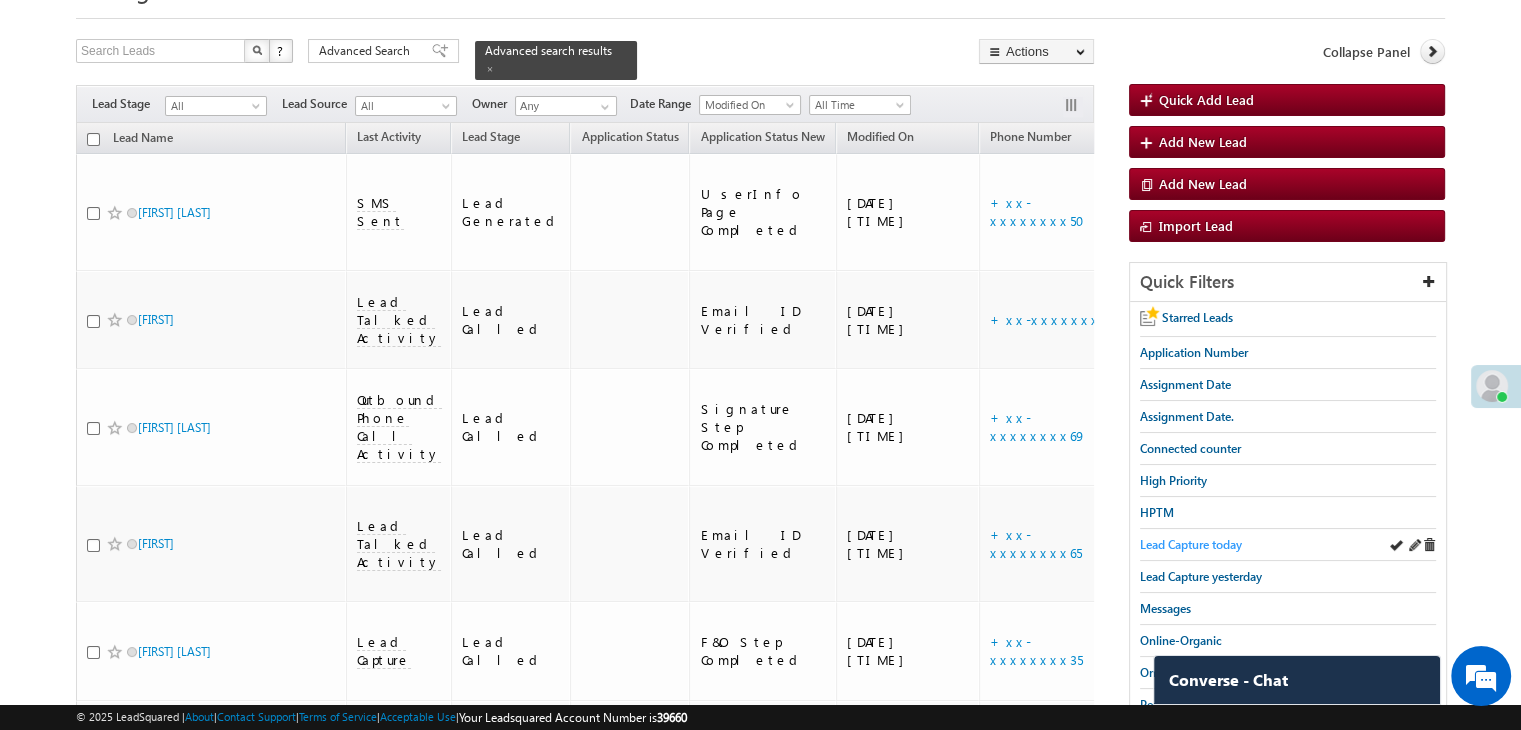 click on "Lead Capture today" at bounding box center [1191, 544] 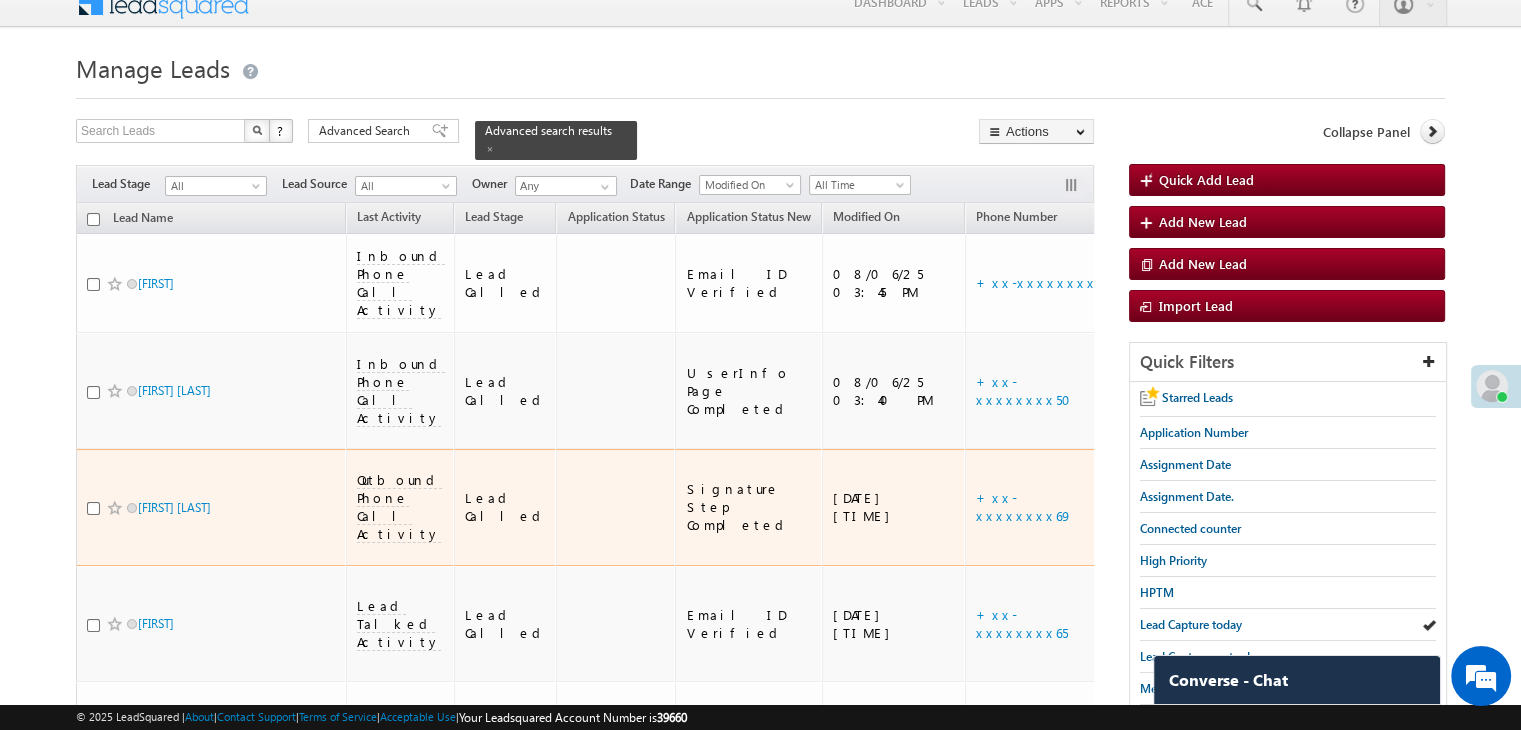 scroll, scrollTop: 0, scrollLeft: 0, axis: both 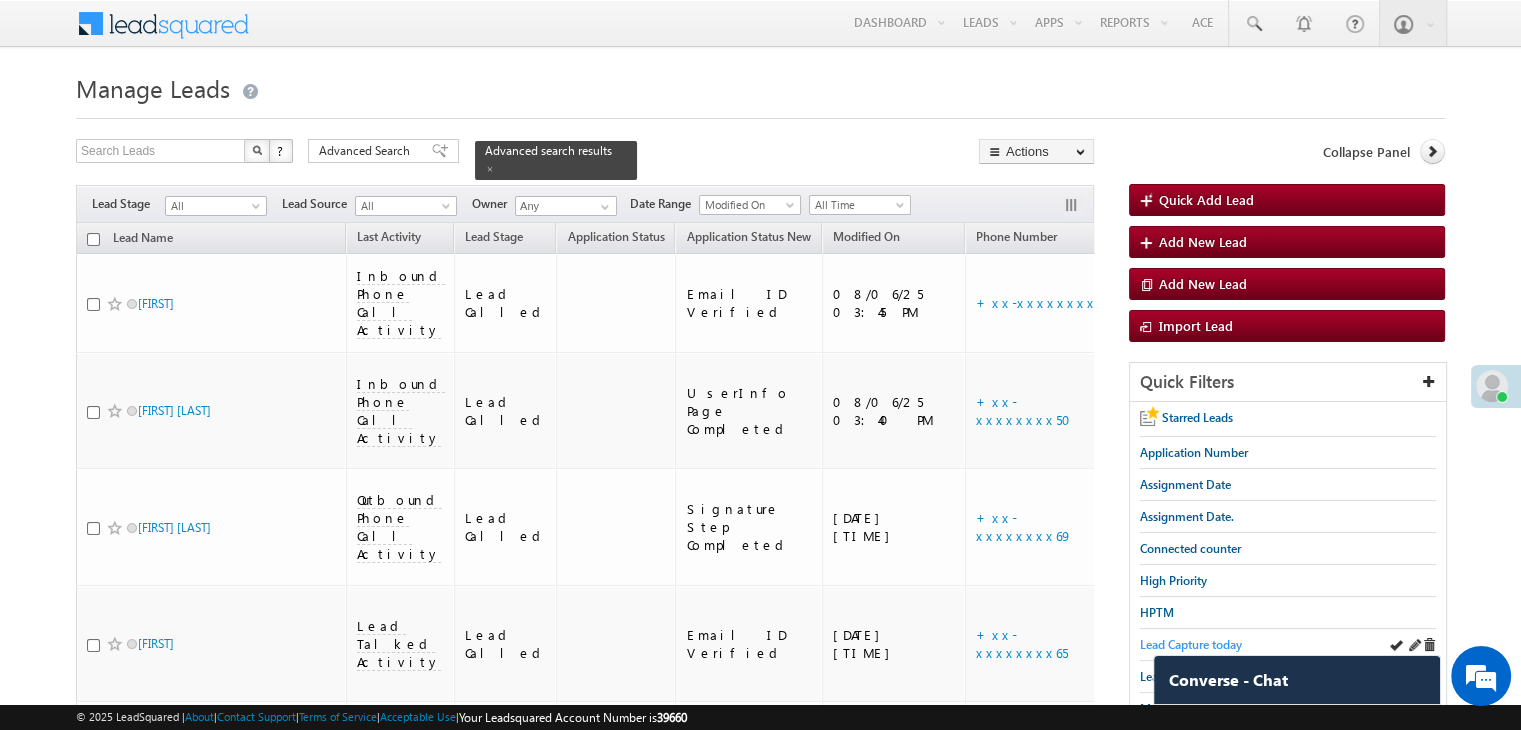 click on "Lead Capture today" at bounding box center (1191, 644) 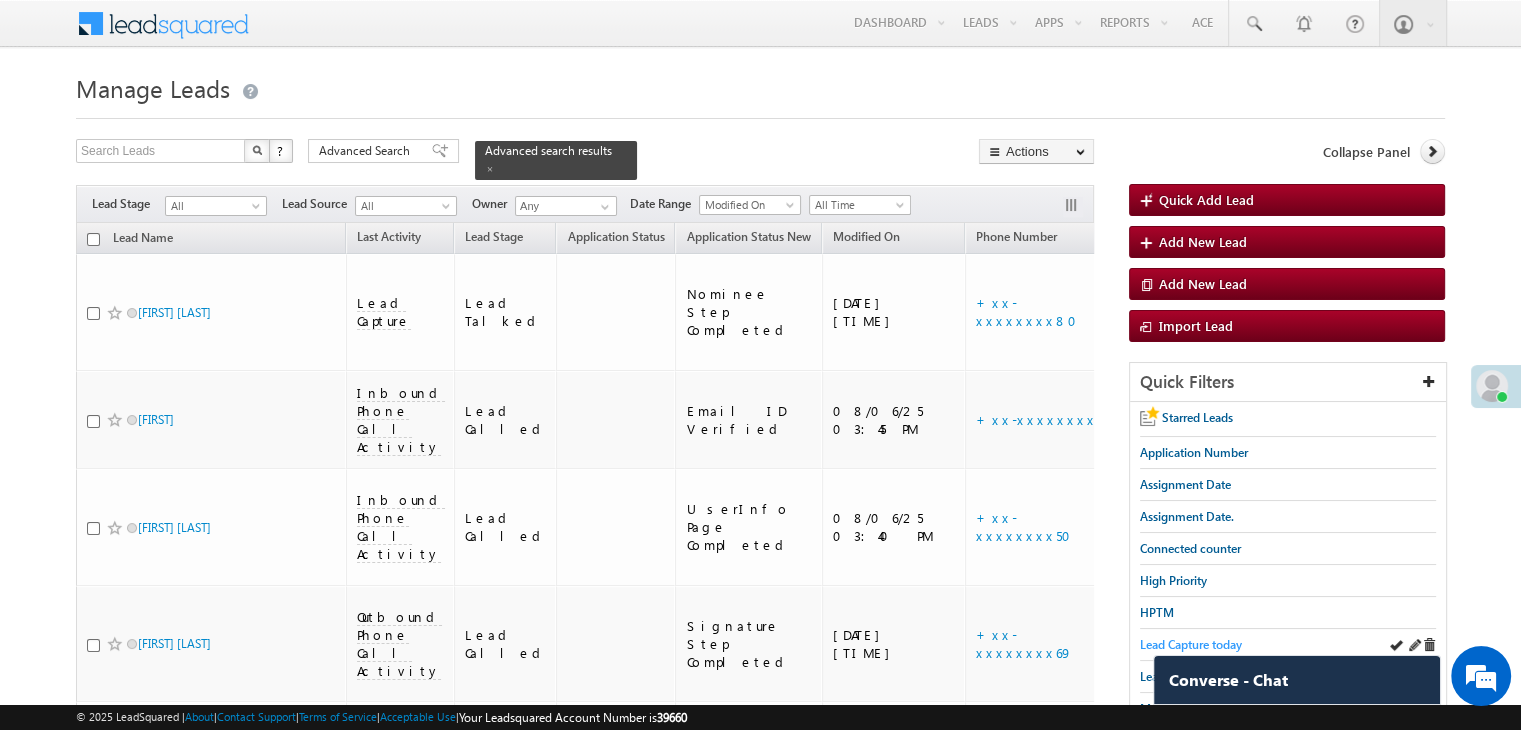 click on "Lead Capture today" at bounding box center [1191, 644] 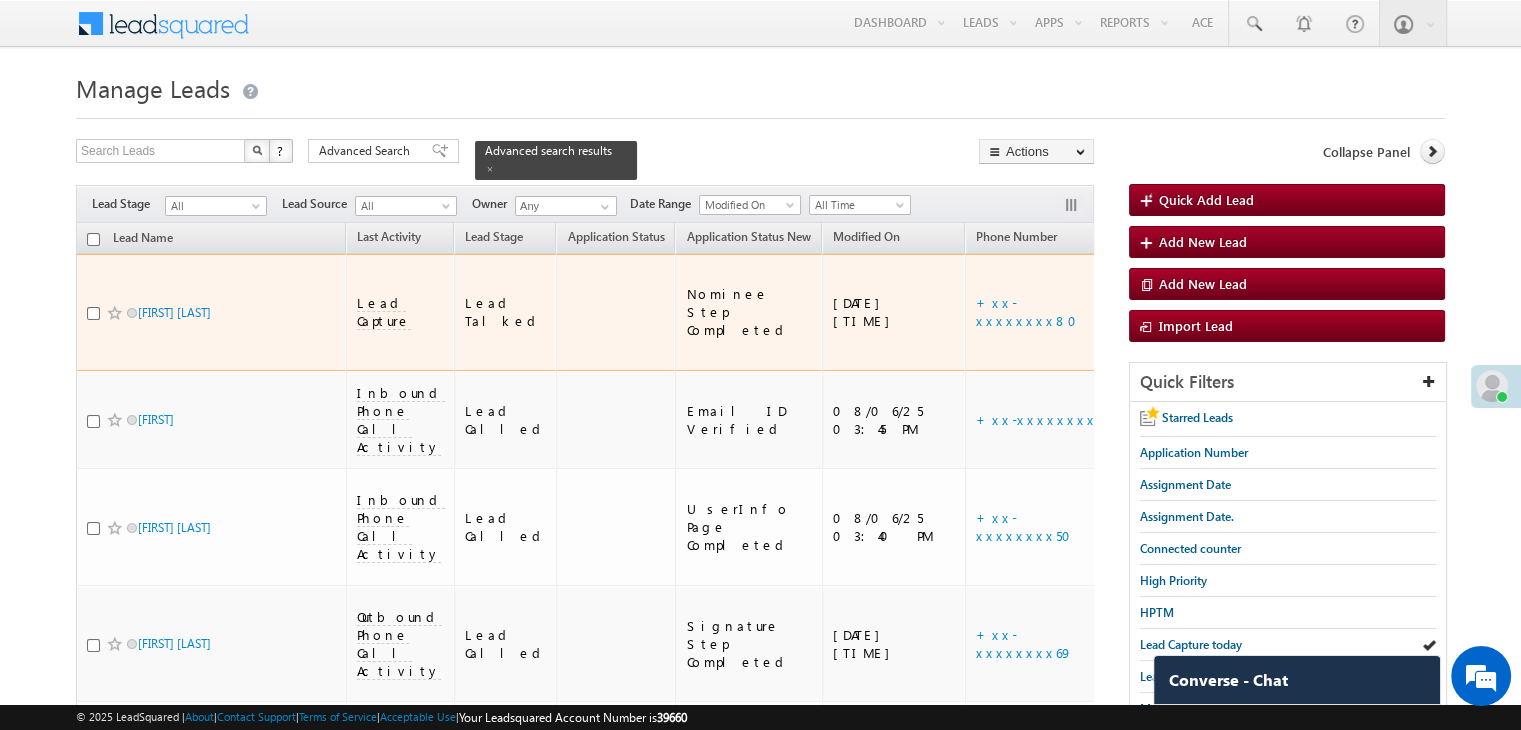 click on "https://angelbroking1-pk3em7sa.customui-test.leadsquared.com?leadId=5791436f-778e-4802-a3ba-97e92a08b9e1" at bounding box center [1259, 312] 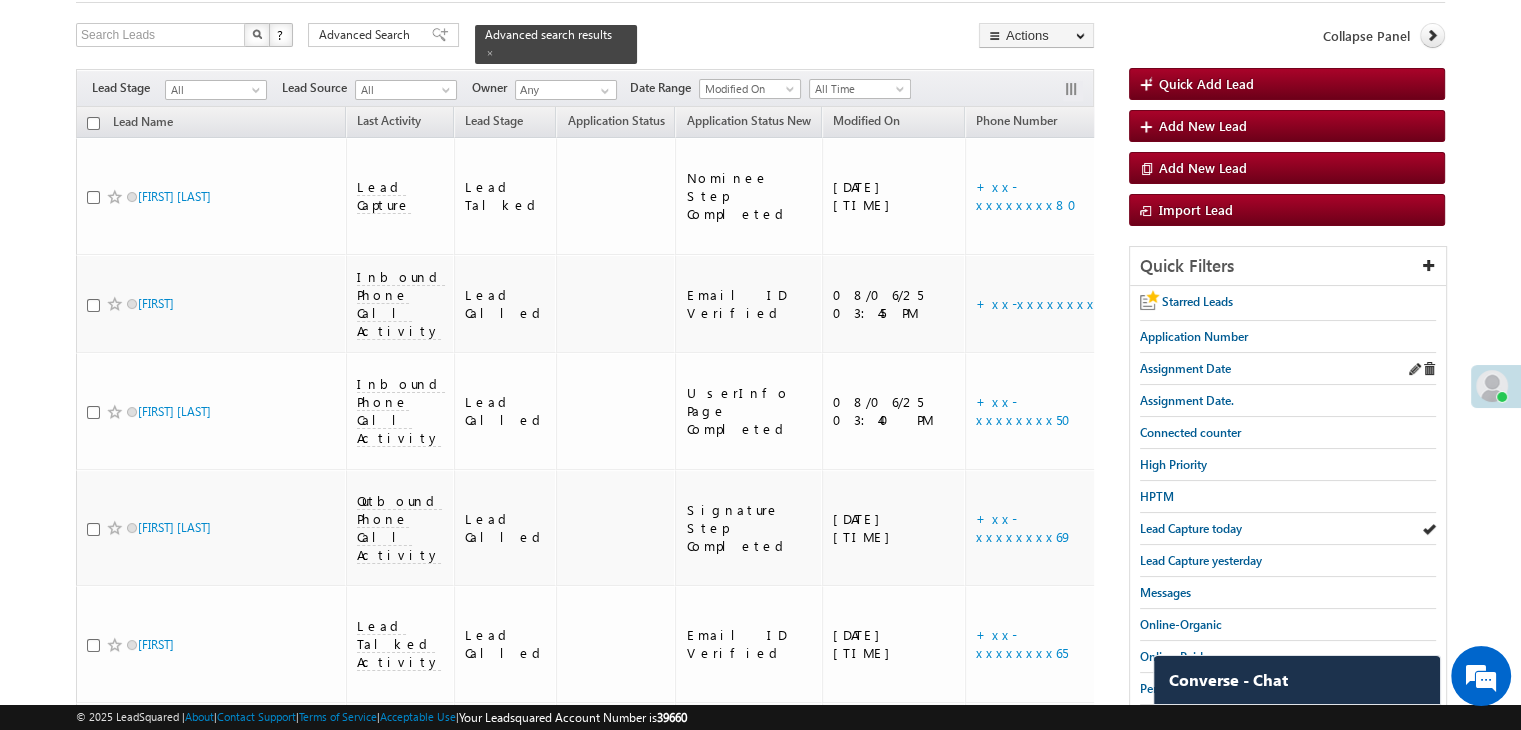scroll, scrollTop: 200, scrollLeft: 0, axis: vertical 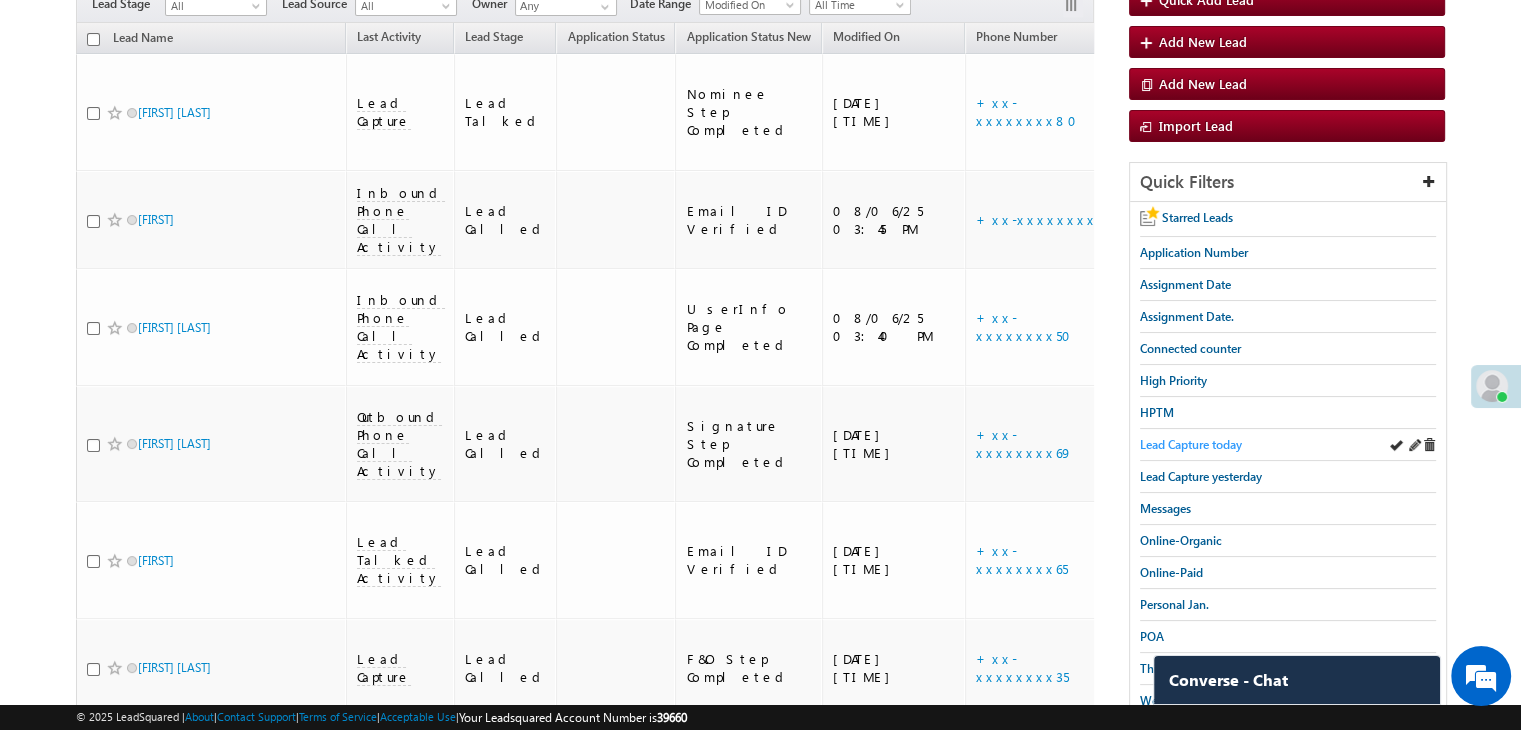 click on "Lead Capture today" at bounding box center (1191, 444) 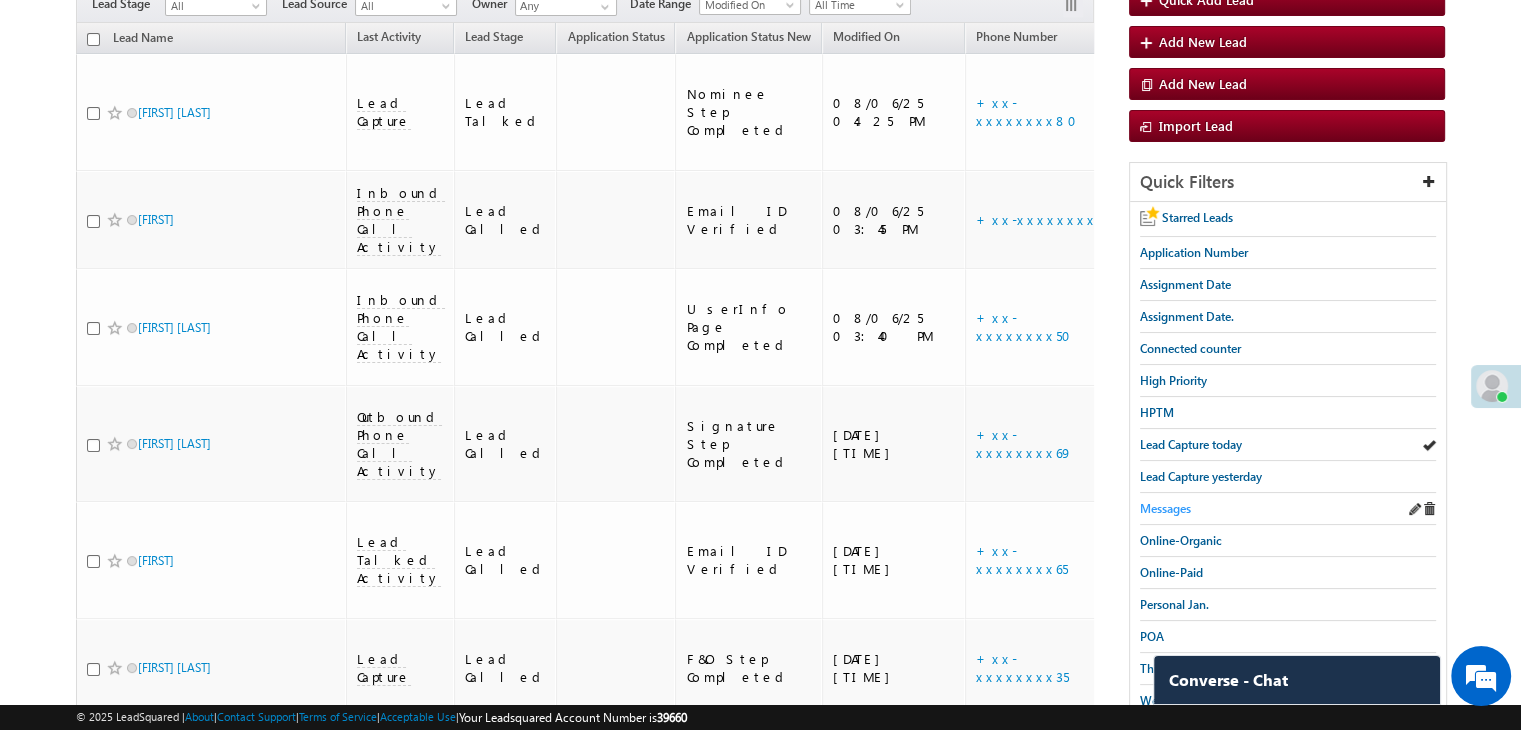 click on "Messages" at bounding box center [1165, 508] 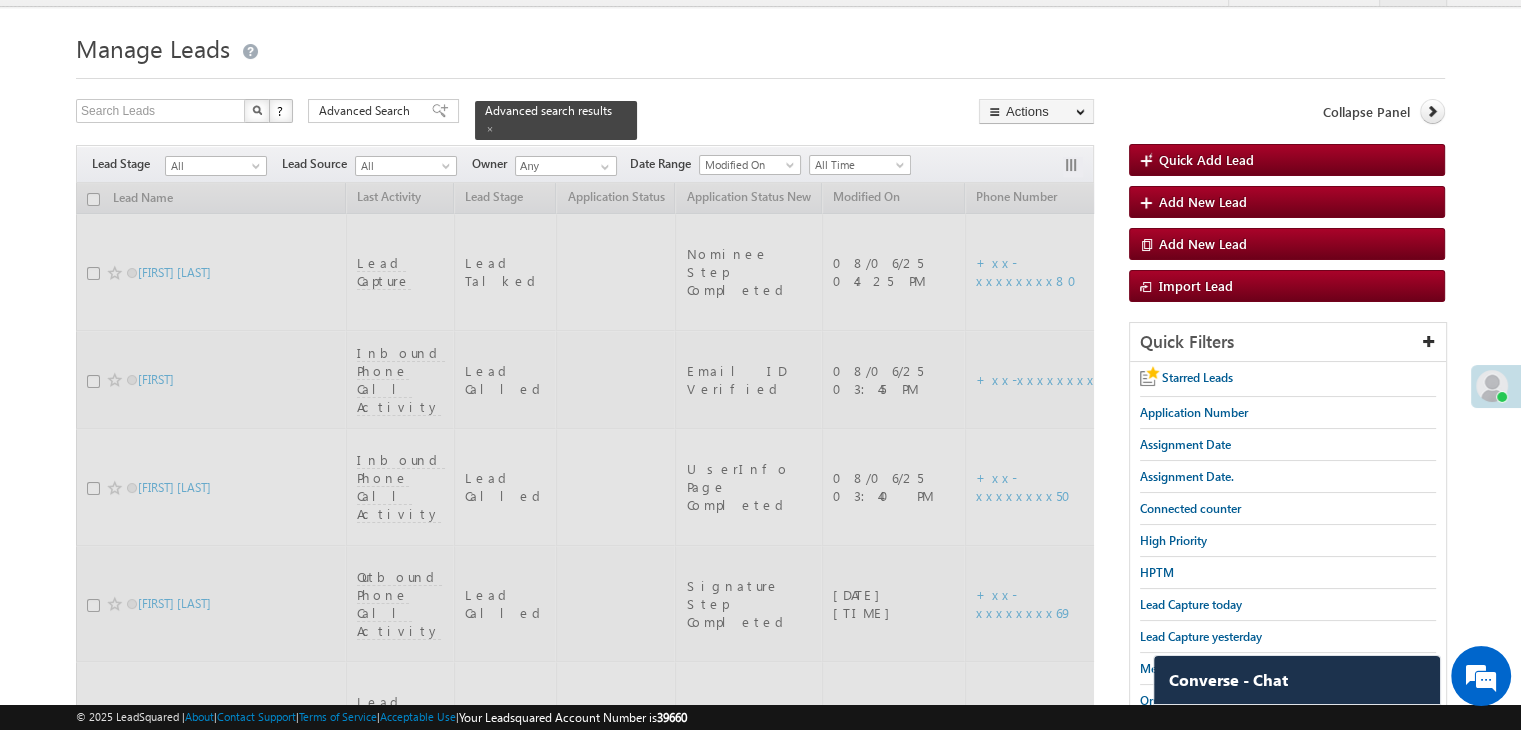 scroll, scrollTop: 0, scrollLeft: 0, axis: both 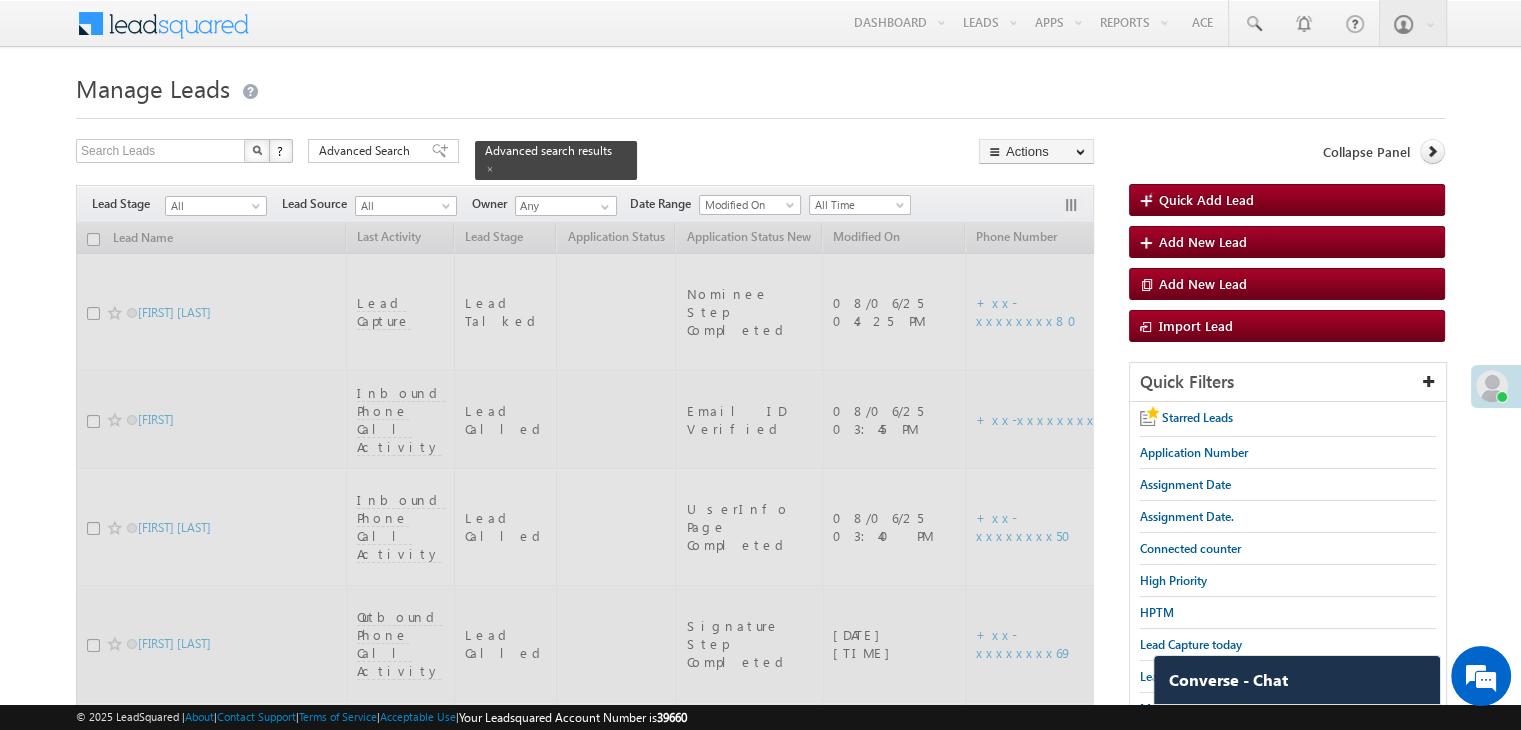 click at bounding box center (490, 169) 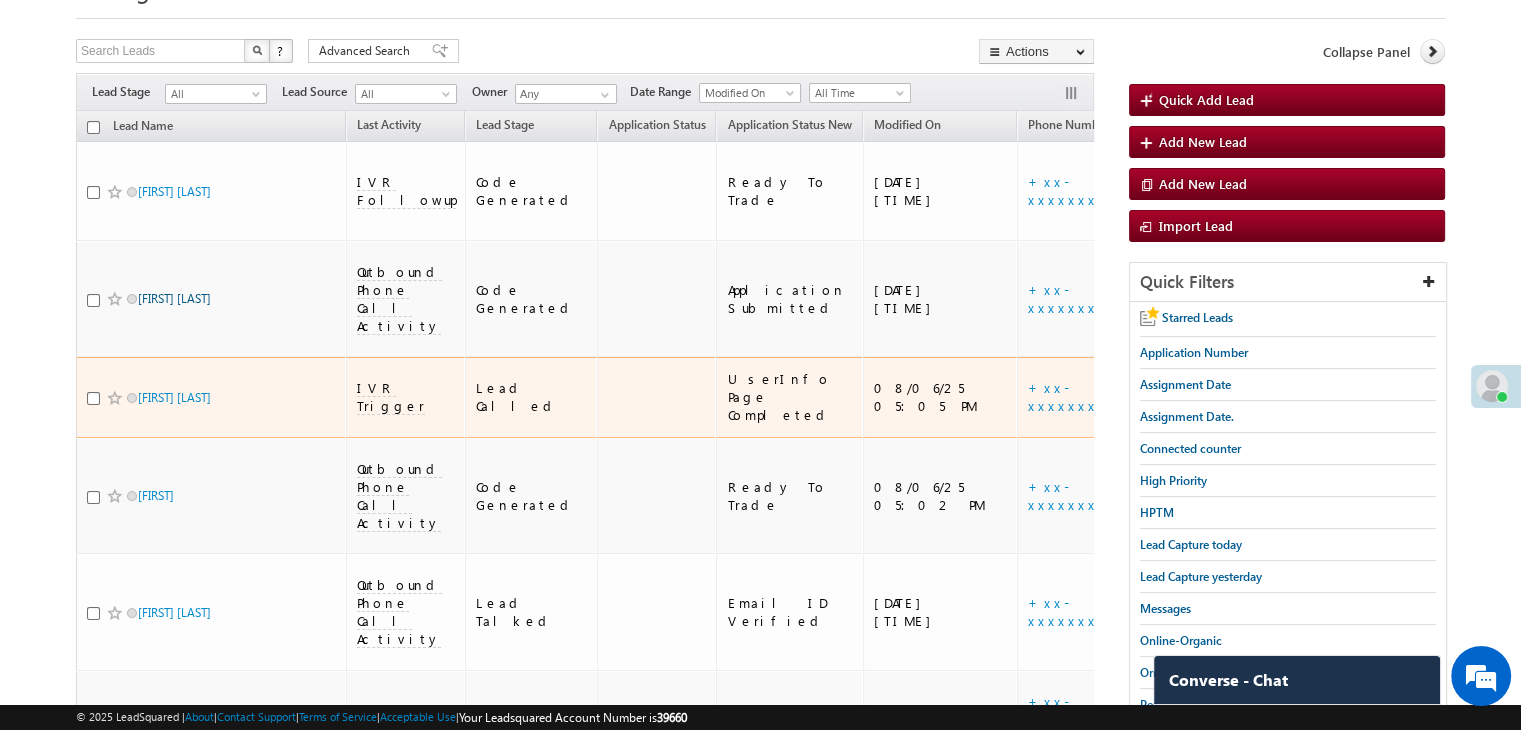 scroll, scrollTop: 300, scrollLeft: 0, axis: vertical 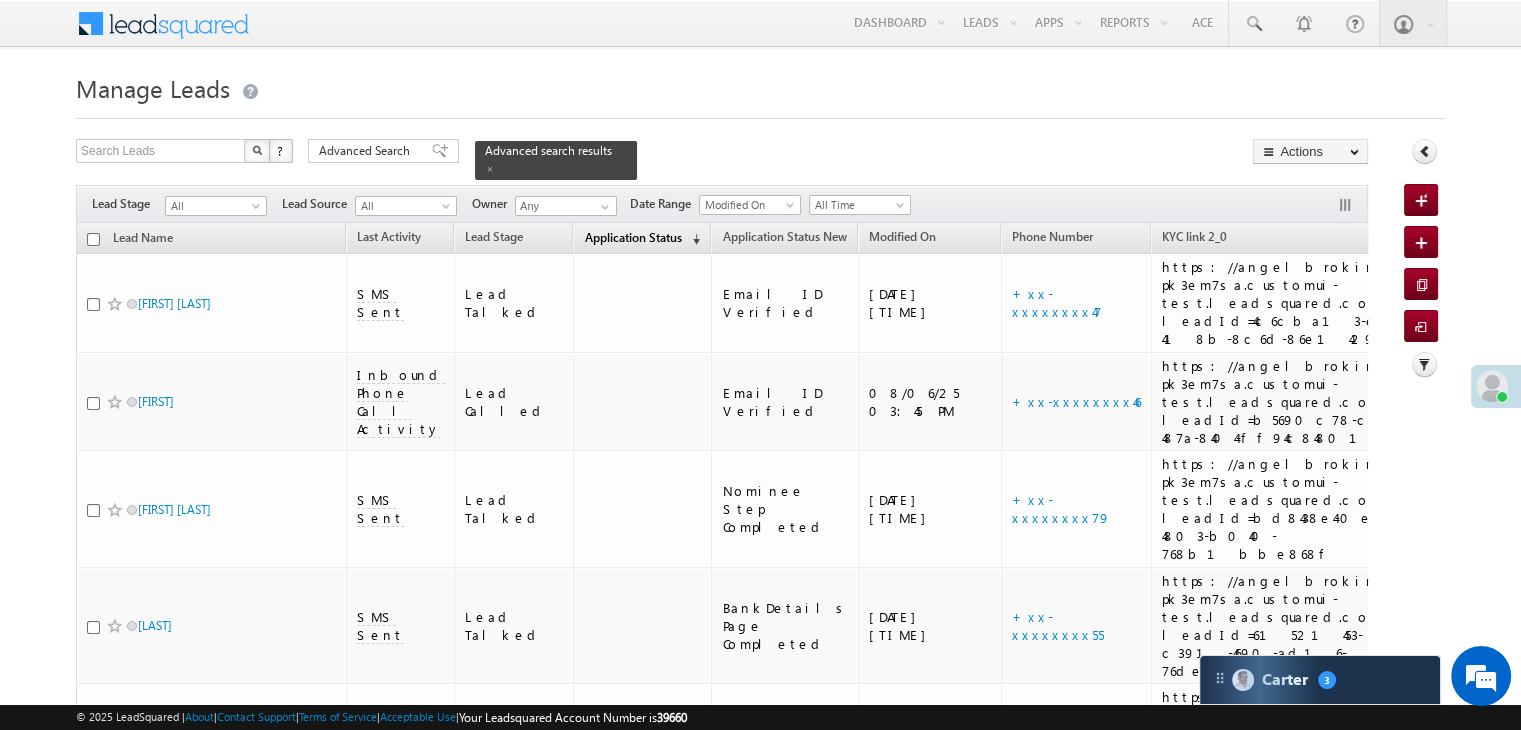 click on "Application Status" at bounding box center (632, 237) 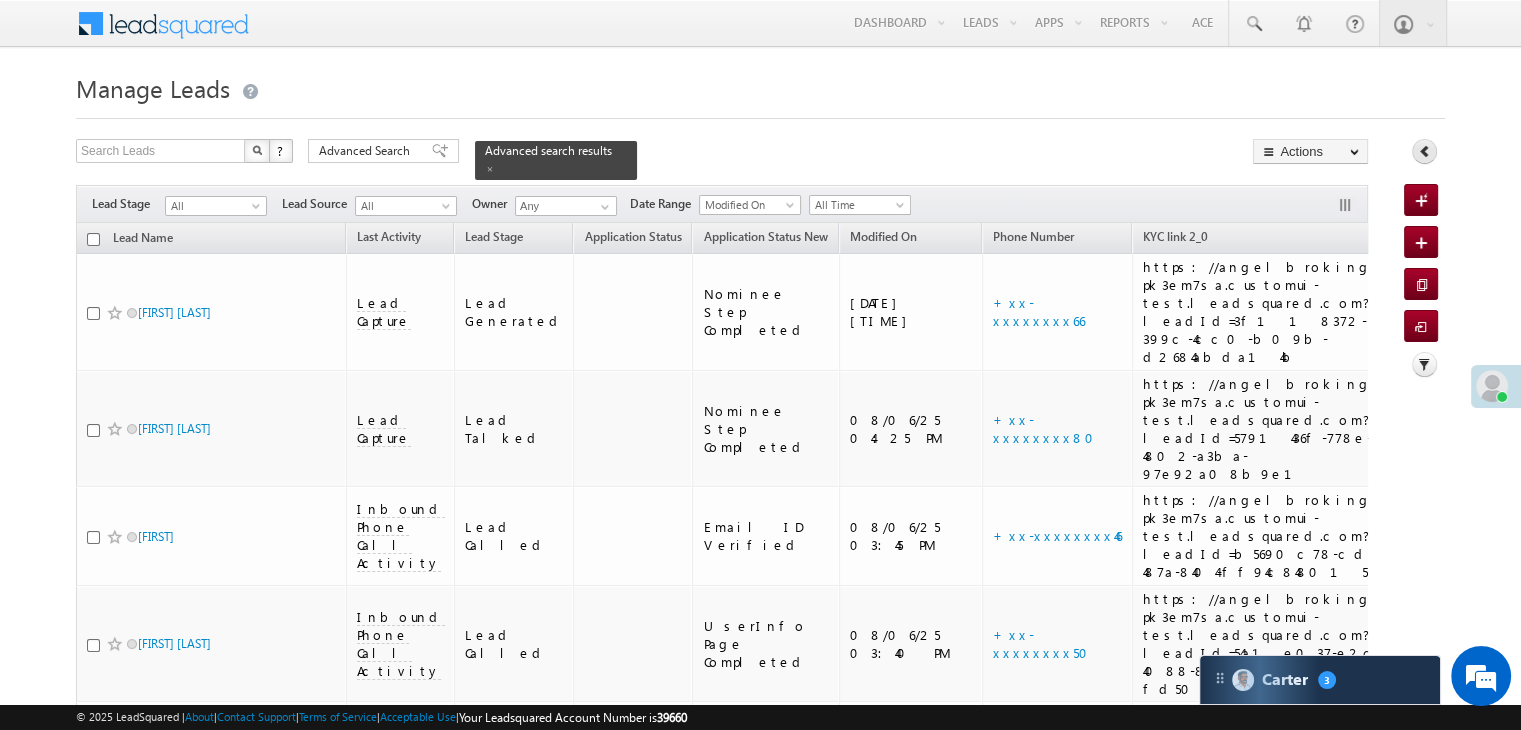 click at bounding box center (1425, 151) 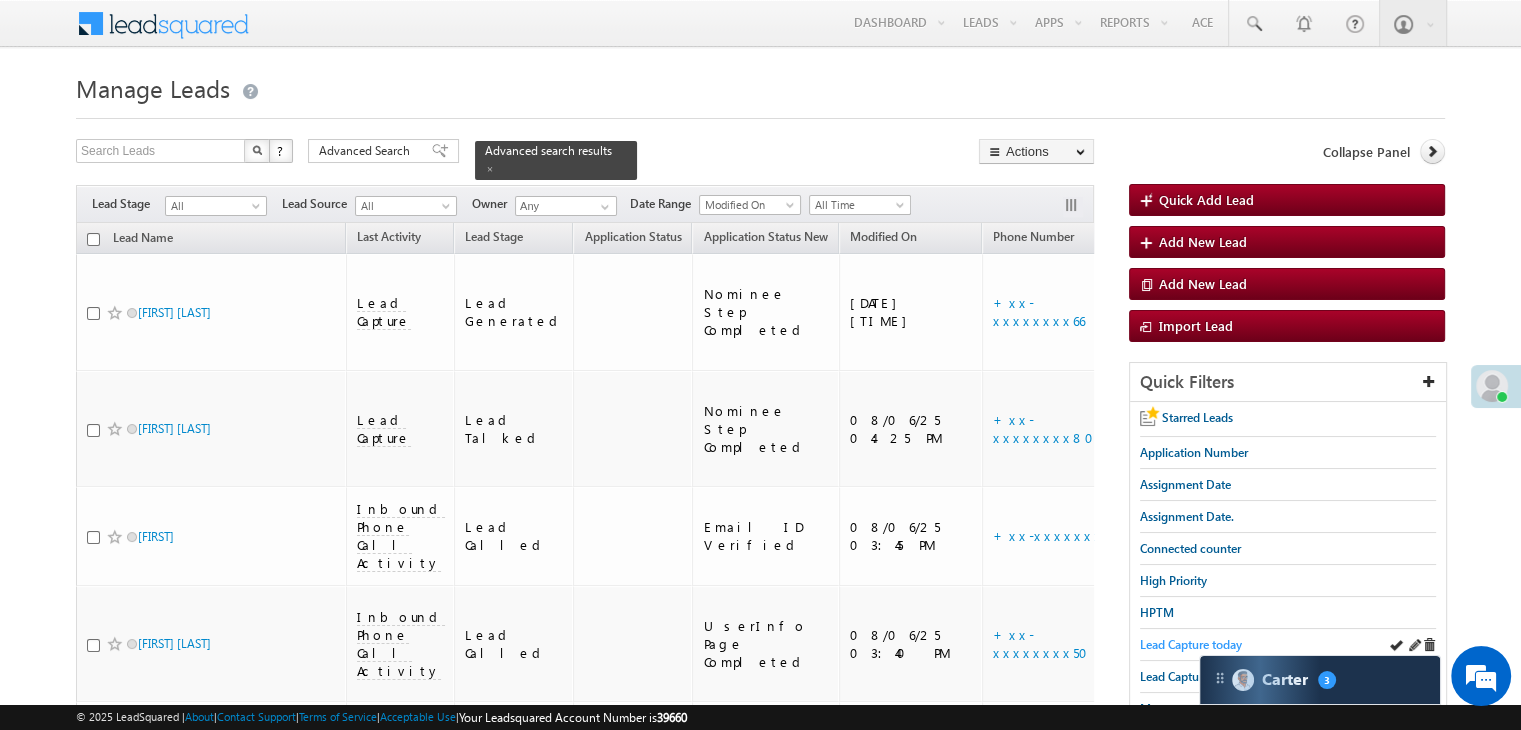 click on "Lead Capture today" at bounding box center [1191, 644] 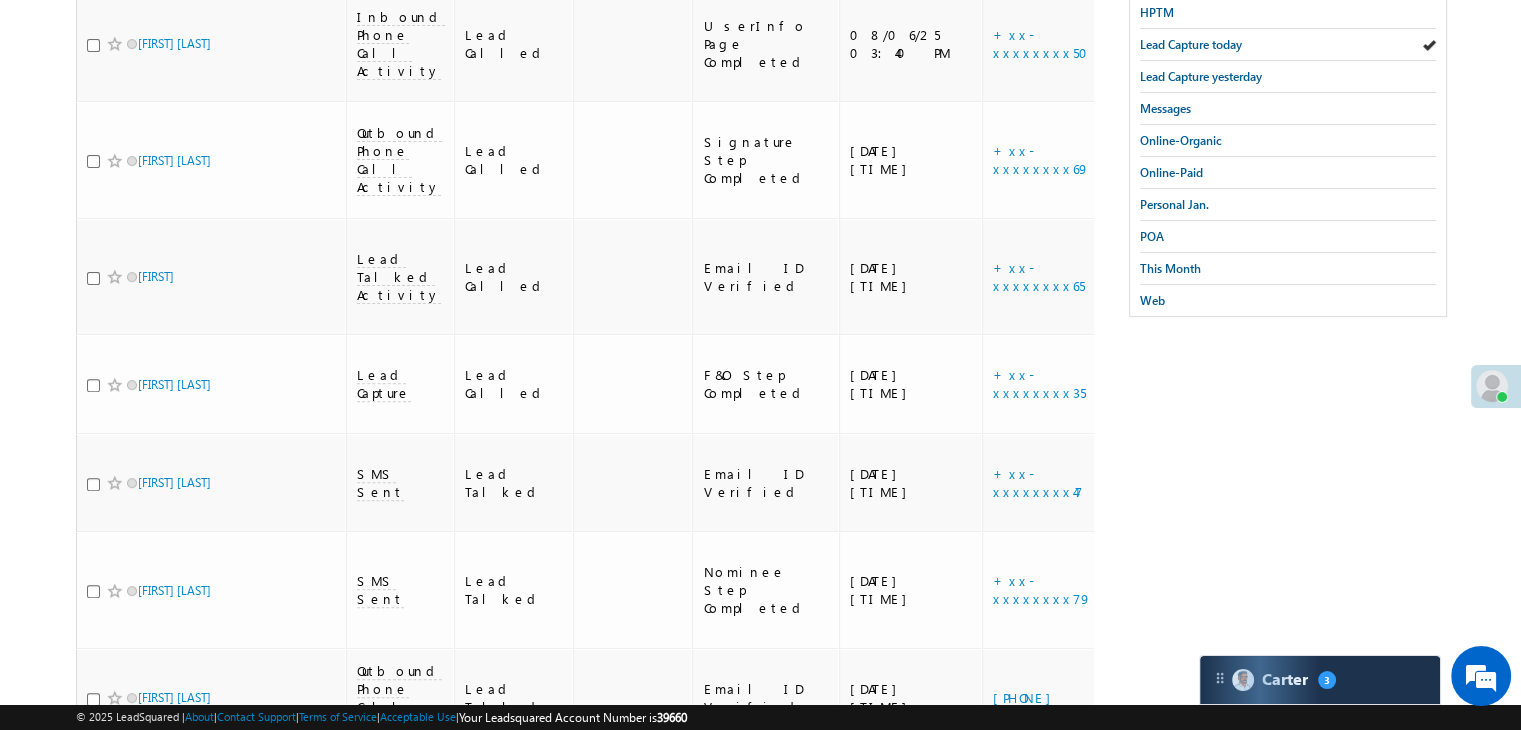 scroll, scrollTop: 1080, scrollLeft: 0, axis: vertical 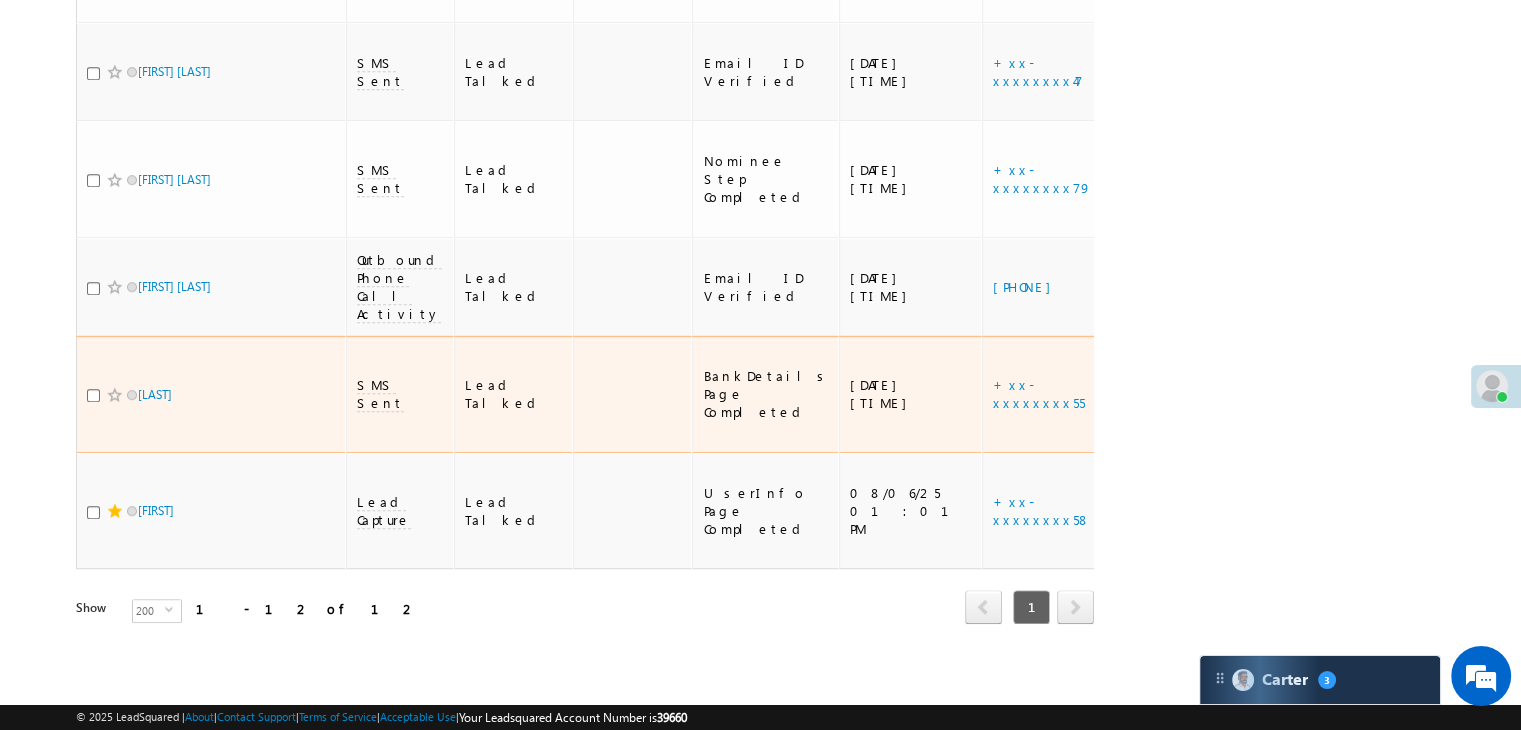 click on "SMS Sent" at bounding box center (380, 394) 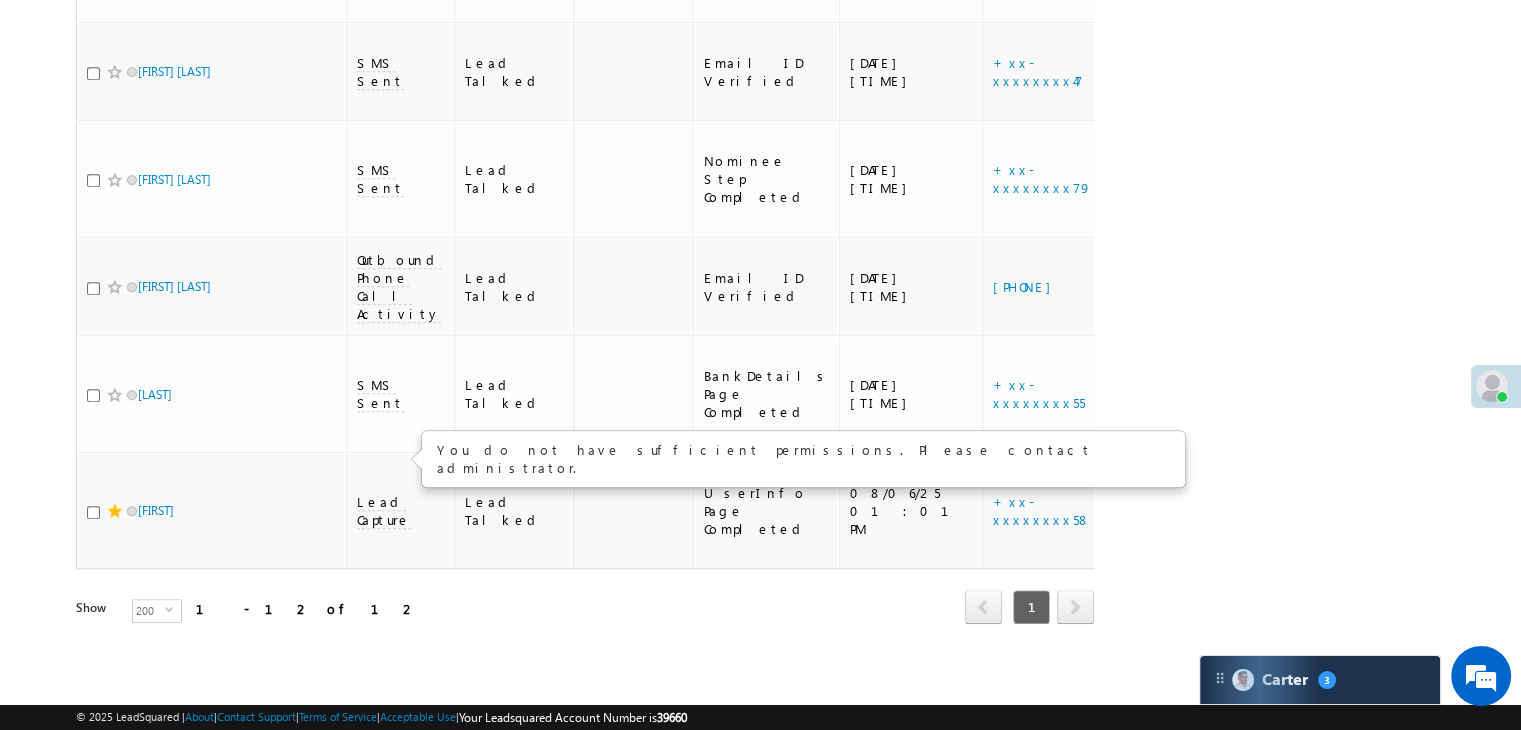 click on "You do not have sufficient permissions. Please contact administrator." at bounding box center (803, 459) 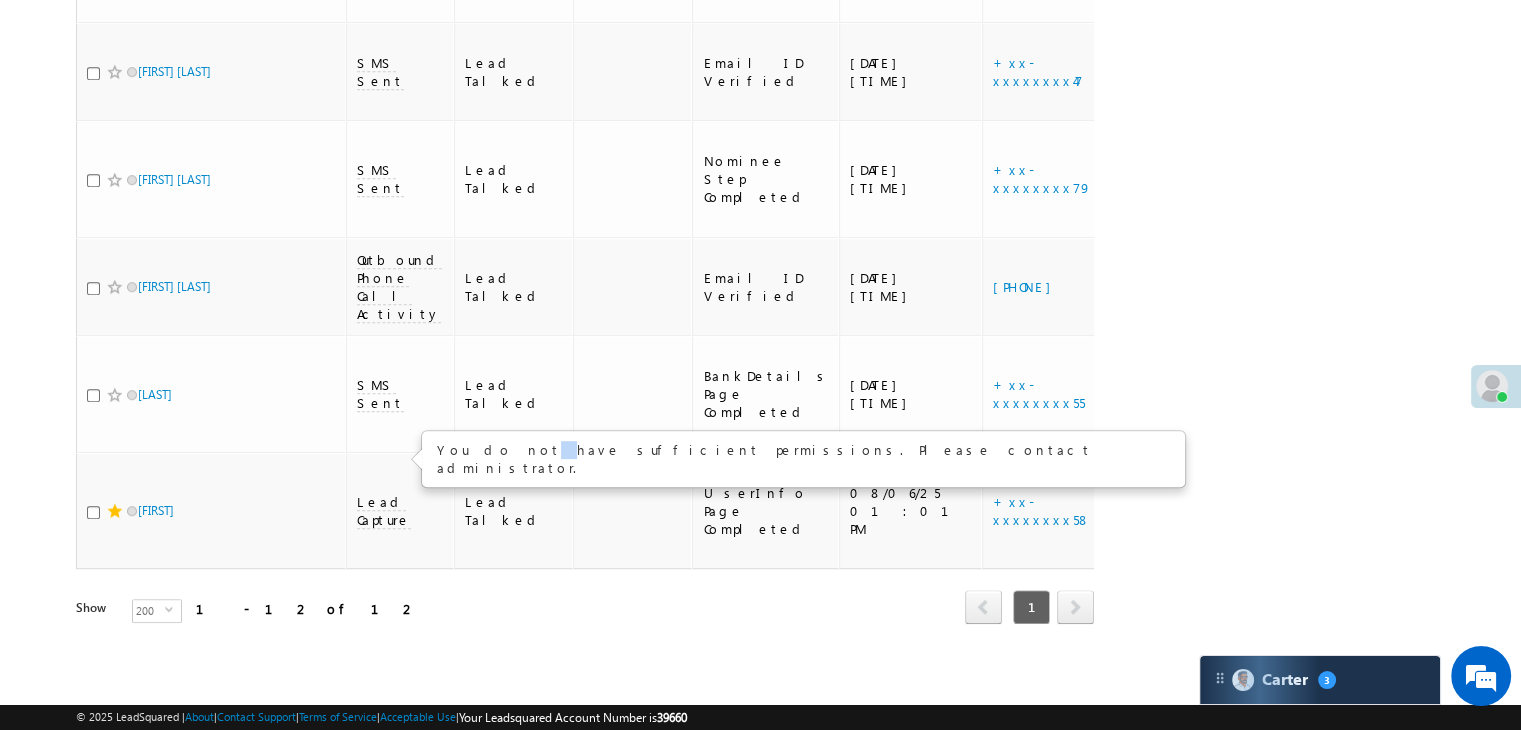 click on "You do not have sufficient permissions. Please contact administrator." at bounding box center (803, 459) 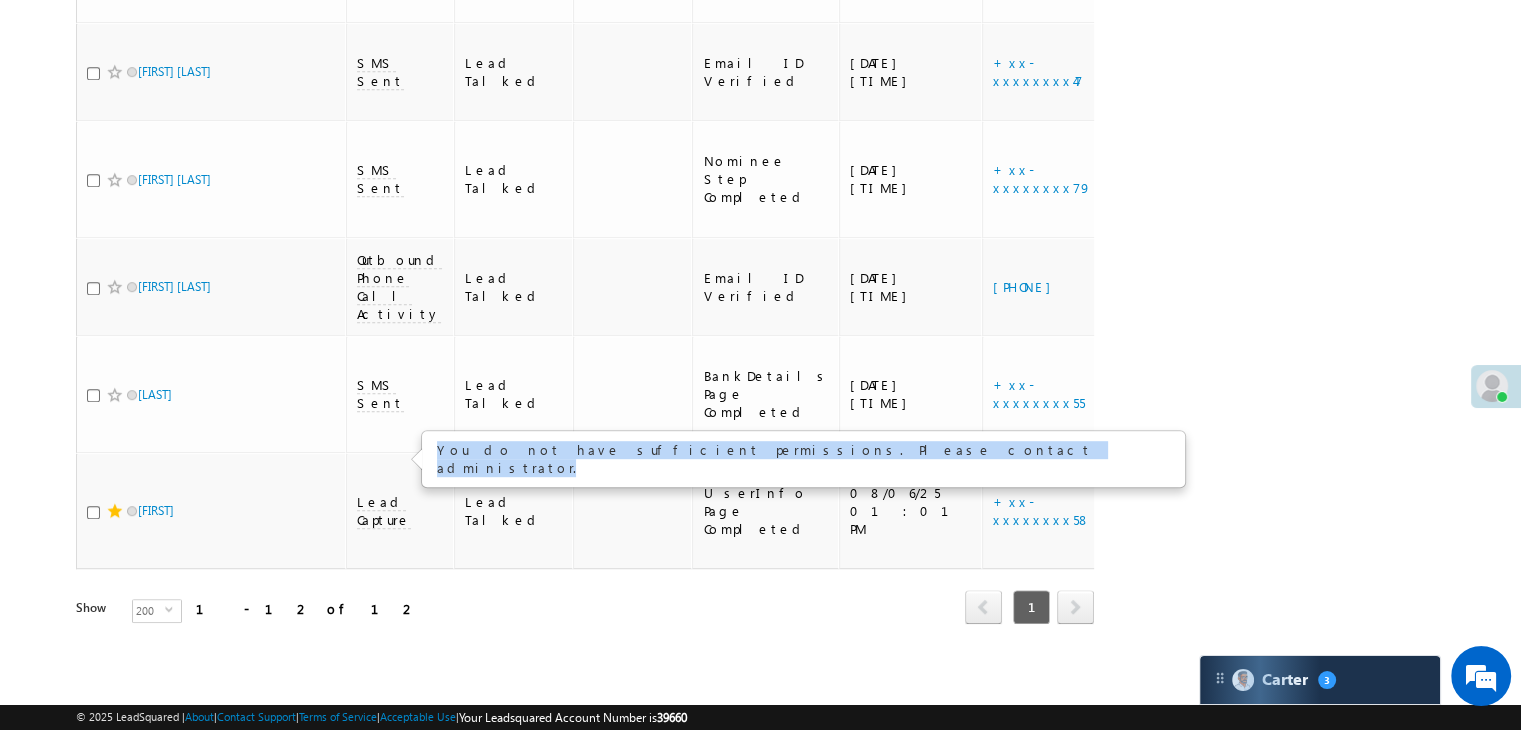 click on "You do not have sufficient permissions. Please contact administrator." at bounding box center [803, 459] 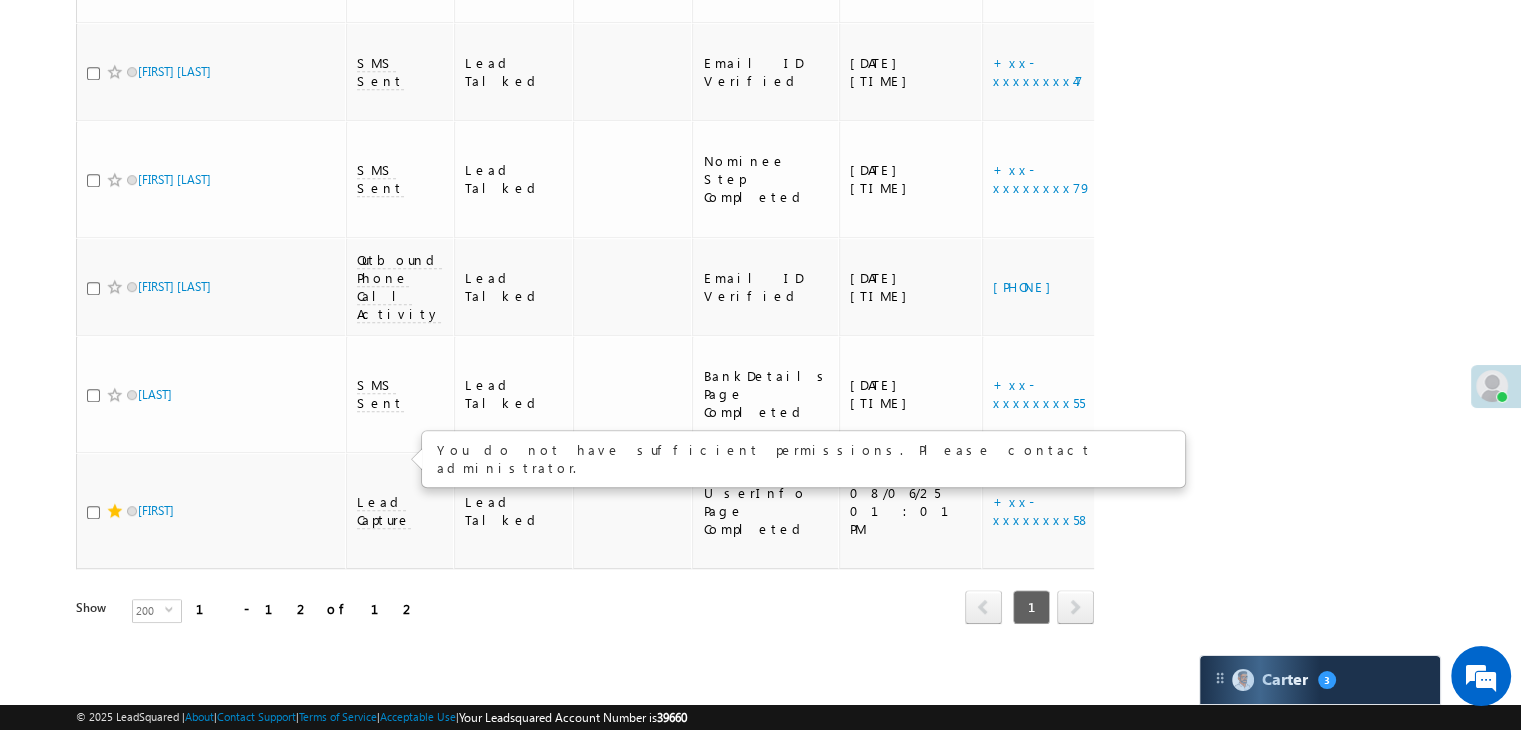click on "Refresh first prev 1 next last 1 - 12 of 12" at bounding box center [585, 598] 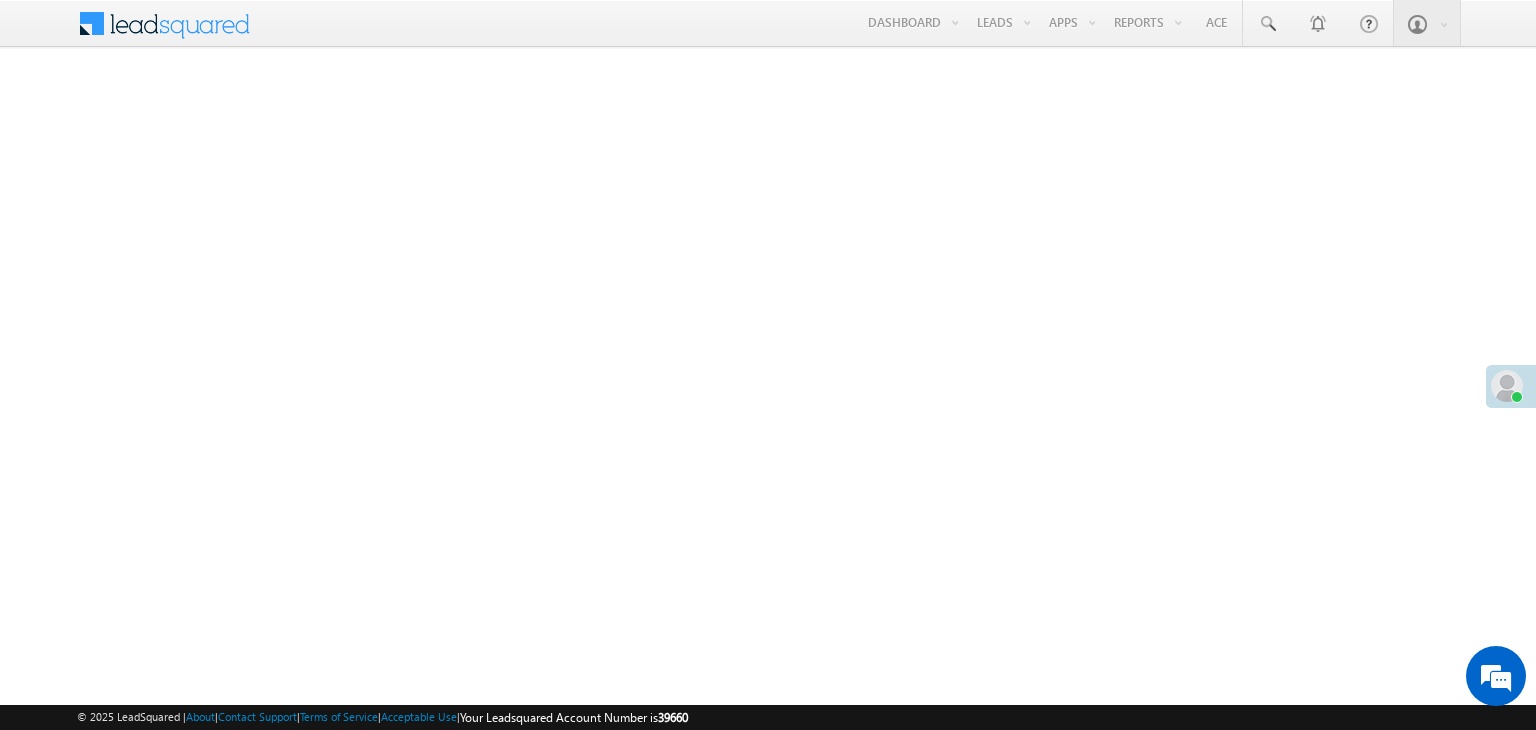 scroll, scrollTop: 0, scrollLeft: 0, axis: both 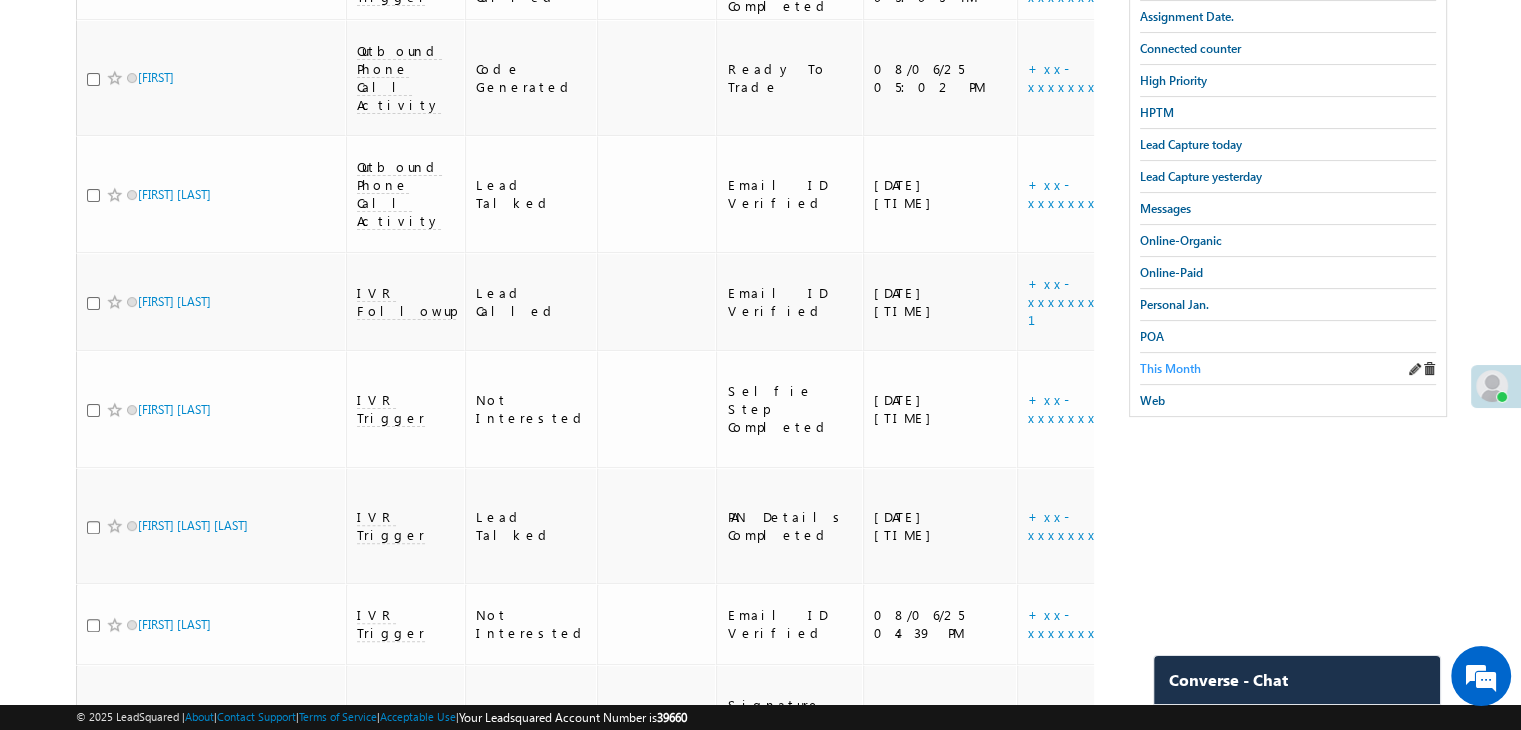 click on "This Month" at bounding box center [1170, 368] 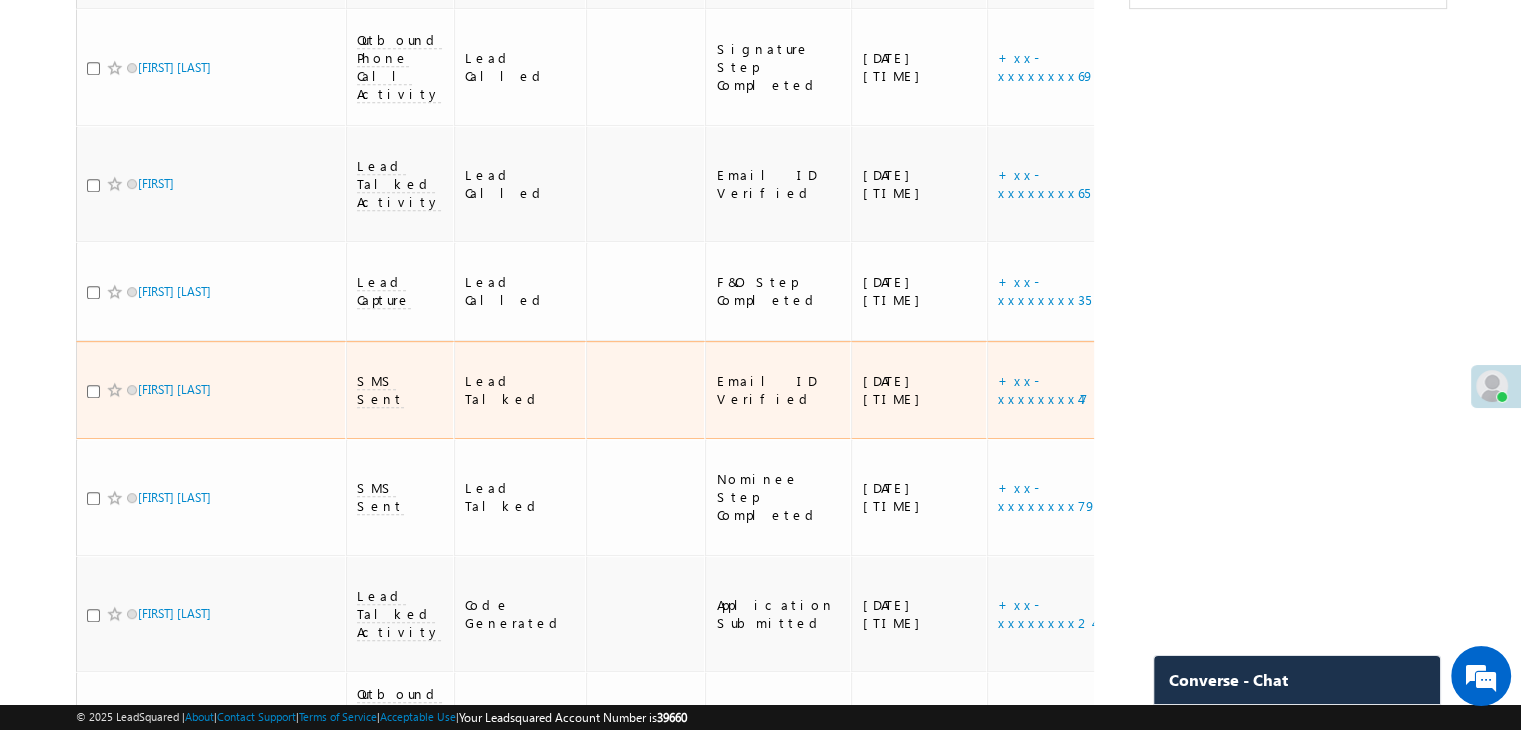 scroll, scrollTop: 928, scrollLeft: 0, axis: vertical 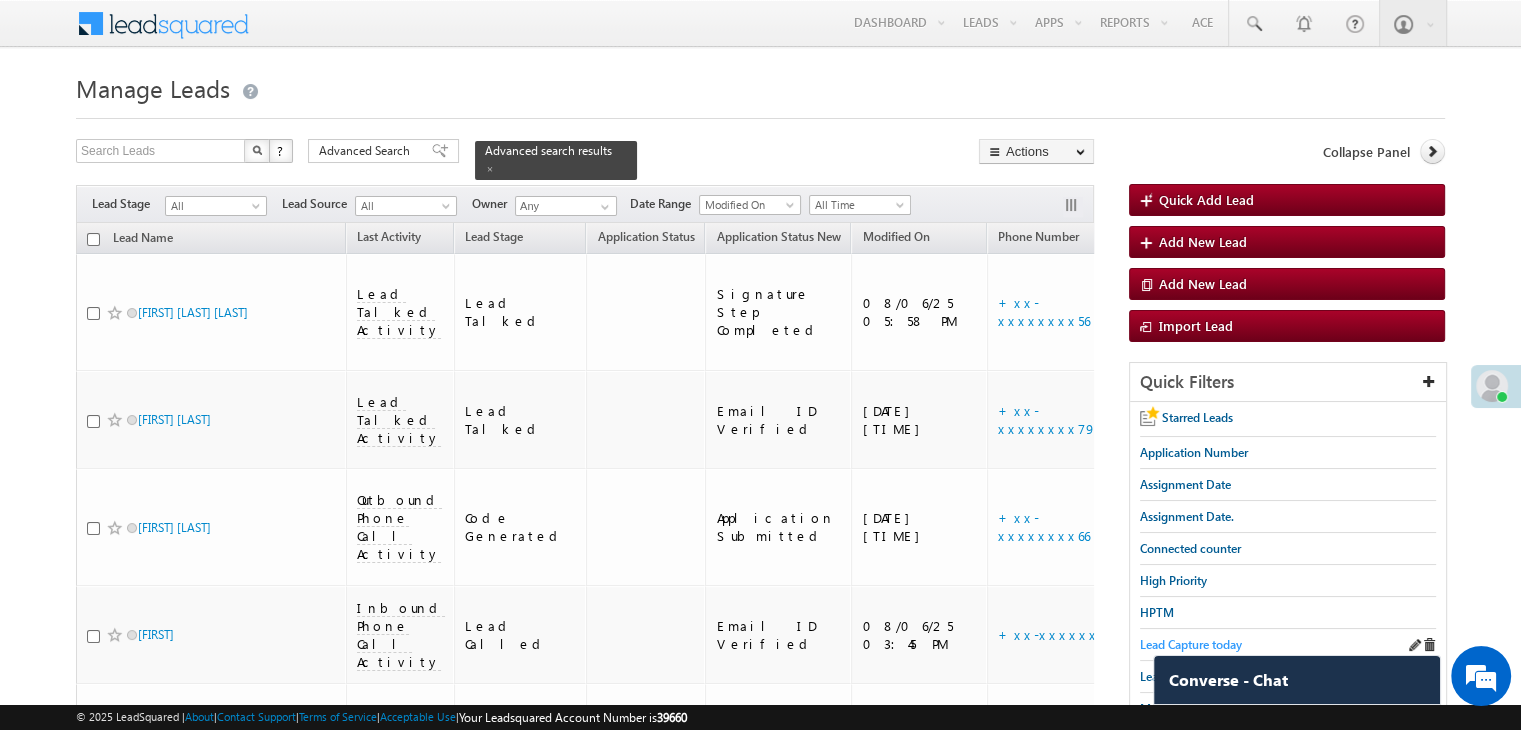 click on "Lead Capture today" at bounding box center (1191, 644) 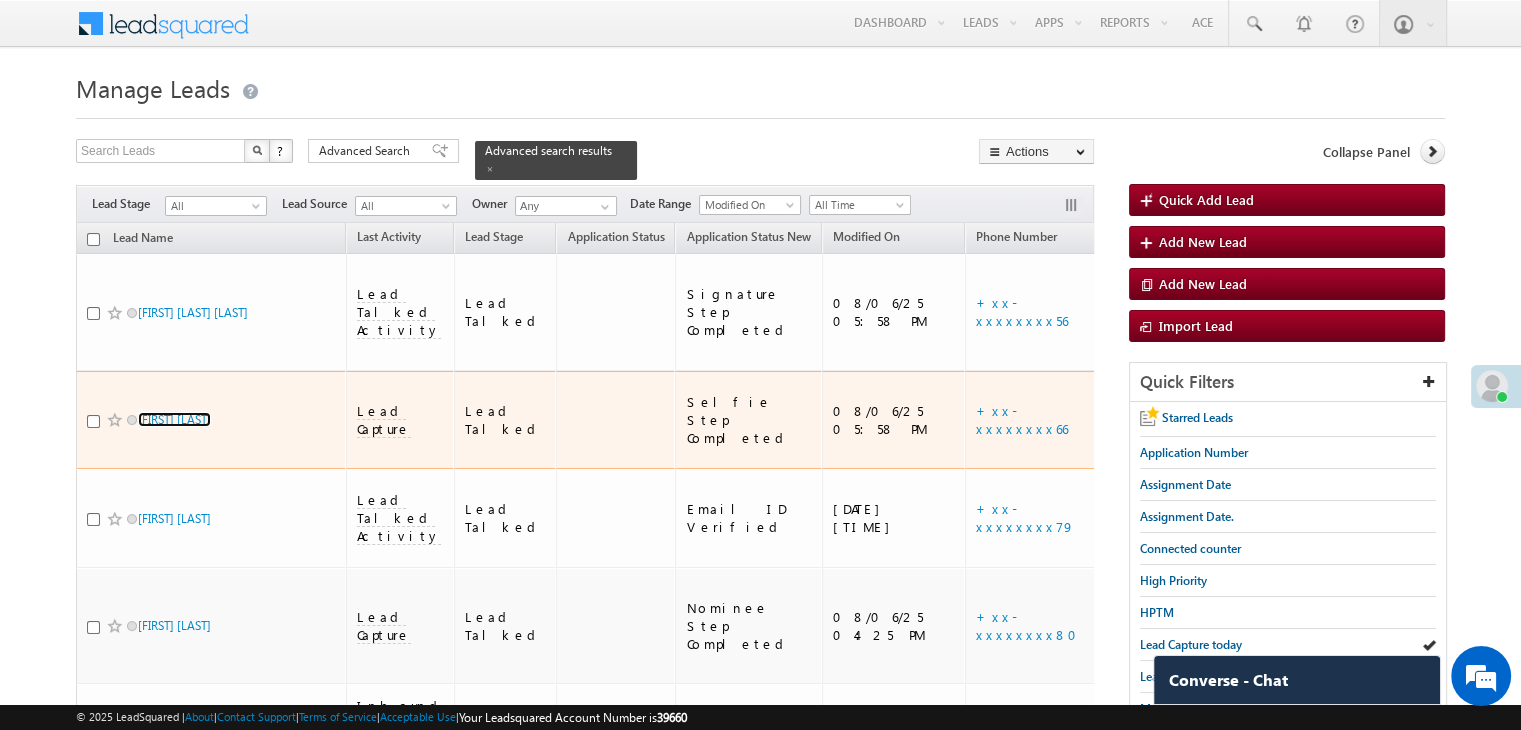 drag, startPoint x: 168, startPoint y: 409, endPoint x: 228, endPoint y: 338, distance: 92.95698 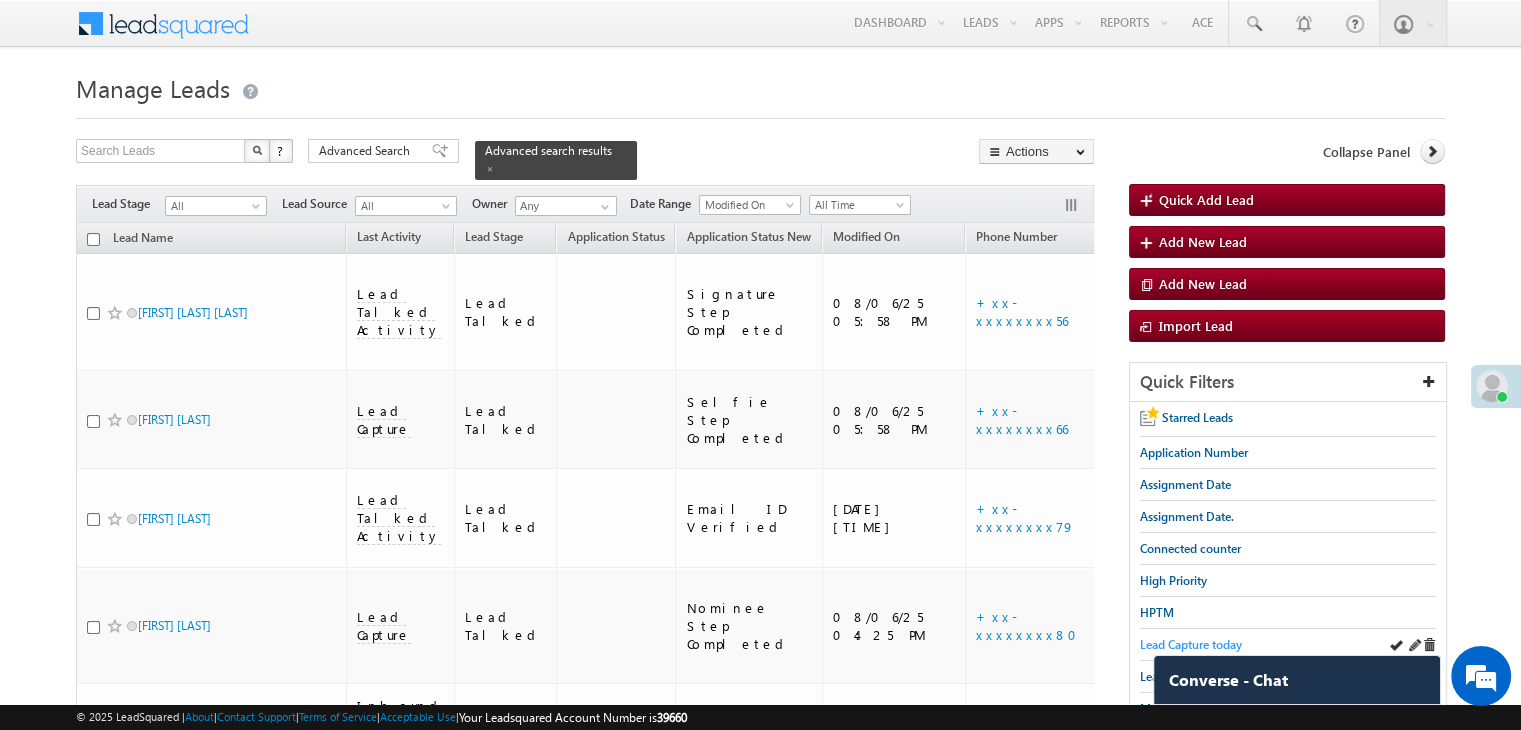 click on "Lead Capture today" at bounding box center [1191, 644] 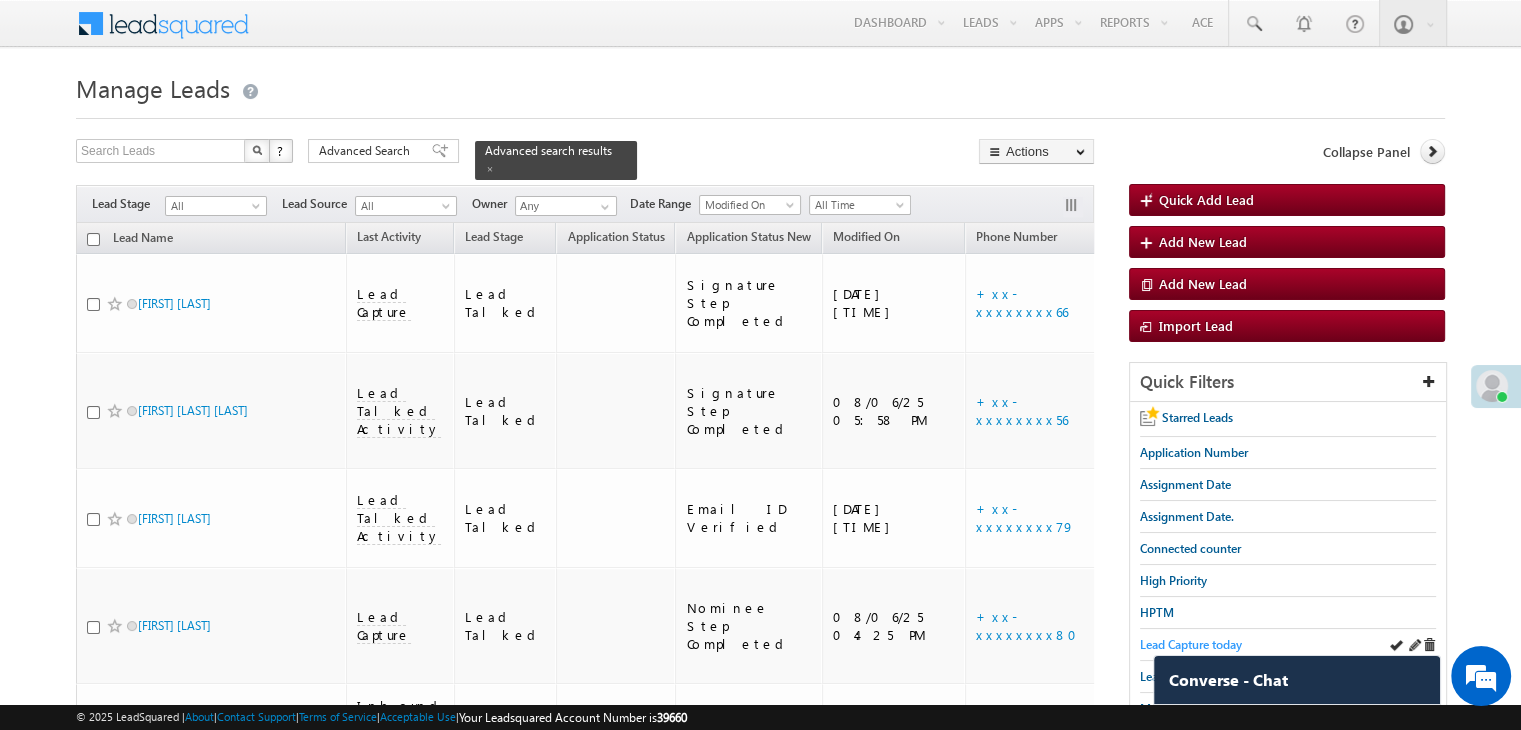 click on "Lead Capture today" at bounding box center [1191, 644] 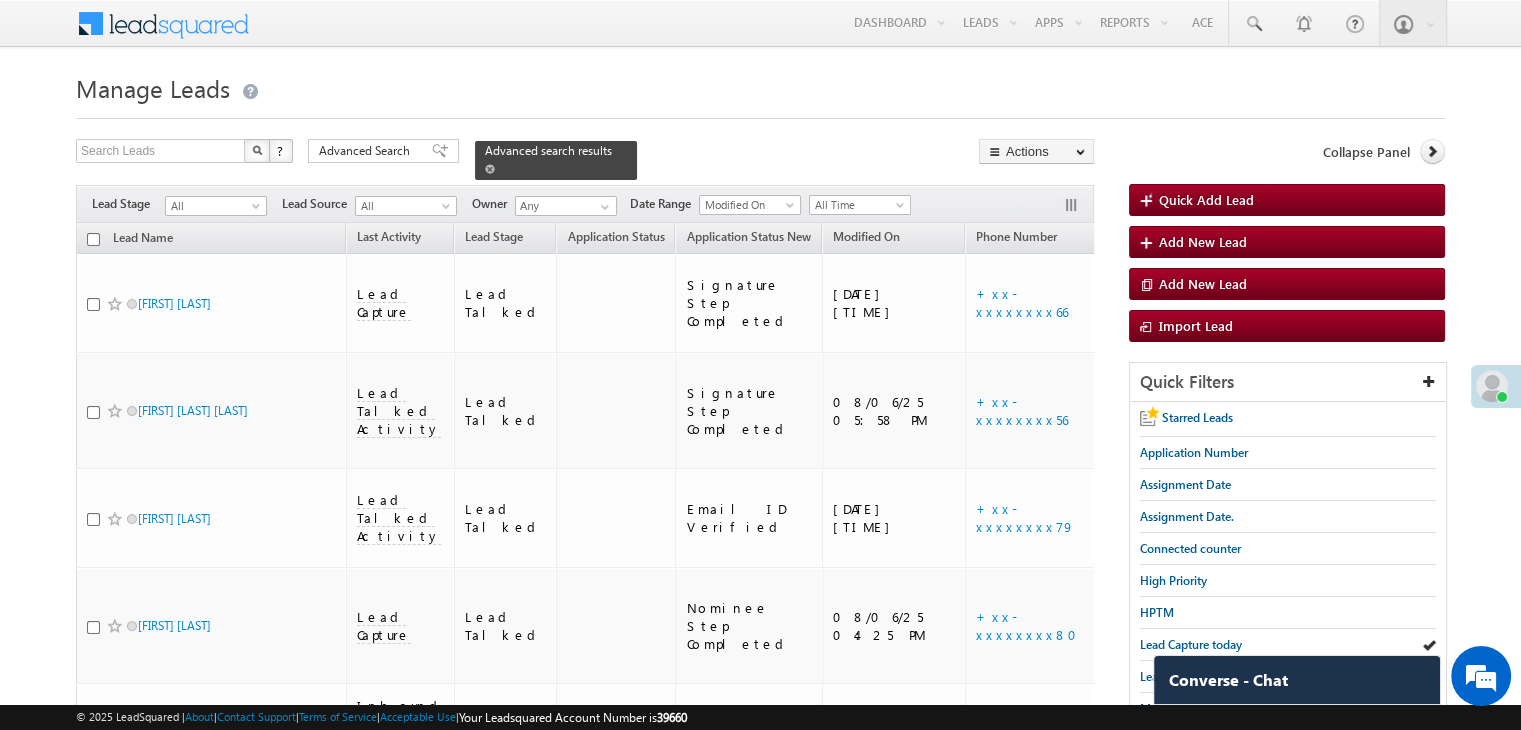 click at bounding box center (490, 169) 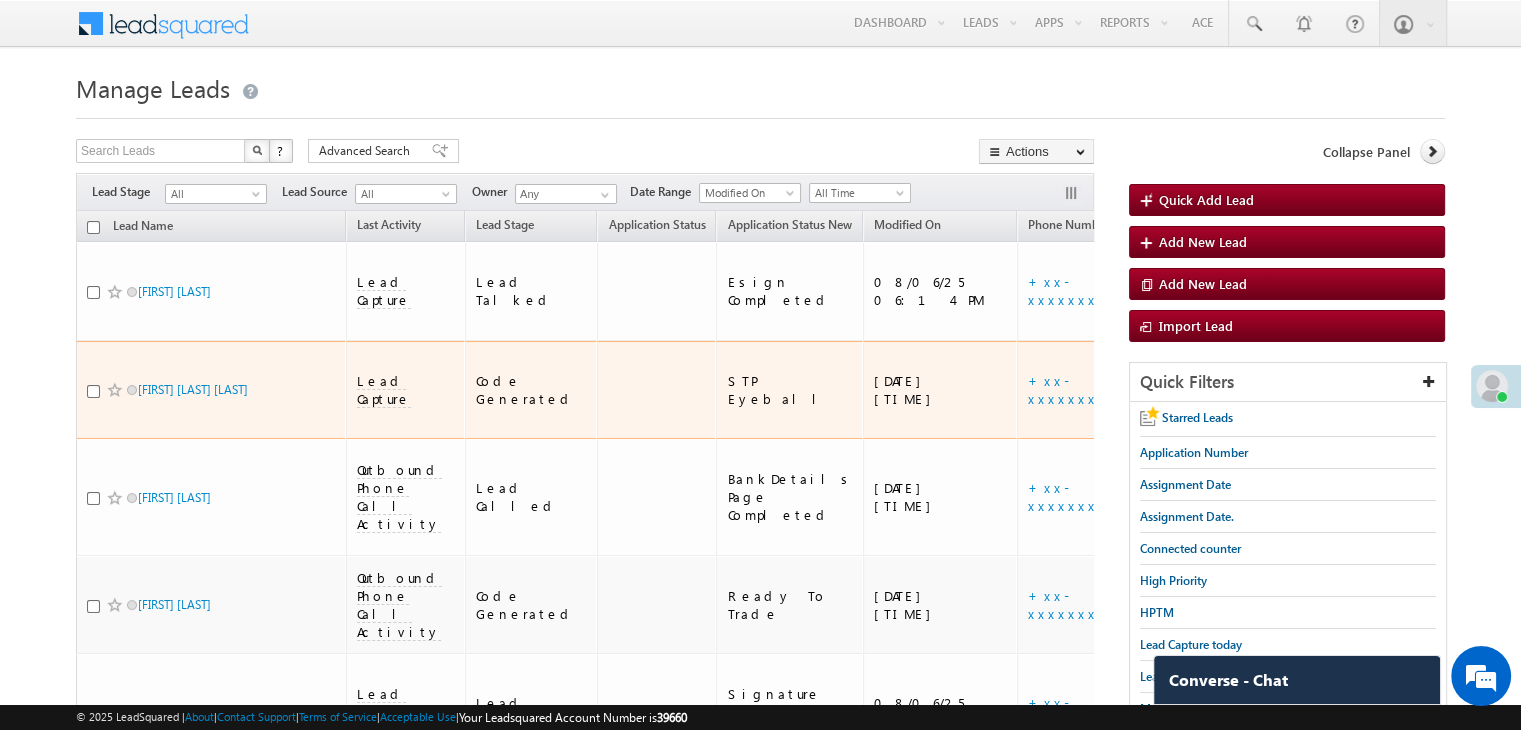 click at bounding box center (115, 390) 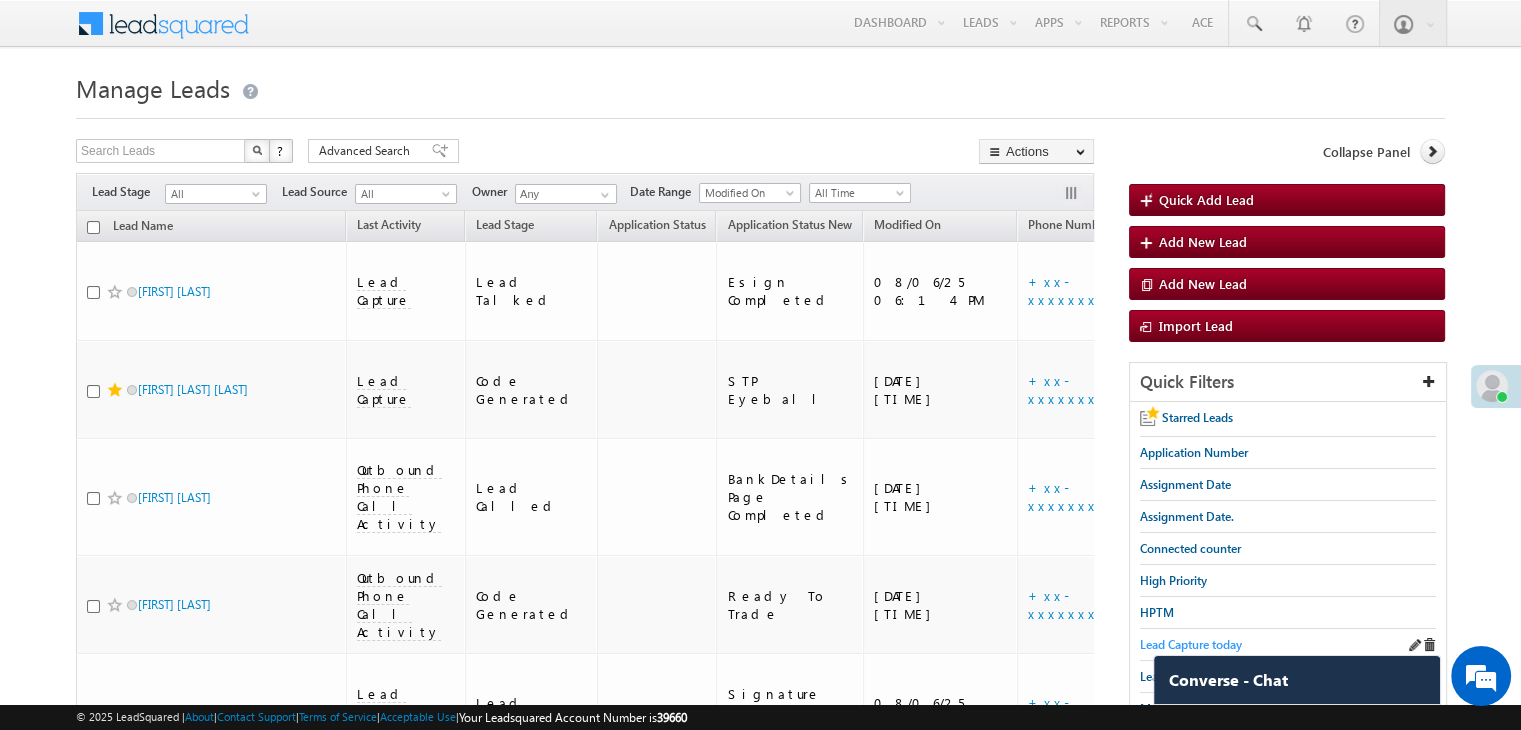 click on "Lead Capture today" at bounding box center (1191, 644) 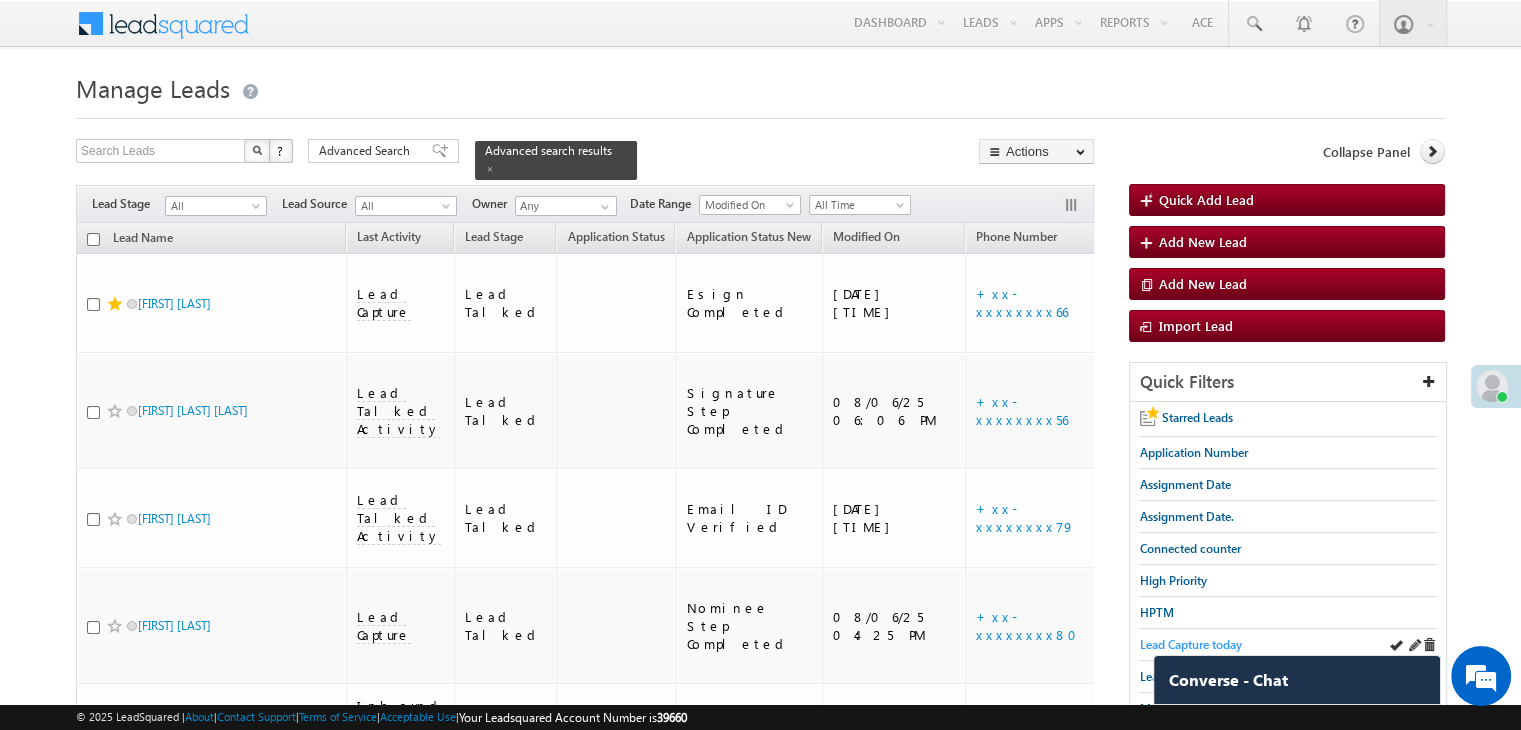click on "Lead Capture today" at bounding box center (1191, 644) 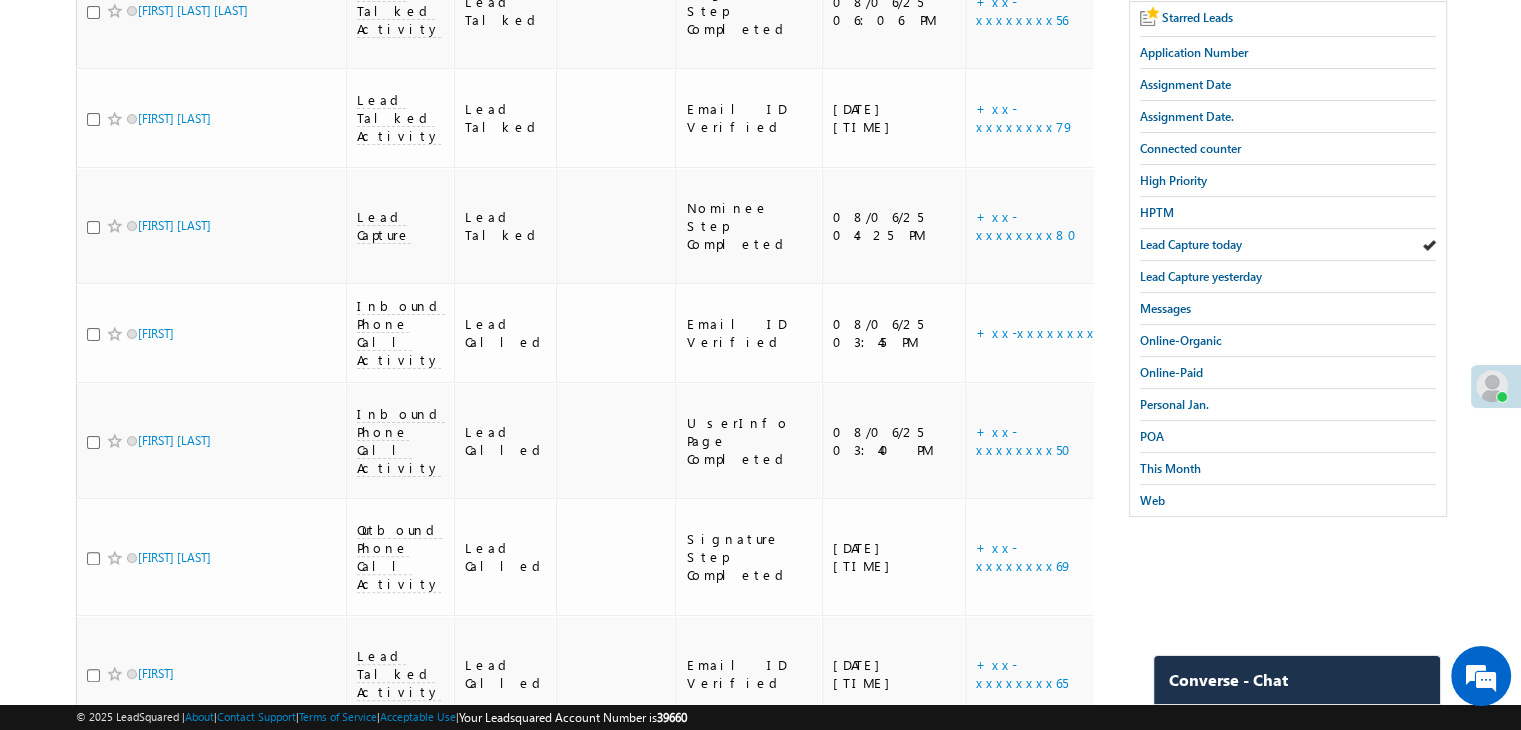 scroll, scrollTop: 100, scrollLeft: 0, axis: vertical 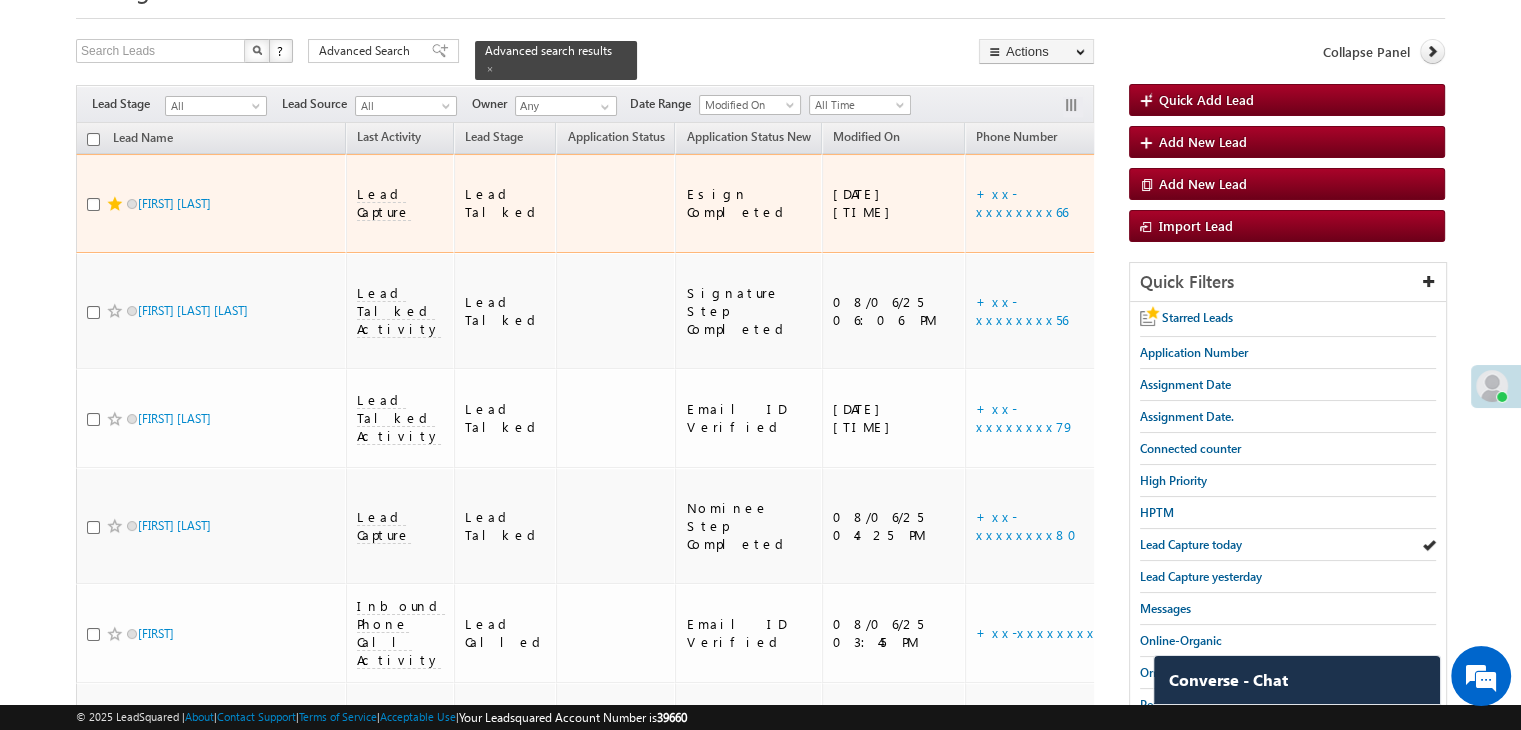 click at bounding box center [115, 204] 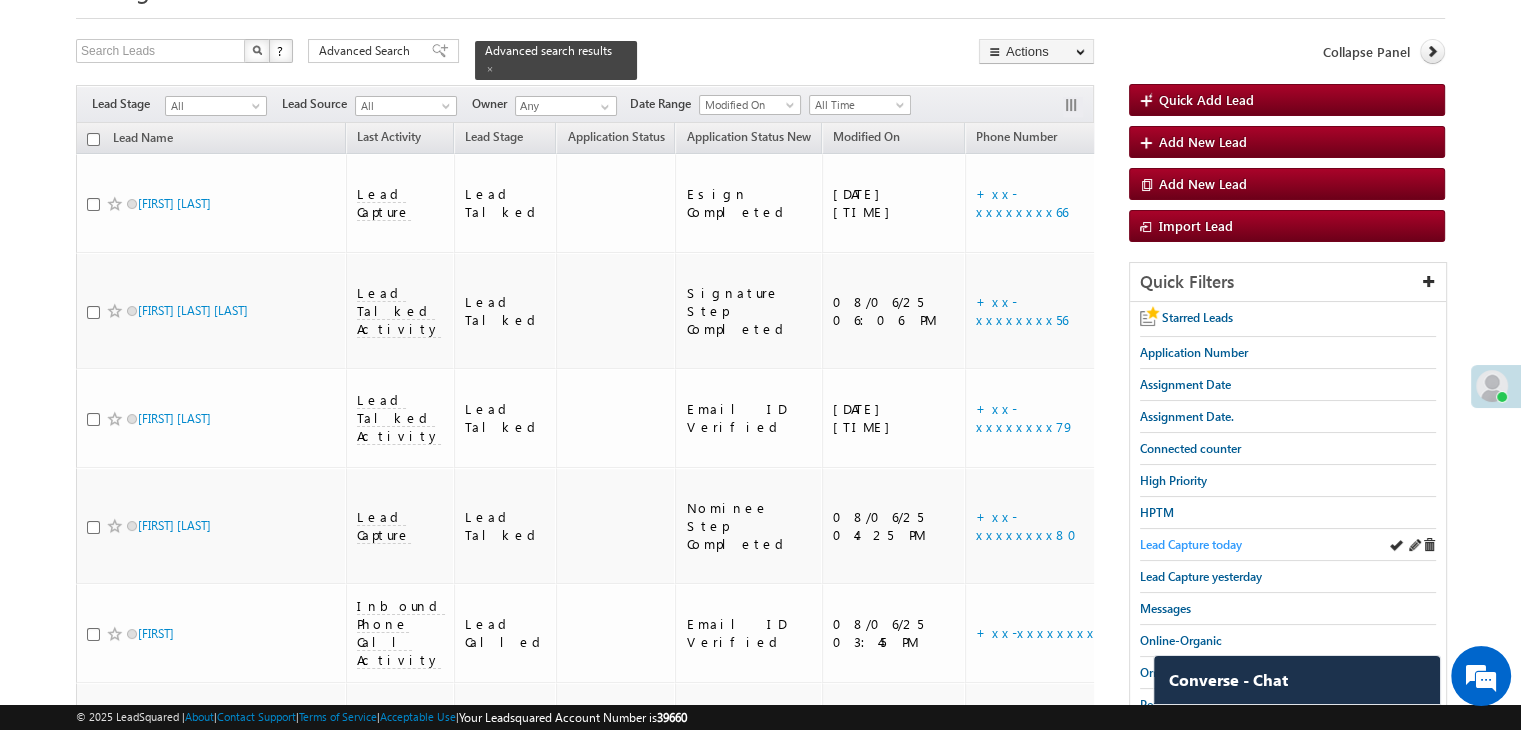 click on "Lead Capture today" at bounding box center (1191, 544) 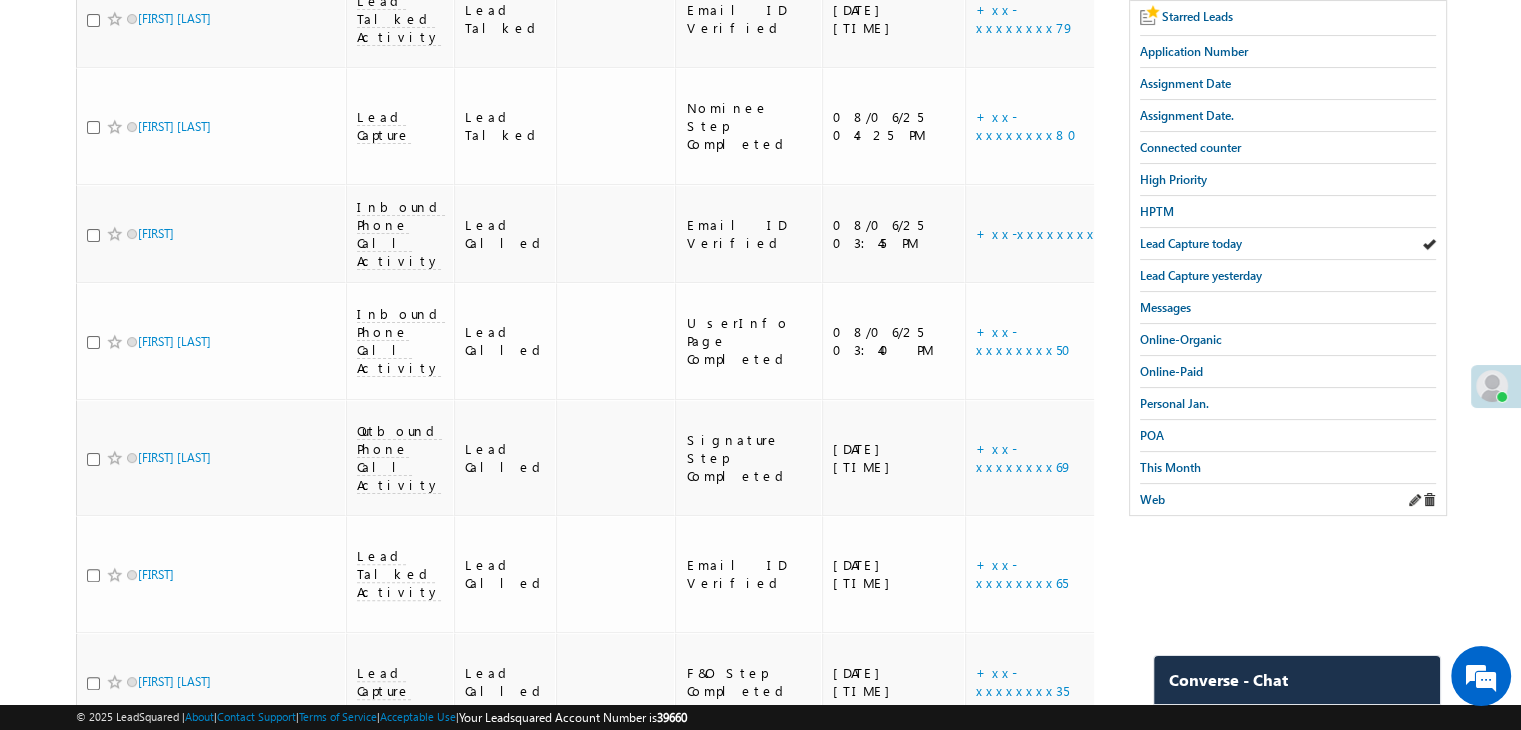 scroll, scrollTop: 400, scrollLeft: 0, axis: vertical 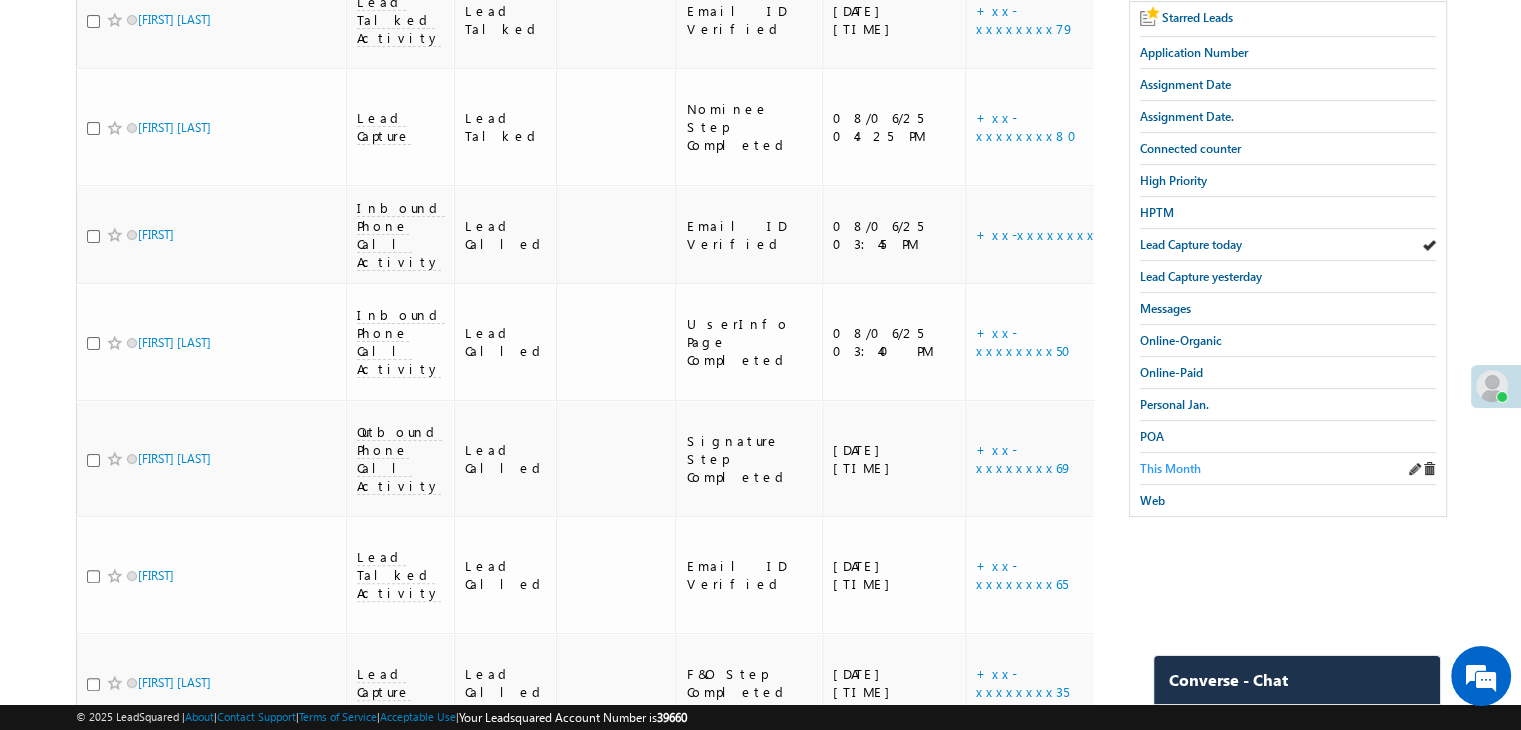 click on "This Month" at bounding box center (1170, 468) 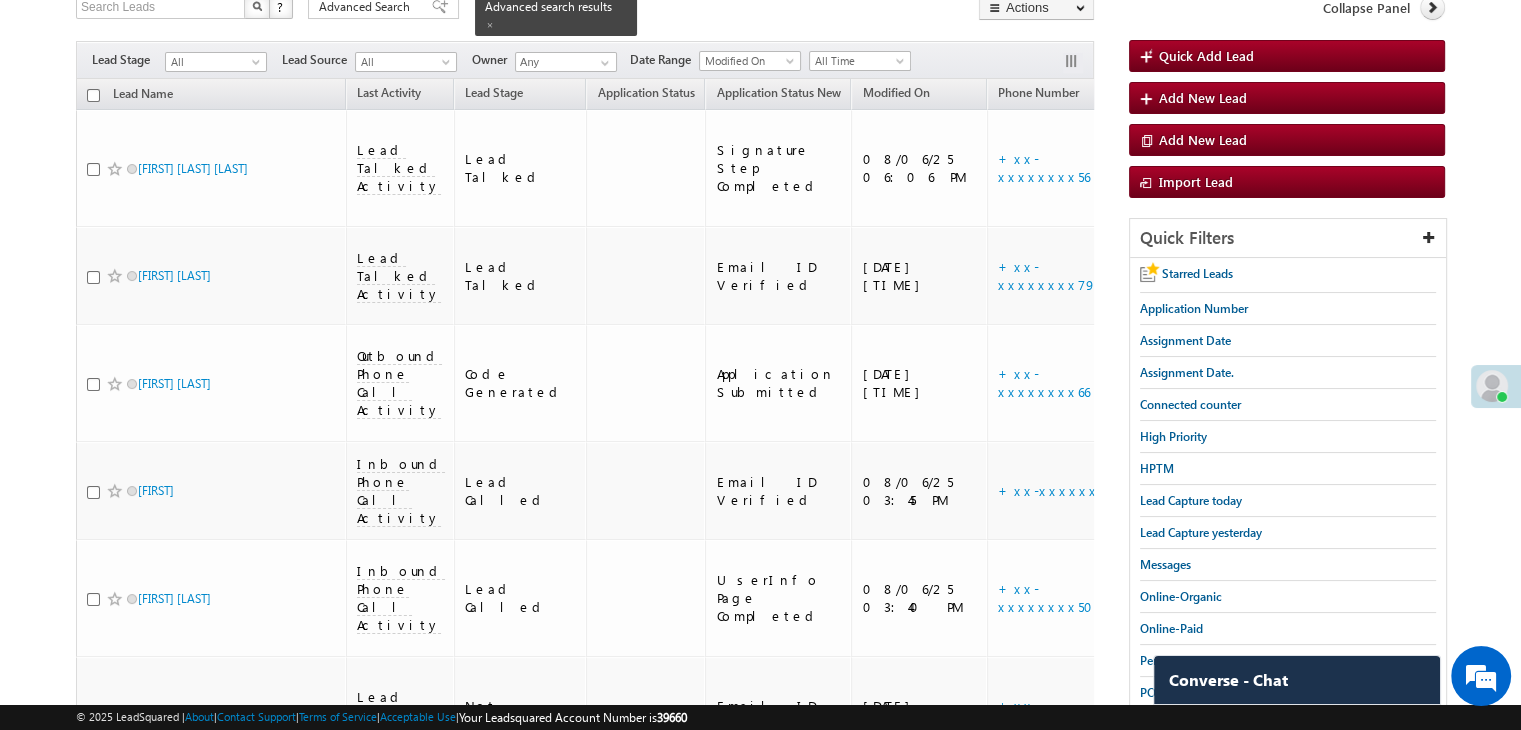 scroll, scrollTop: 0, scrollLeft: 0, axis: both 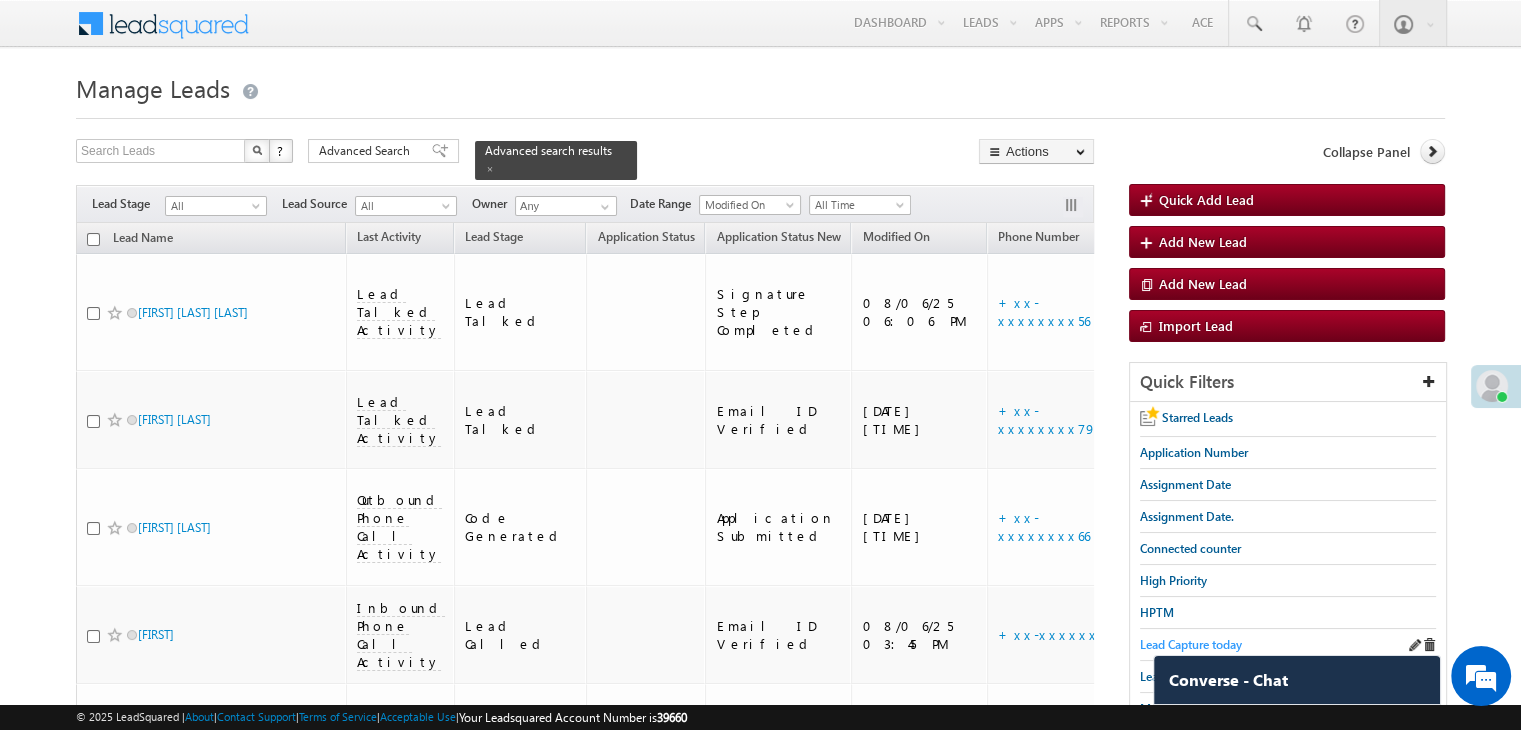 click on "Lead Capture today" at bounding box center [1191, 644] 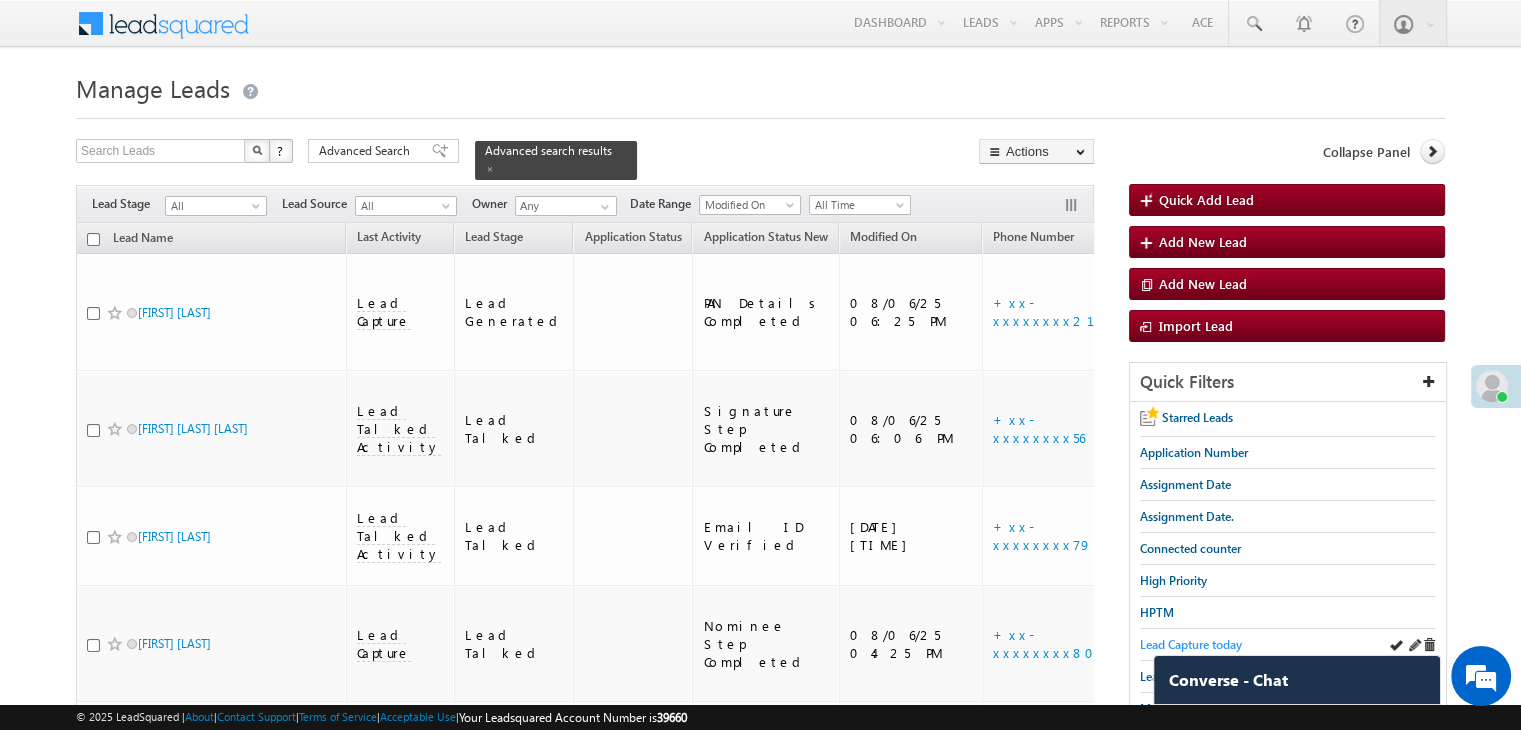 click on "Lead Capture today" at bounding box center [1191, 644] 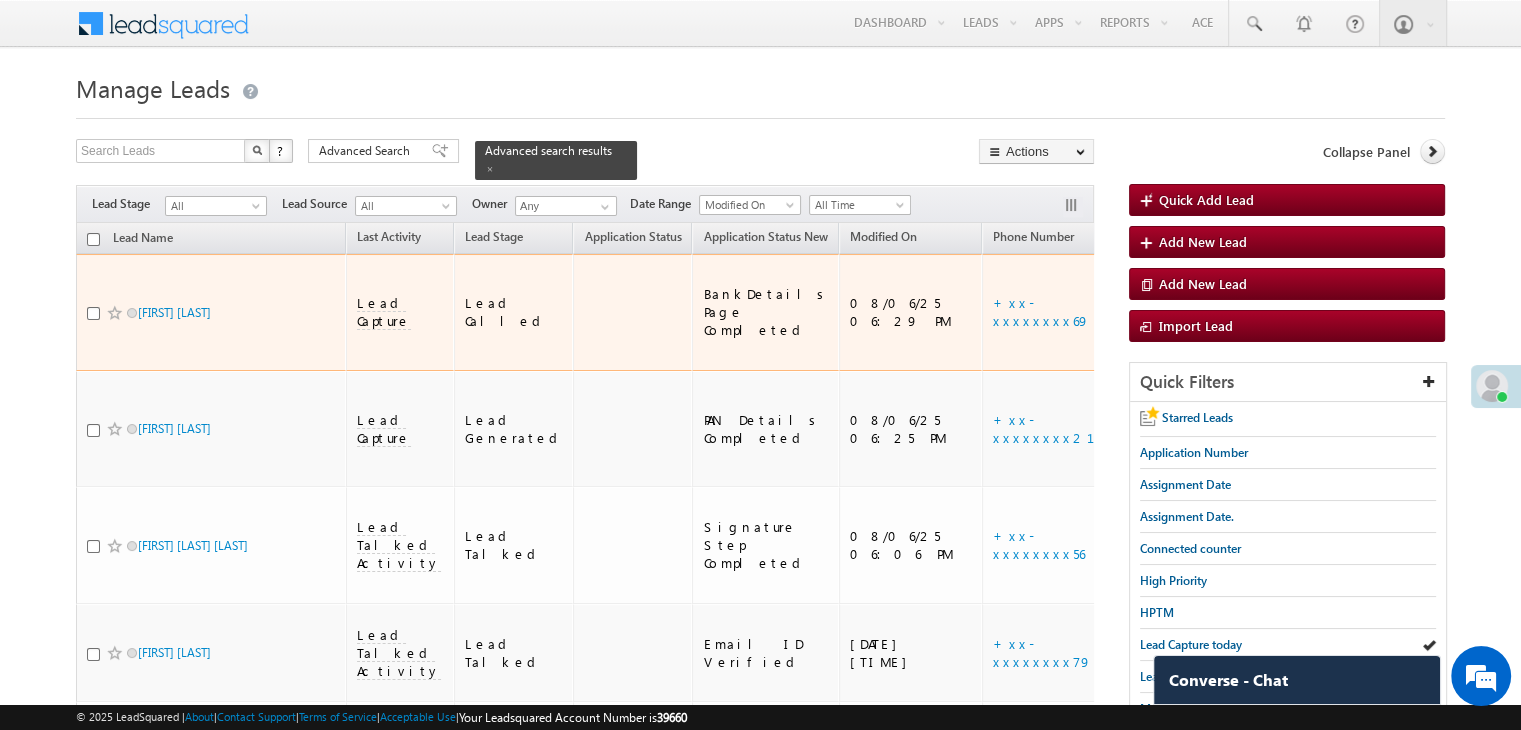 click on "https://angelbroking1-pk3em7sa.customui-test.leadsquared.com?leadId=07c9b417-388b-41c8-a2a3-45b45e100f15" at bounding box center [1276, 312] 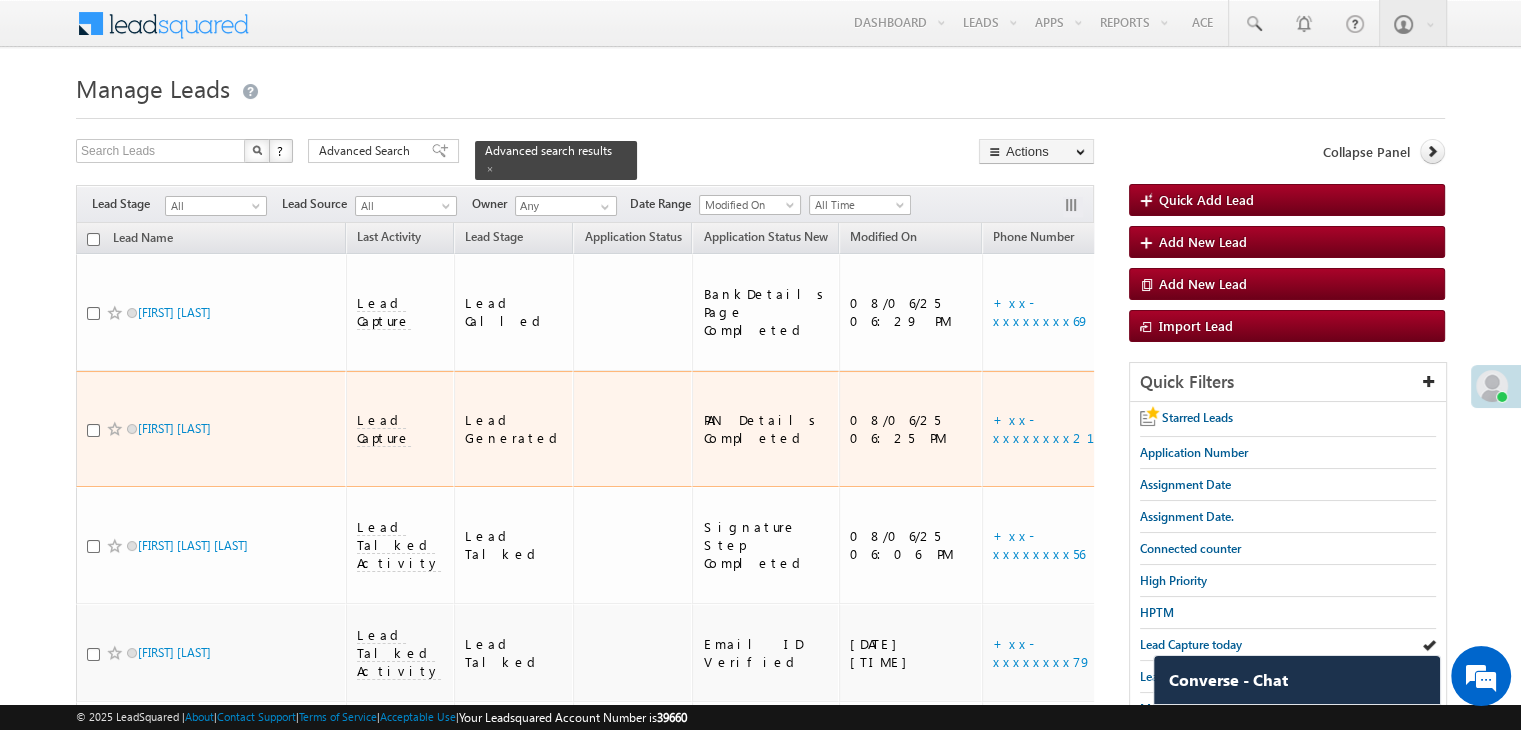 scroll, scrollTop: 300, scrollLeft: 0, axis: vertical 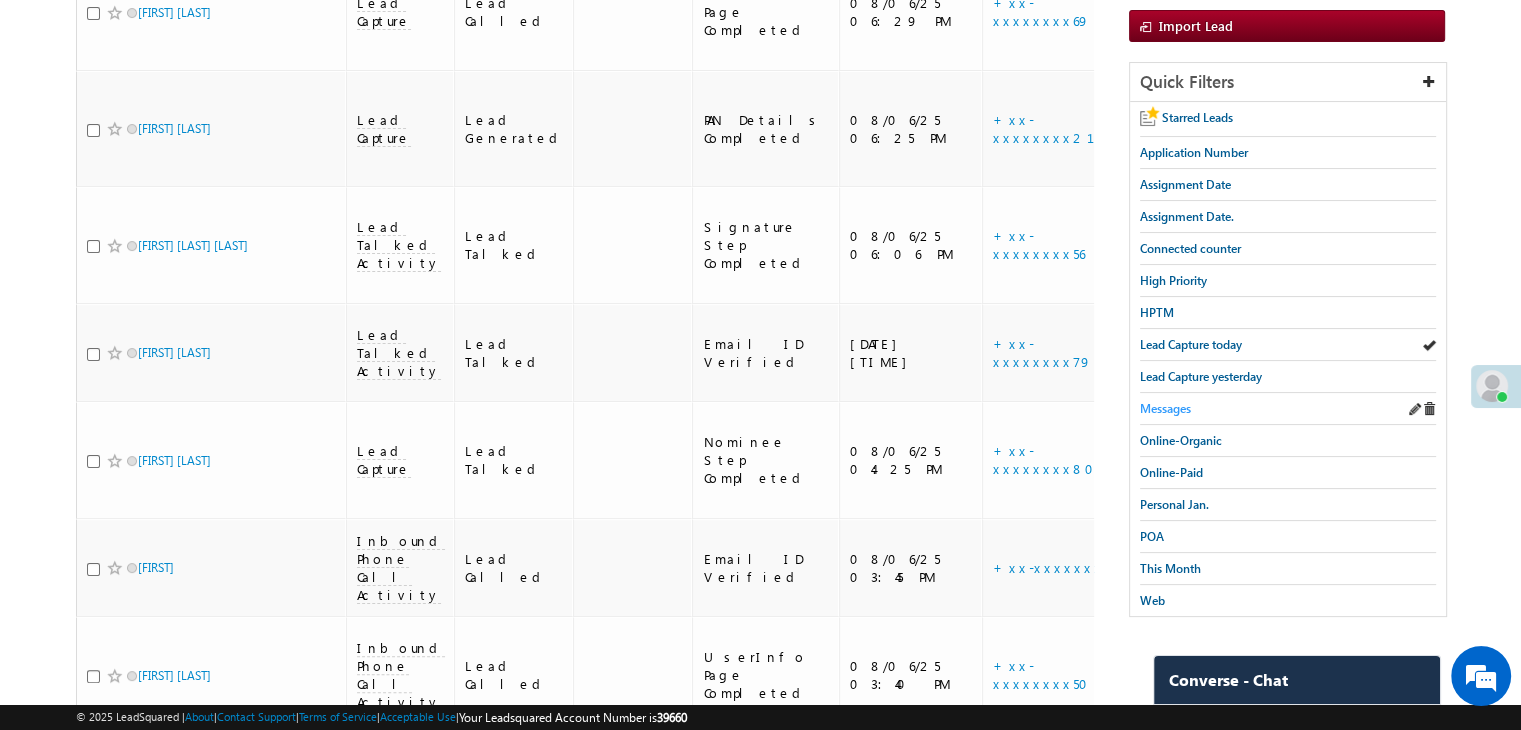 click on "Messages" at bounding box center [1165, 408] 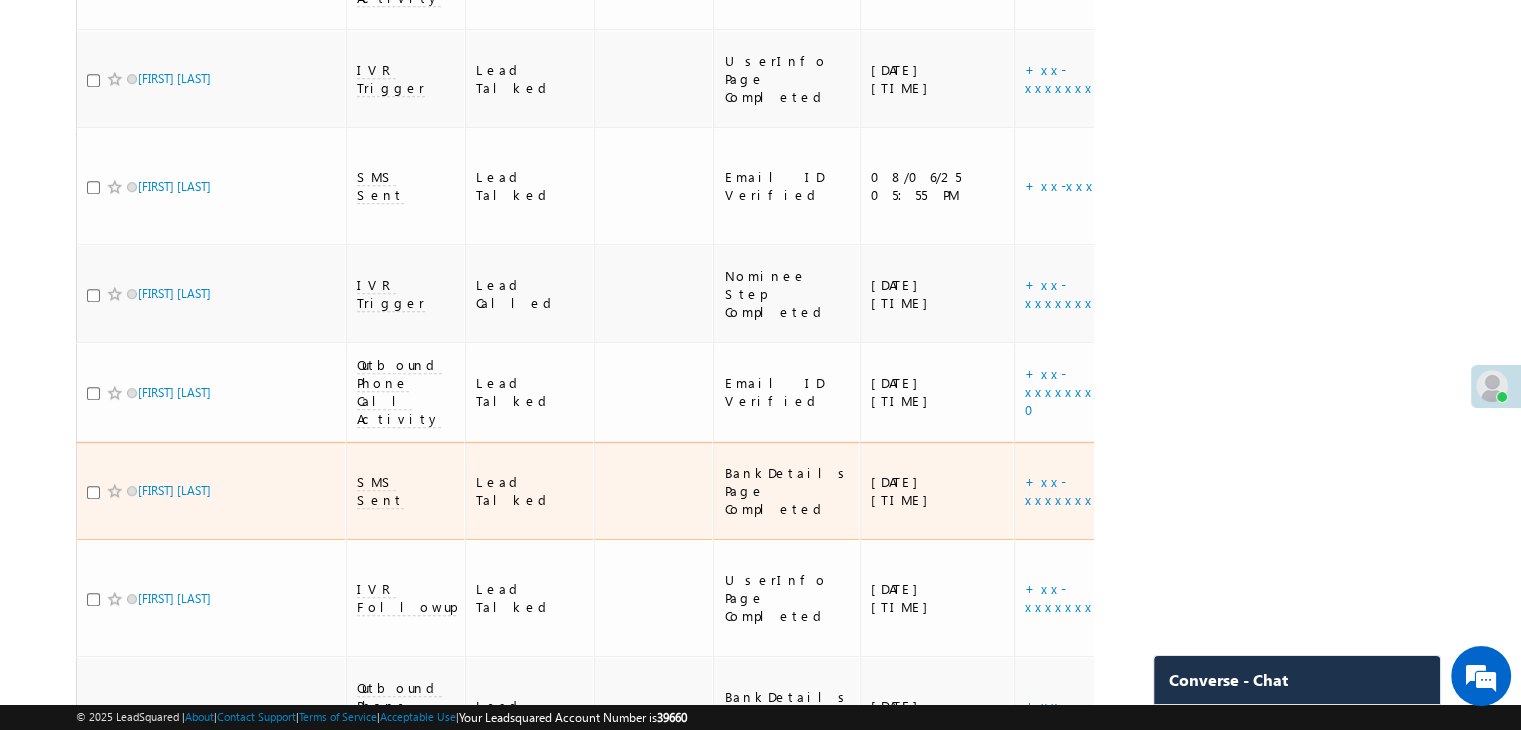 scroll, scrollTop: 900, scrollLeft: 0, axis: vertical 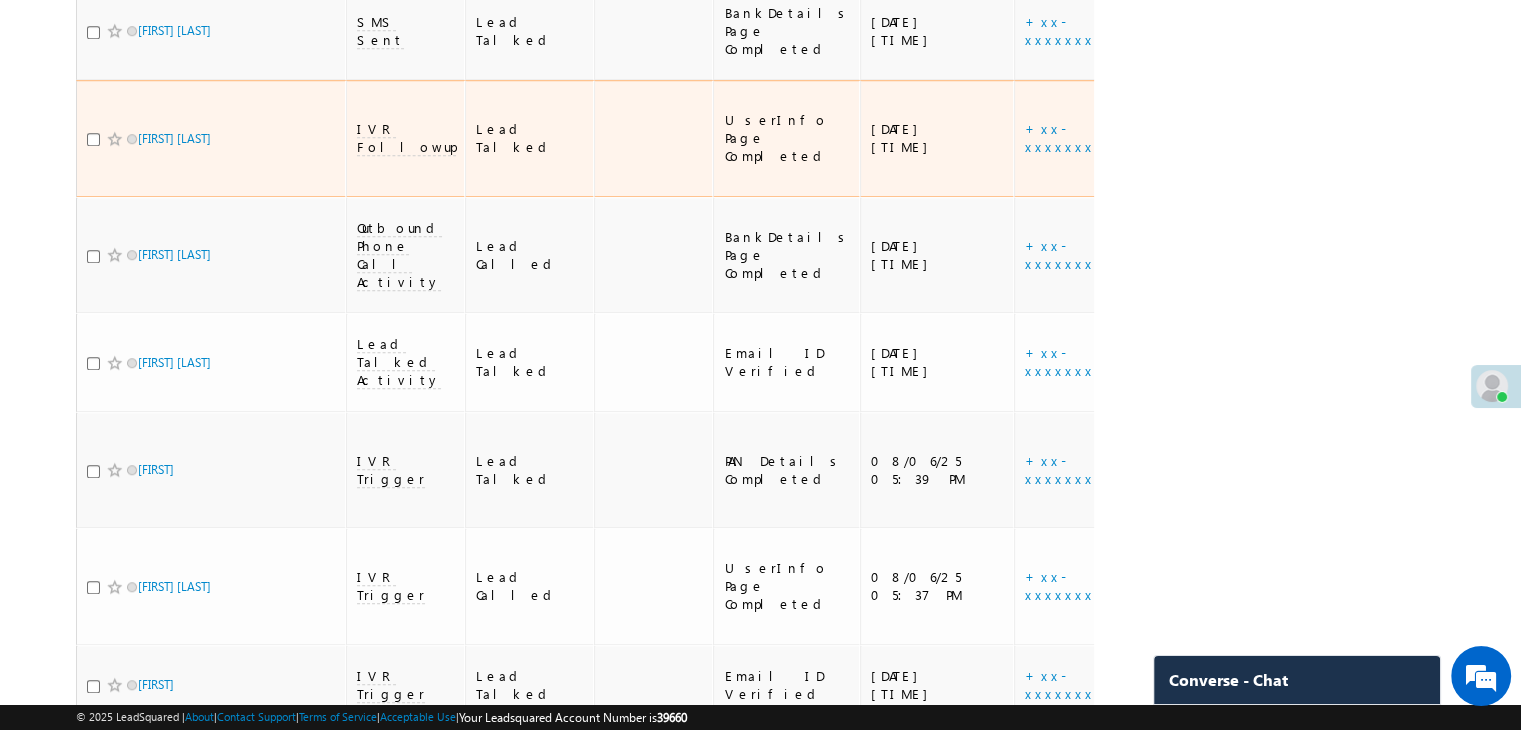 click on "IVR Followup" at bounding box center (406, 138) 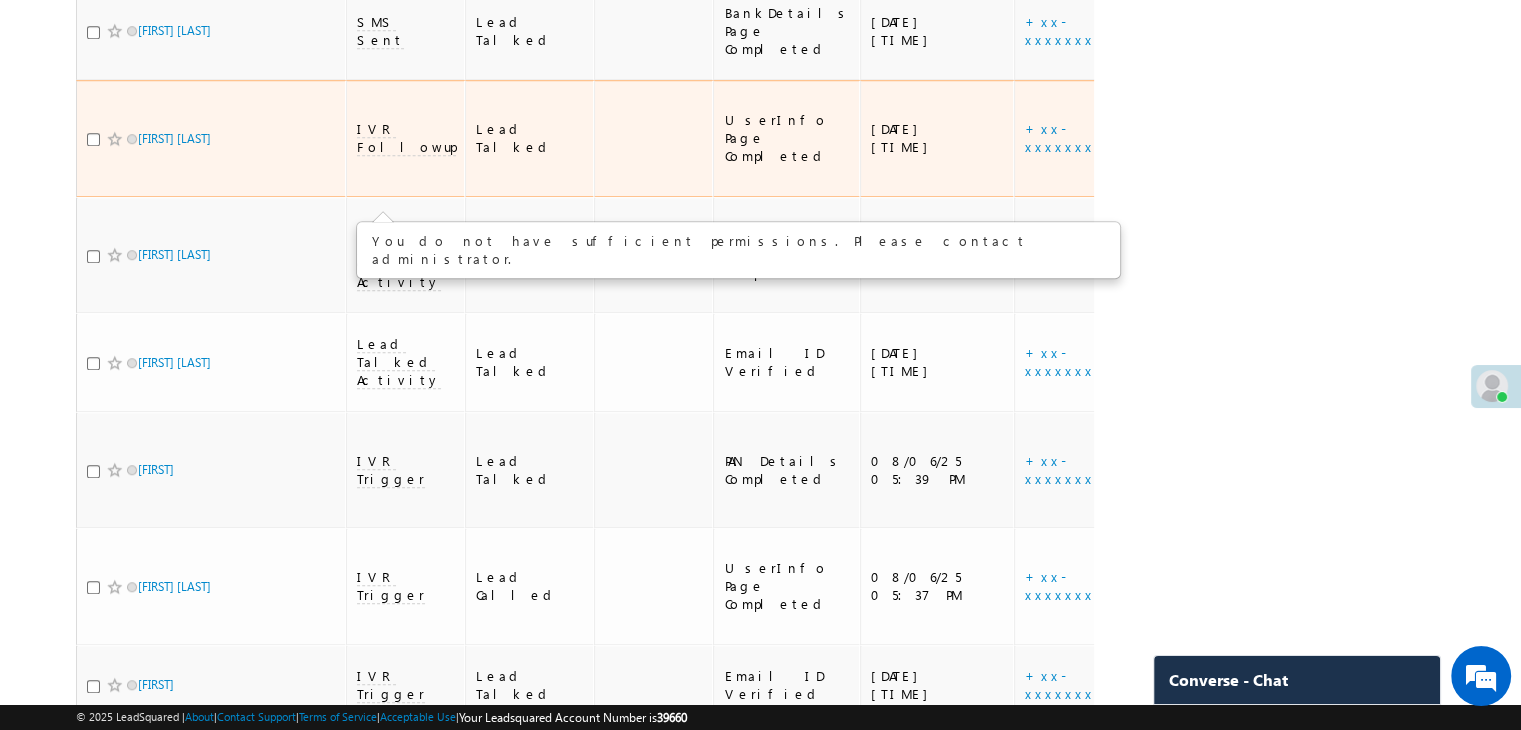 click on "IVR Followup" at bounding box center (406, 138) 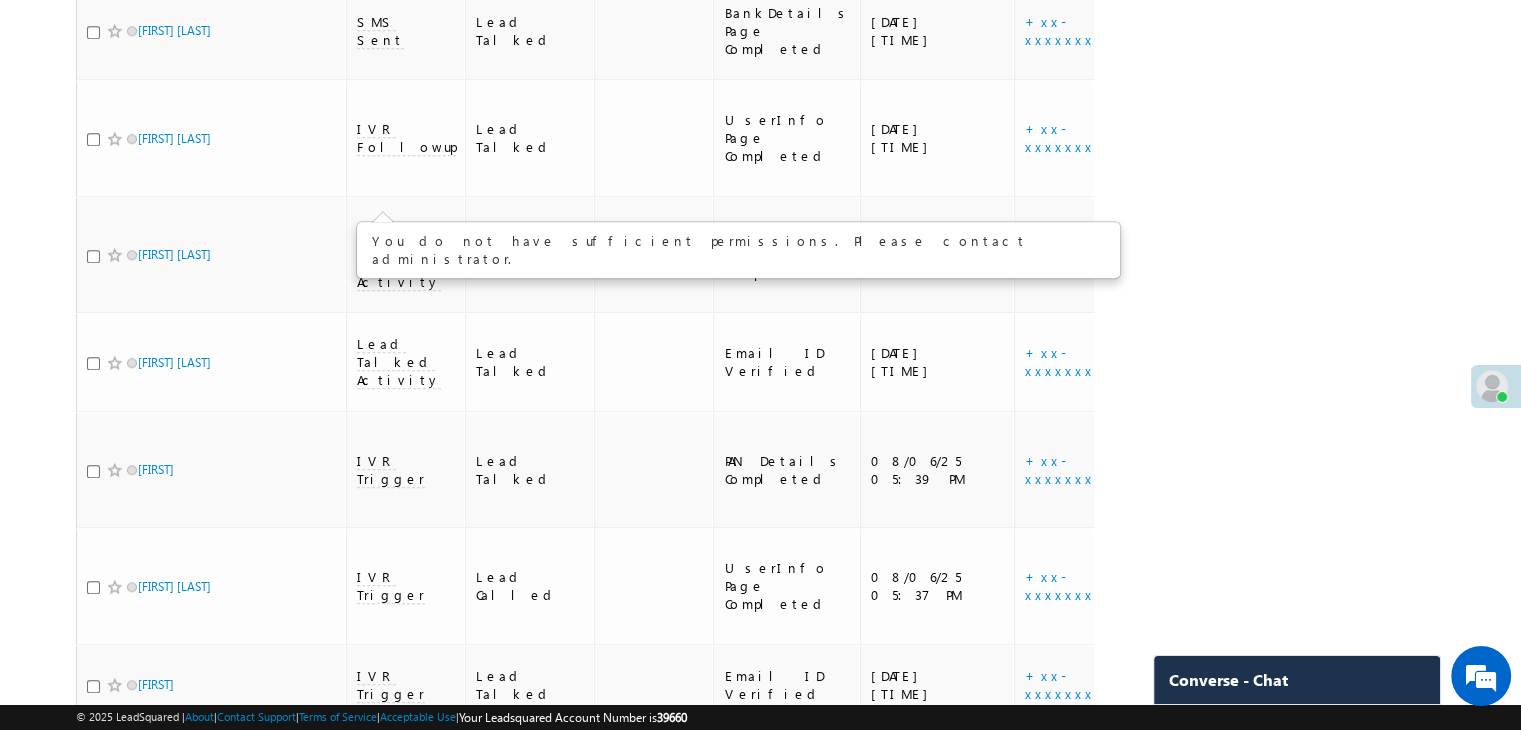 click on "Menu
[FIRST] [LAST]
[FIRST]. [LAST]@[EMAIL]" at bounding box center (760, 9432) 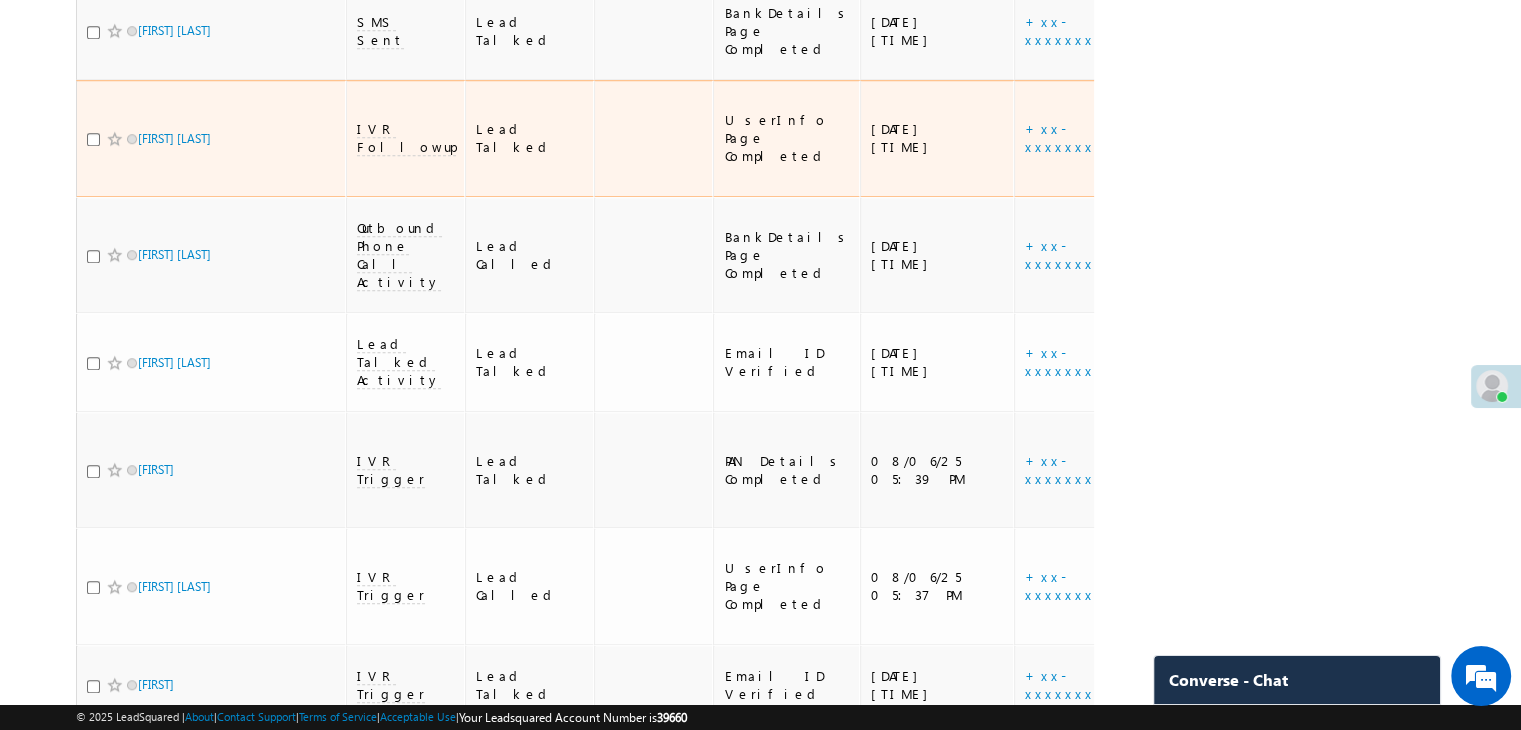 click on "IVR Followup" at bounding box center (406, 138) 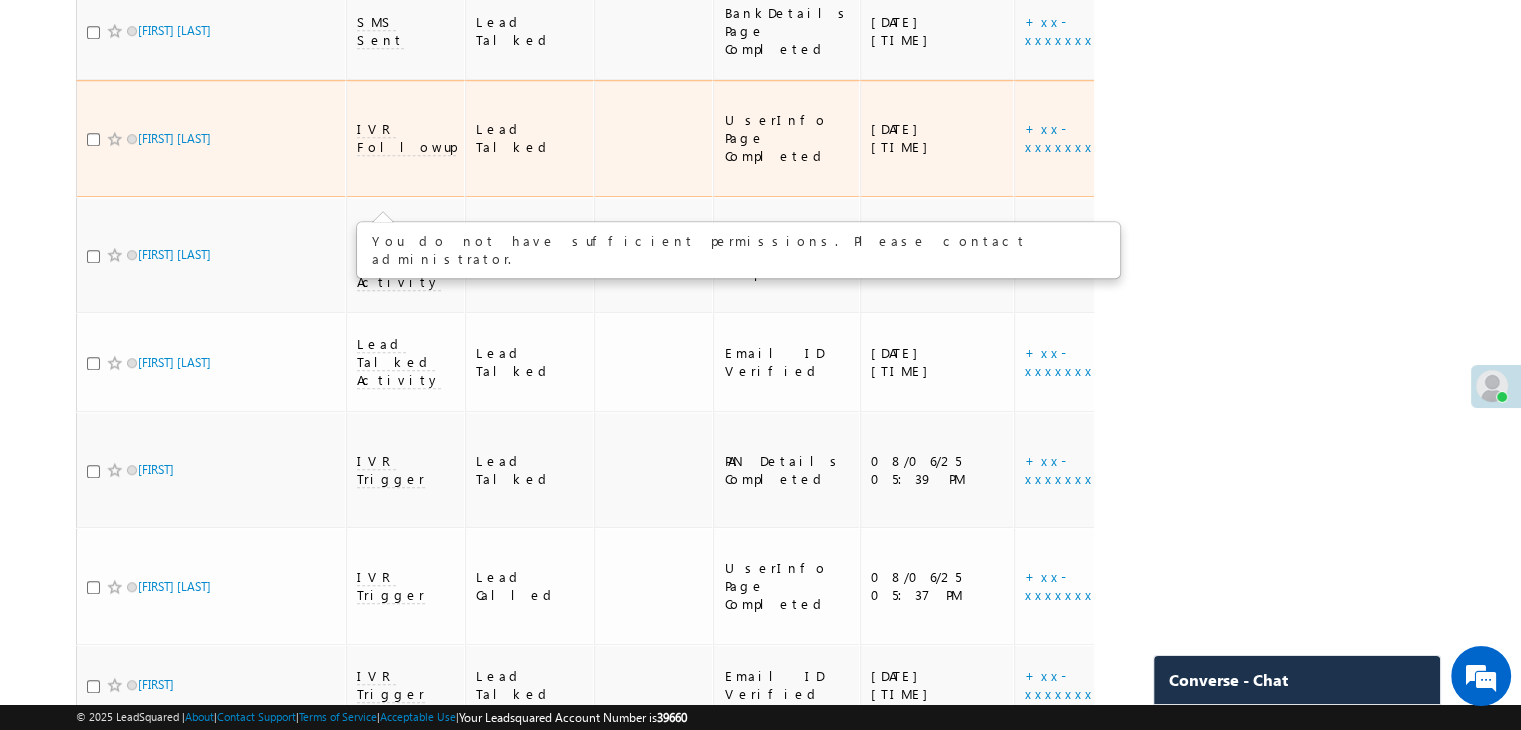 click on "IVR Followup" at bounding box center [406, 138] 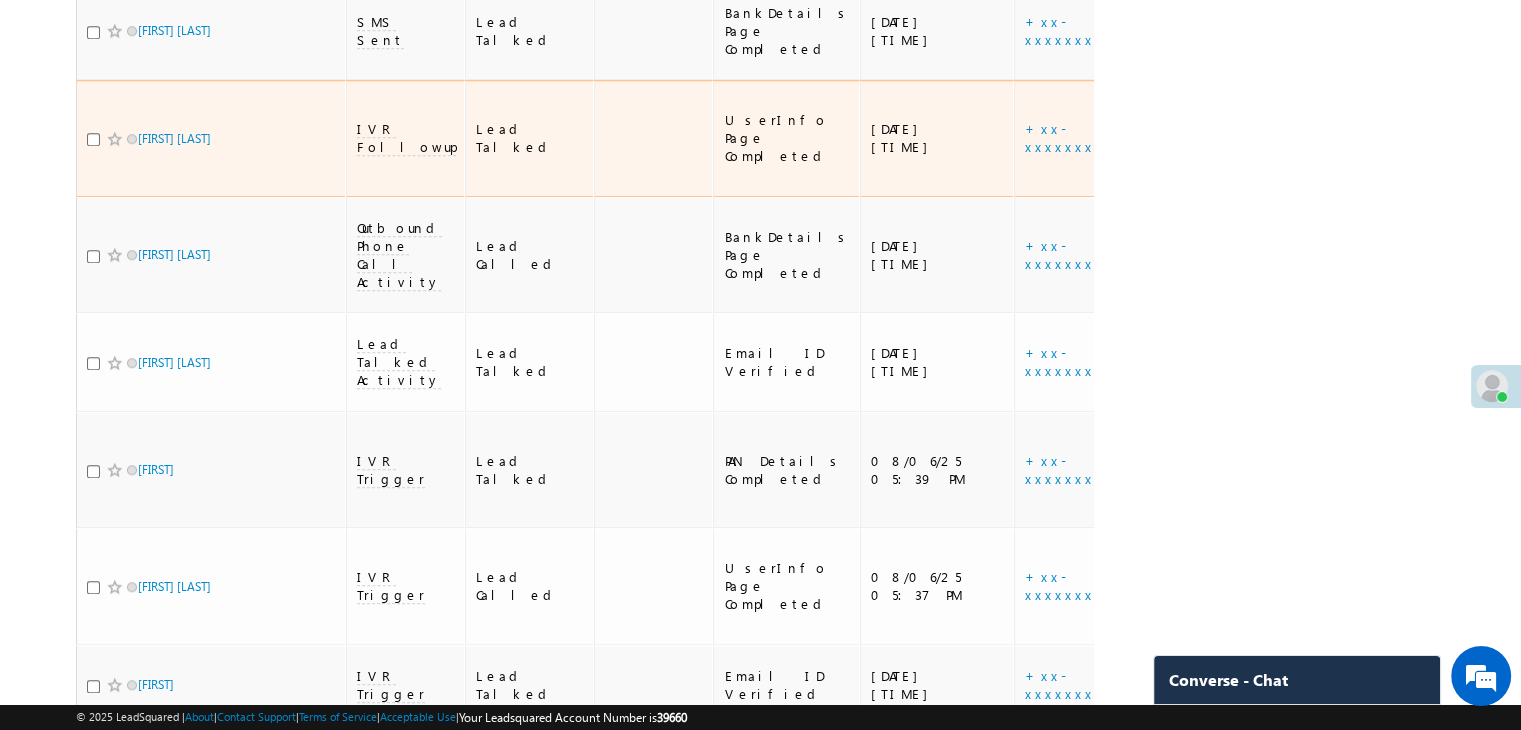 click on "IVR Followup" at bounding box center (406, 138) 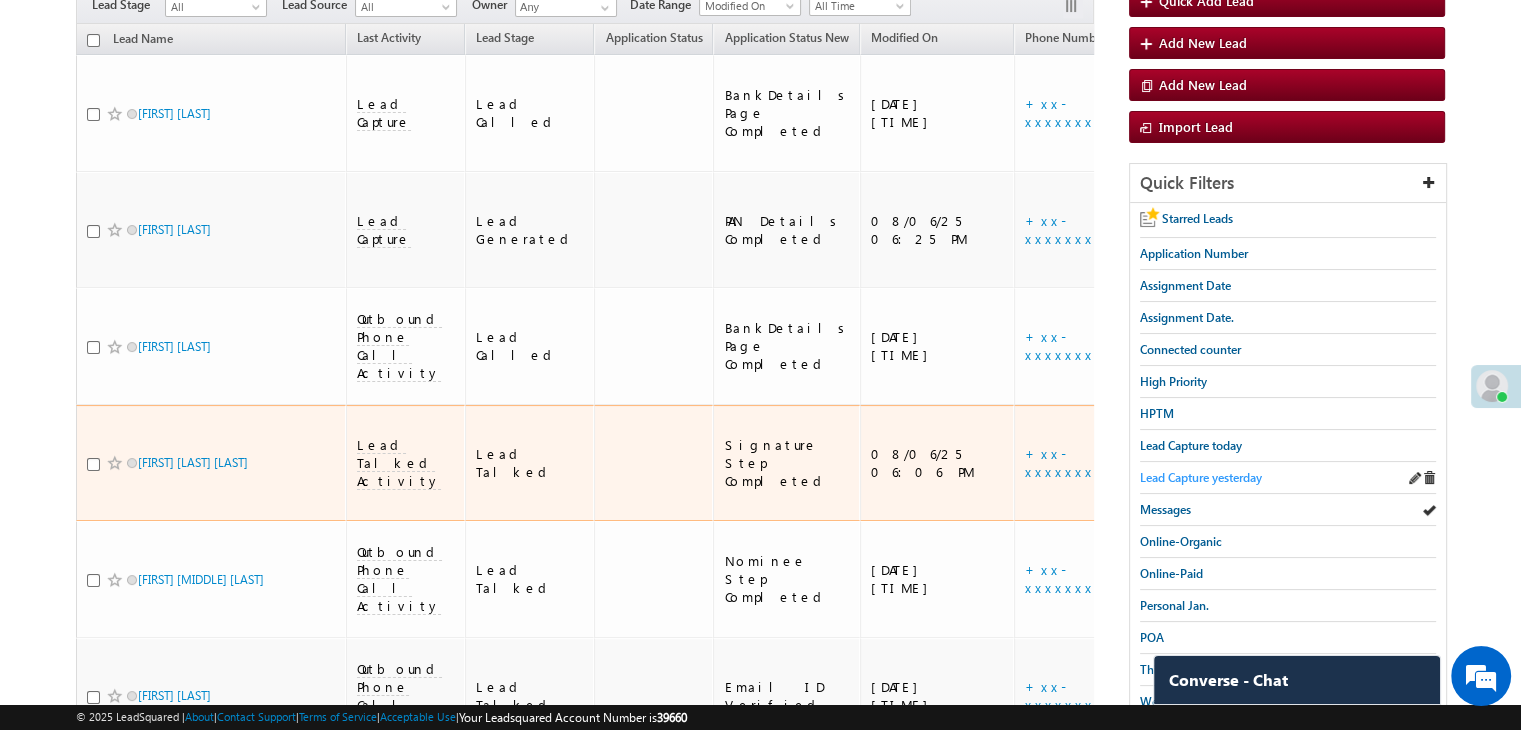 scroll, scrollTop: 200, scrollLeft: 0, axis: vertical 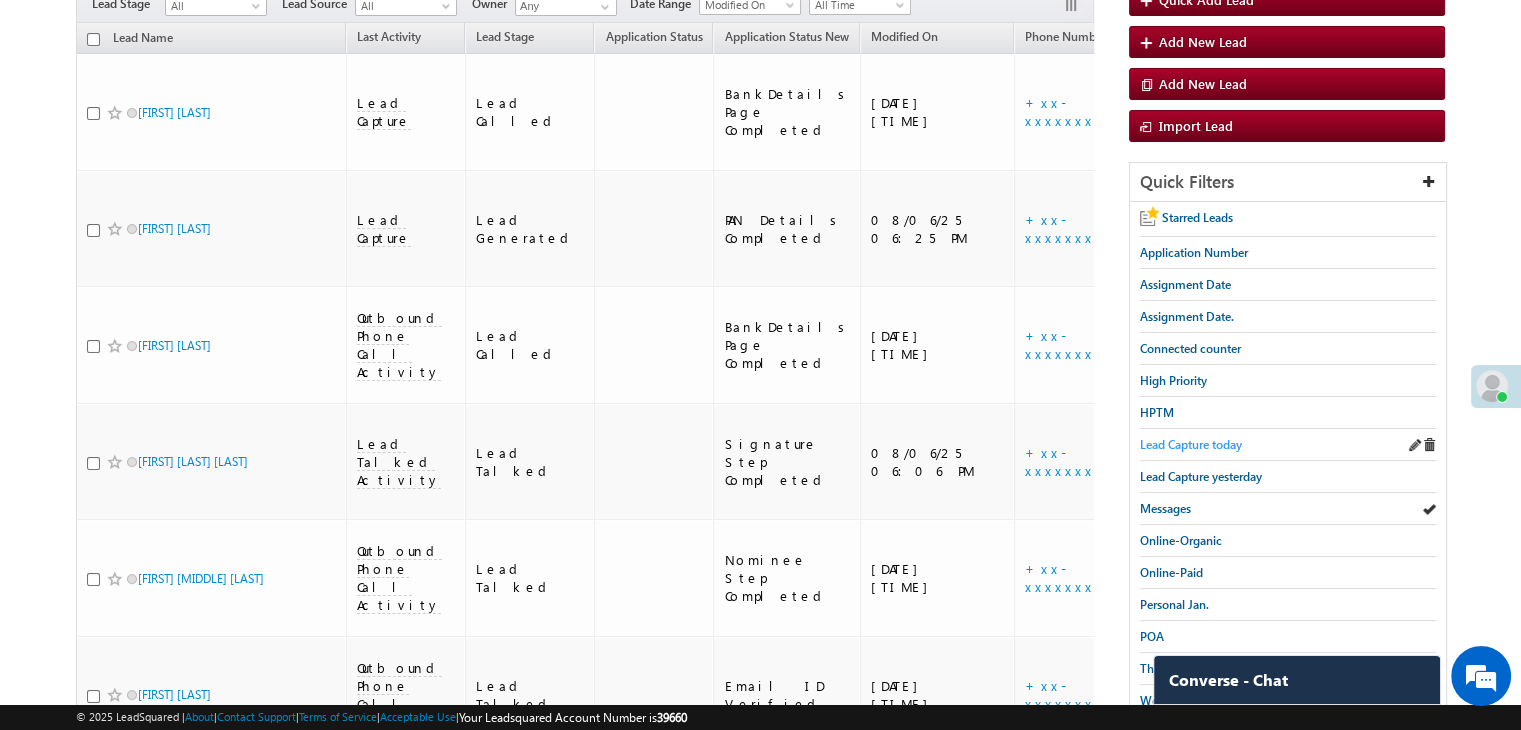 click on "Lead Capture today" at bounding box center [1191, 444] 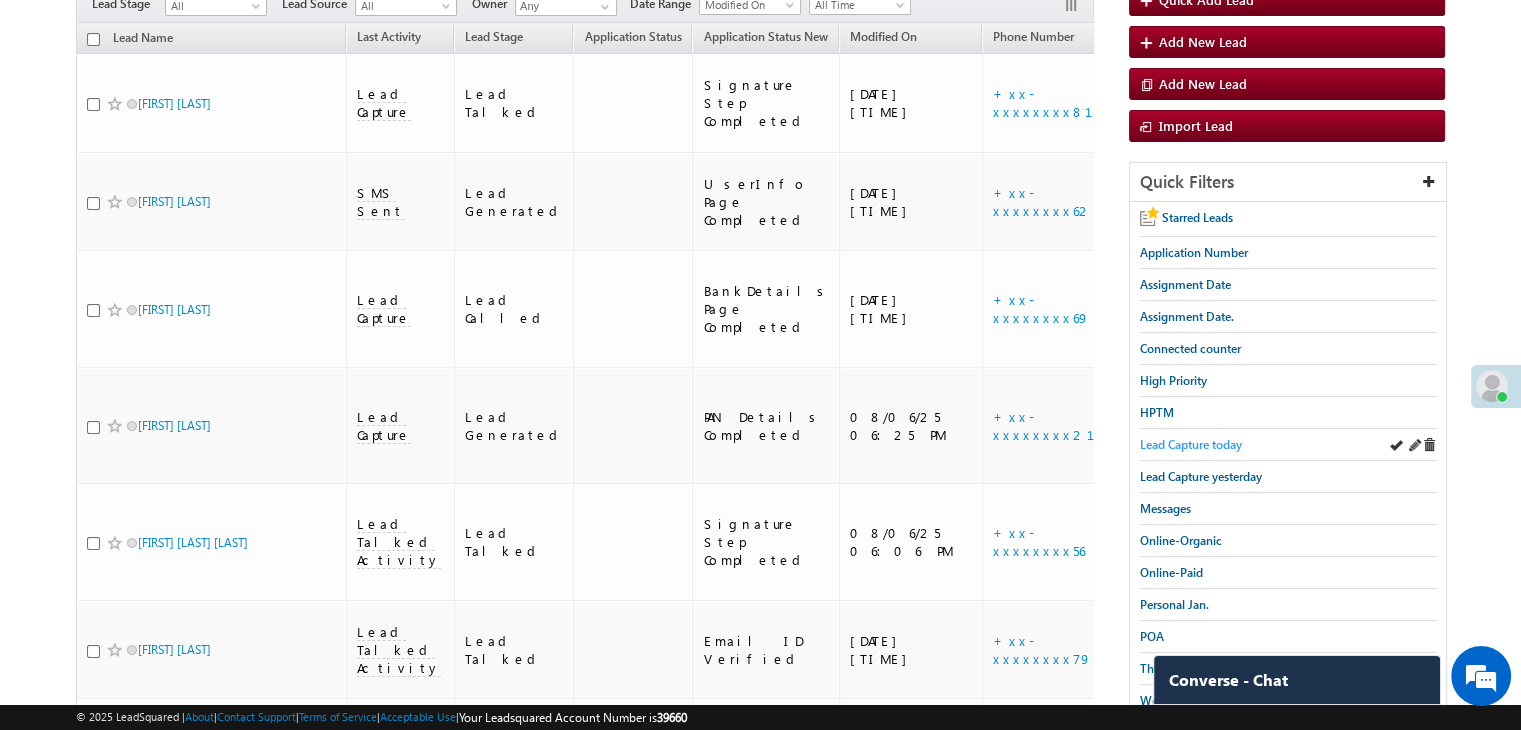 click on "Lead Capture today" at bounding box center [1191, 444] 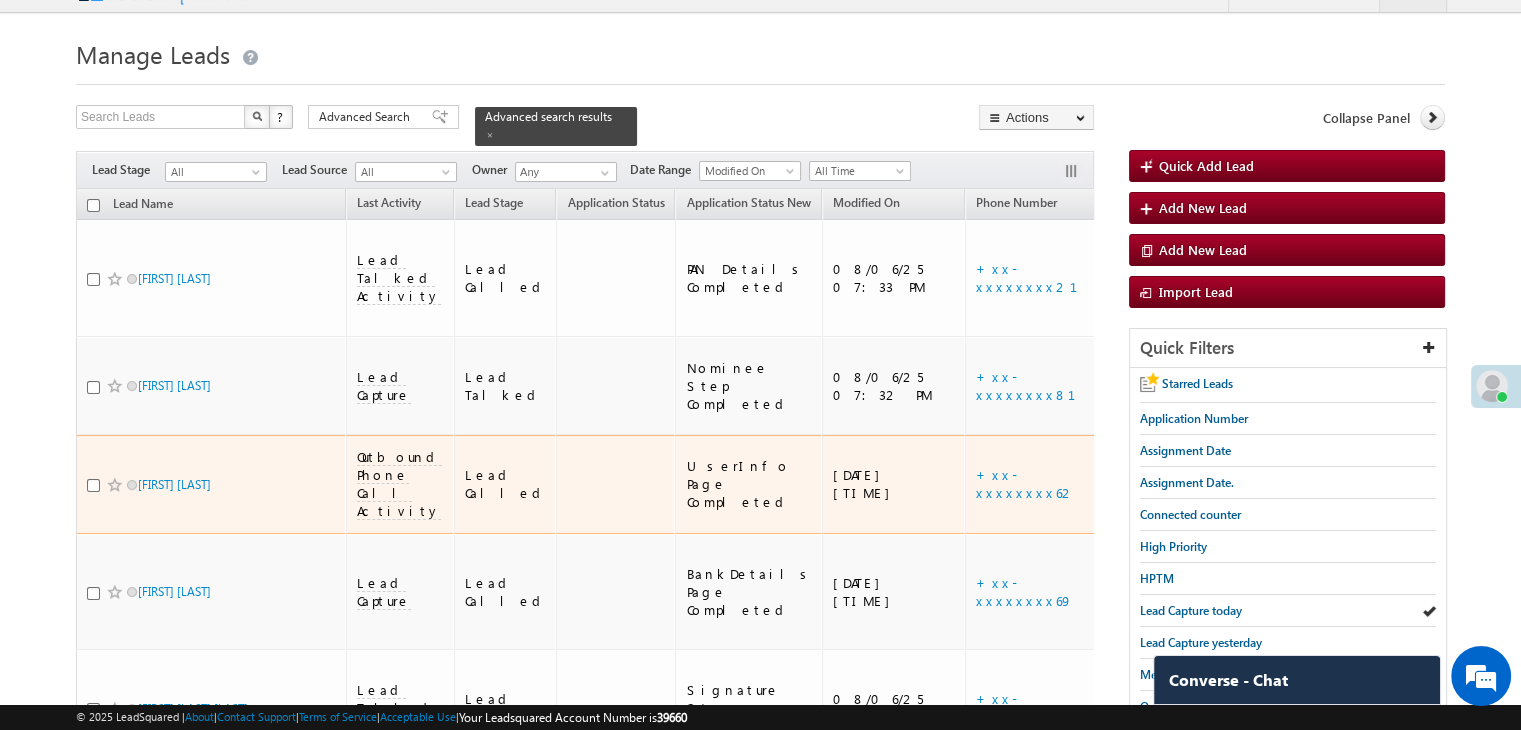 scroll, scrollTop: 0, scrollLeft: 0, axis: both 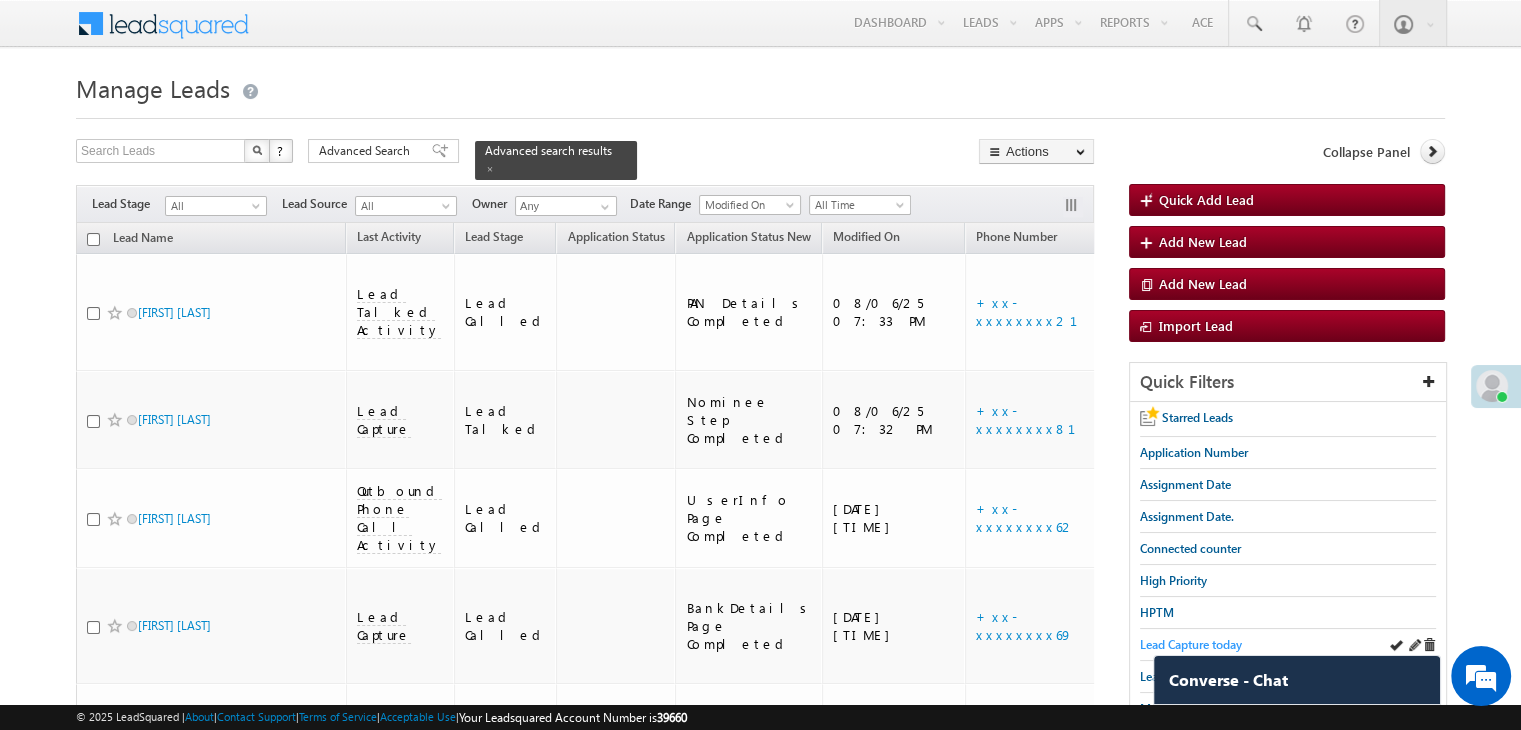 click on "Lead Capture today" at bounding box center (1191, 644) 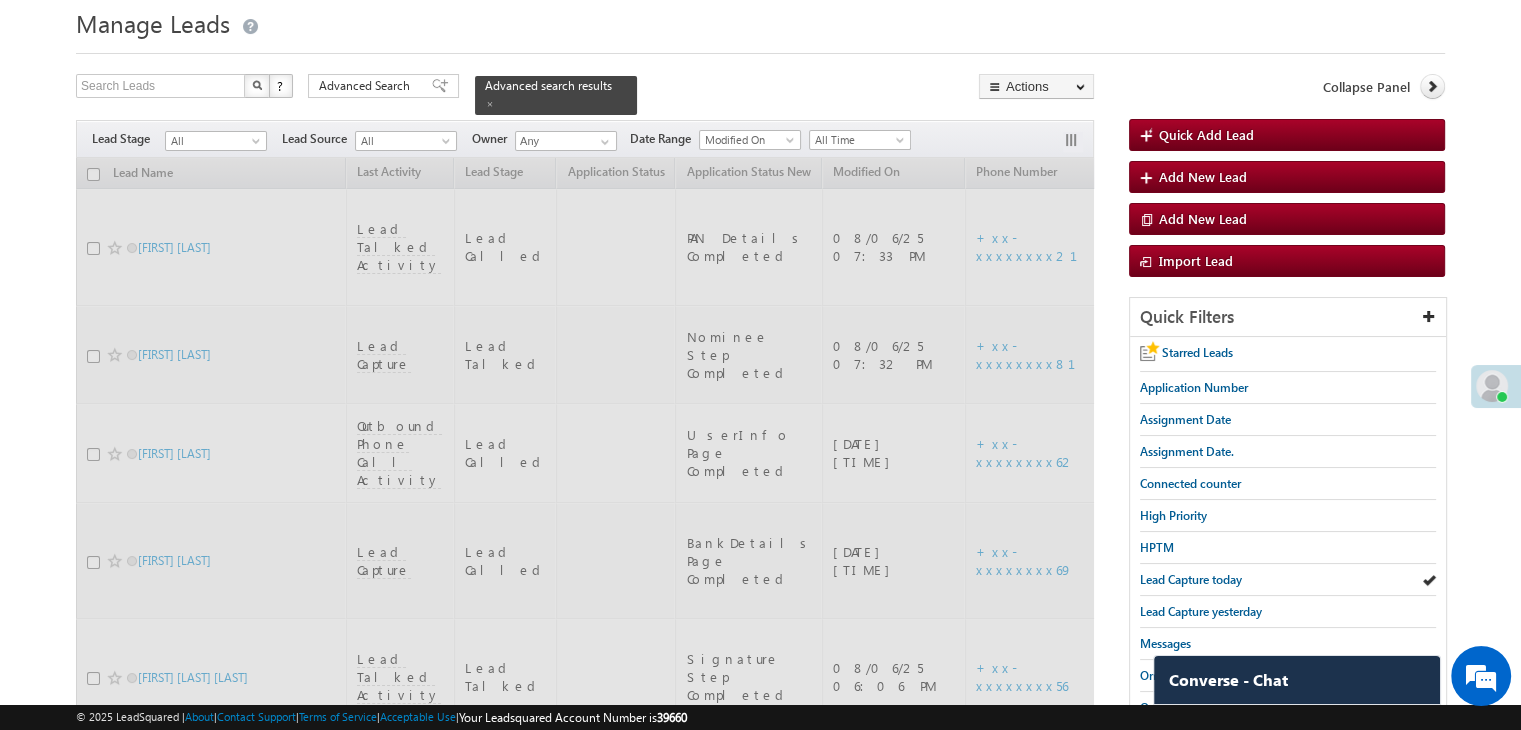 scroll, scrollTop: 100, scrollLeft: 0, axis: vertical 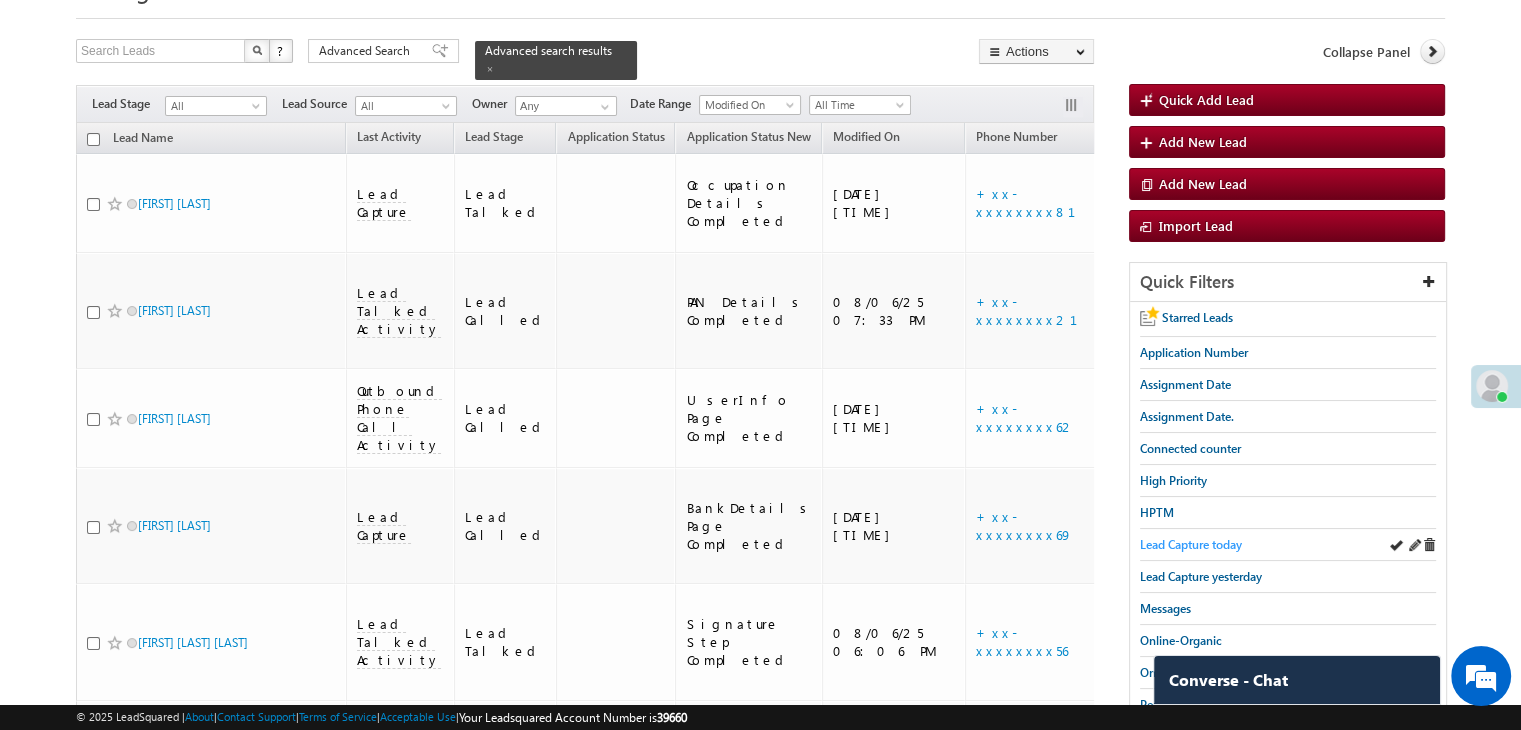 click on "Lead Capture today" at bounding box center [1191, 544] 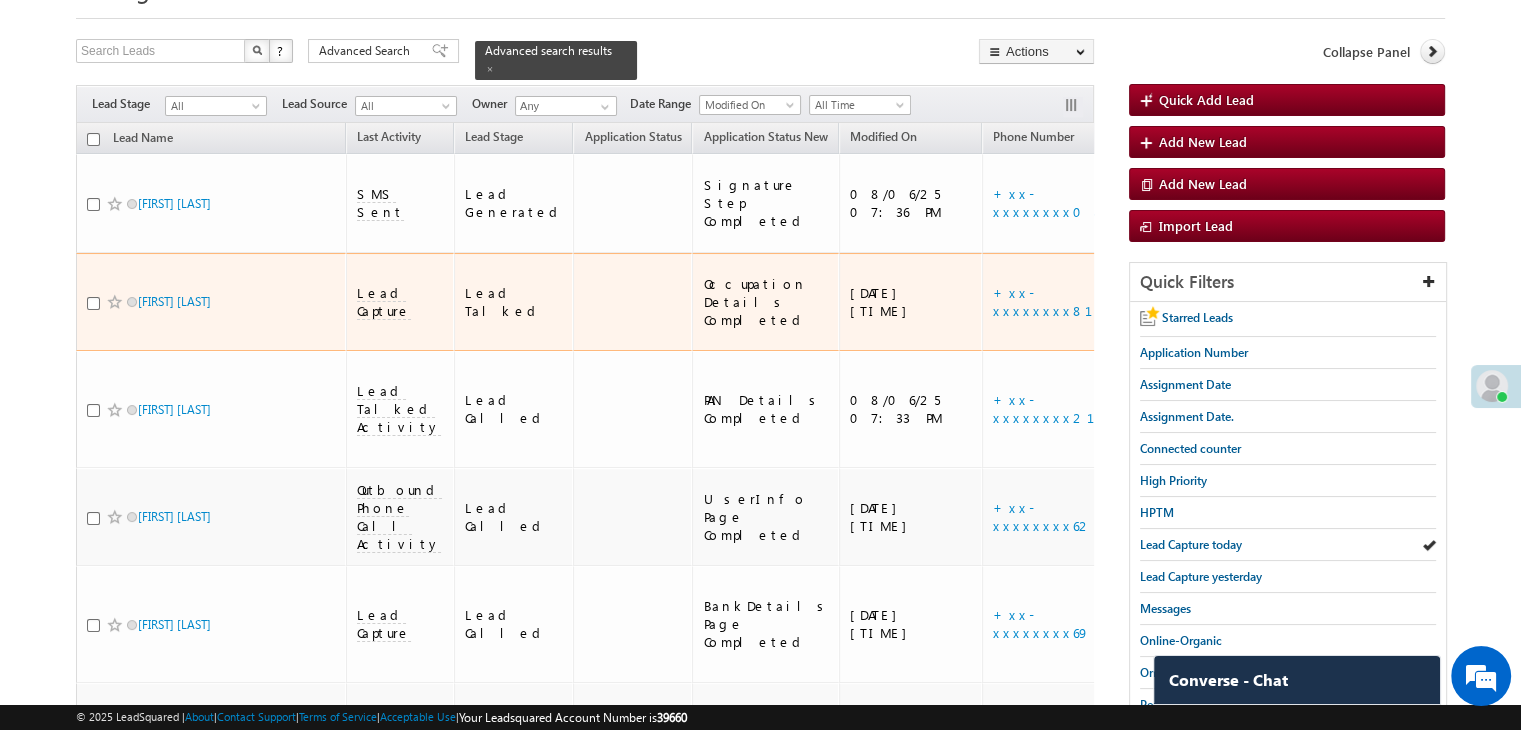 click on "https://angelbroking1-pk3em7sa.customui-test.leadsquared.com?leadId=8fdfe886-b38b-4cf4-8d1b-628cd375d5ac" at bounding box center [1276, 302] 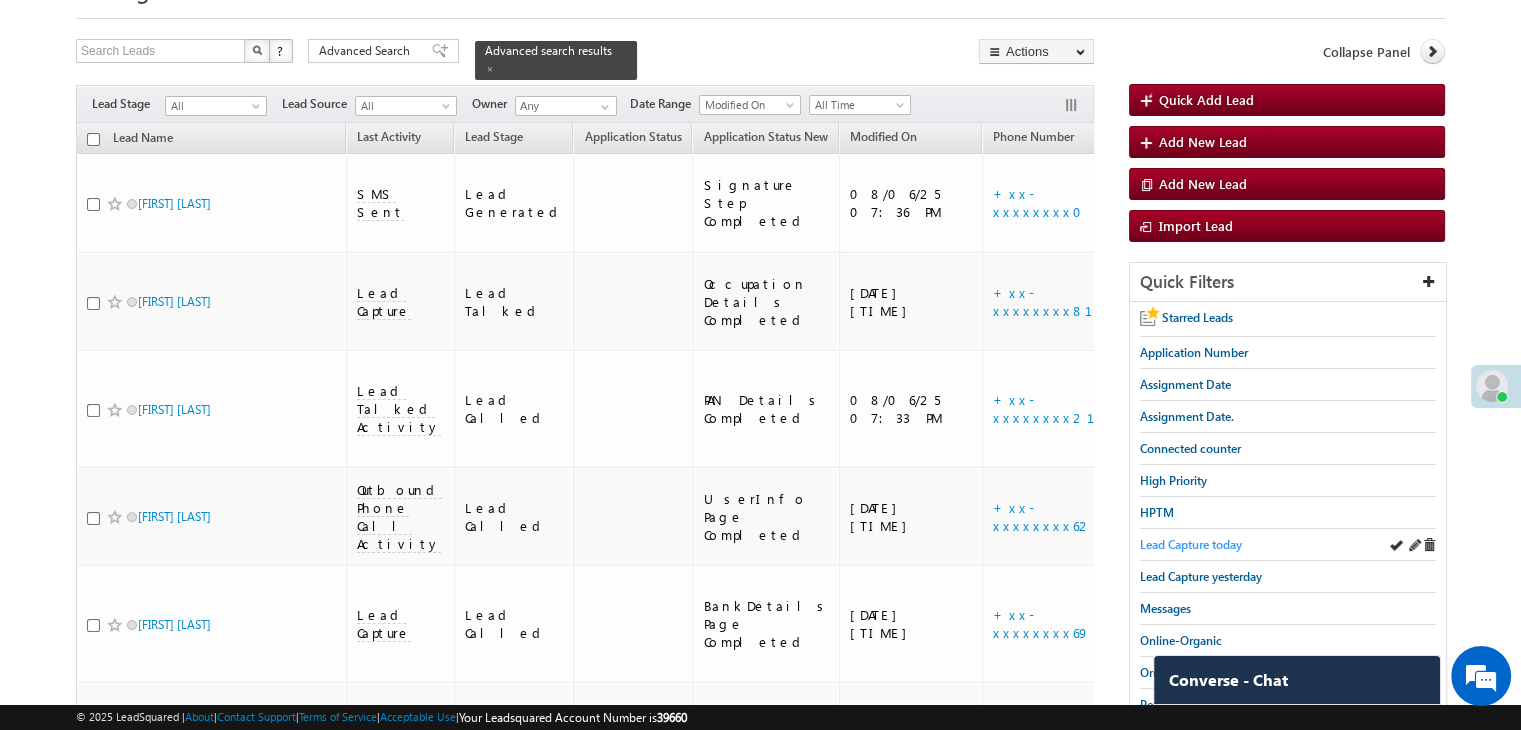 click on "Lead Capture today" at bounding box center (1191, 544) 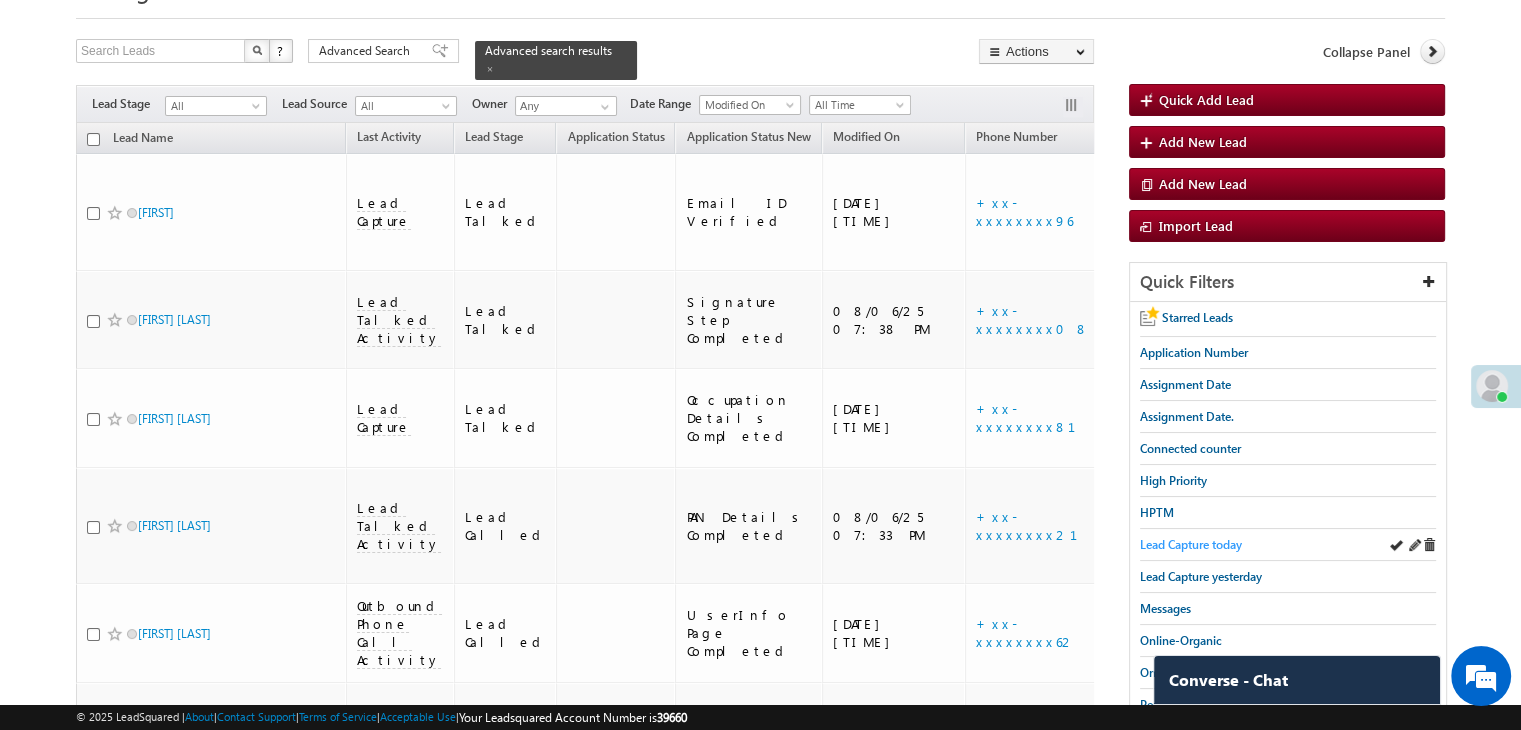 click on "Lead Capture today" at bounding box center (1191, 544) 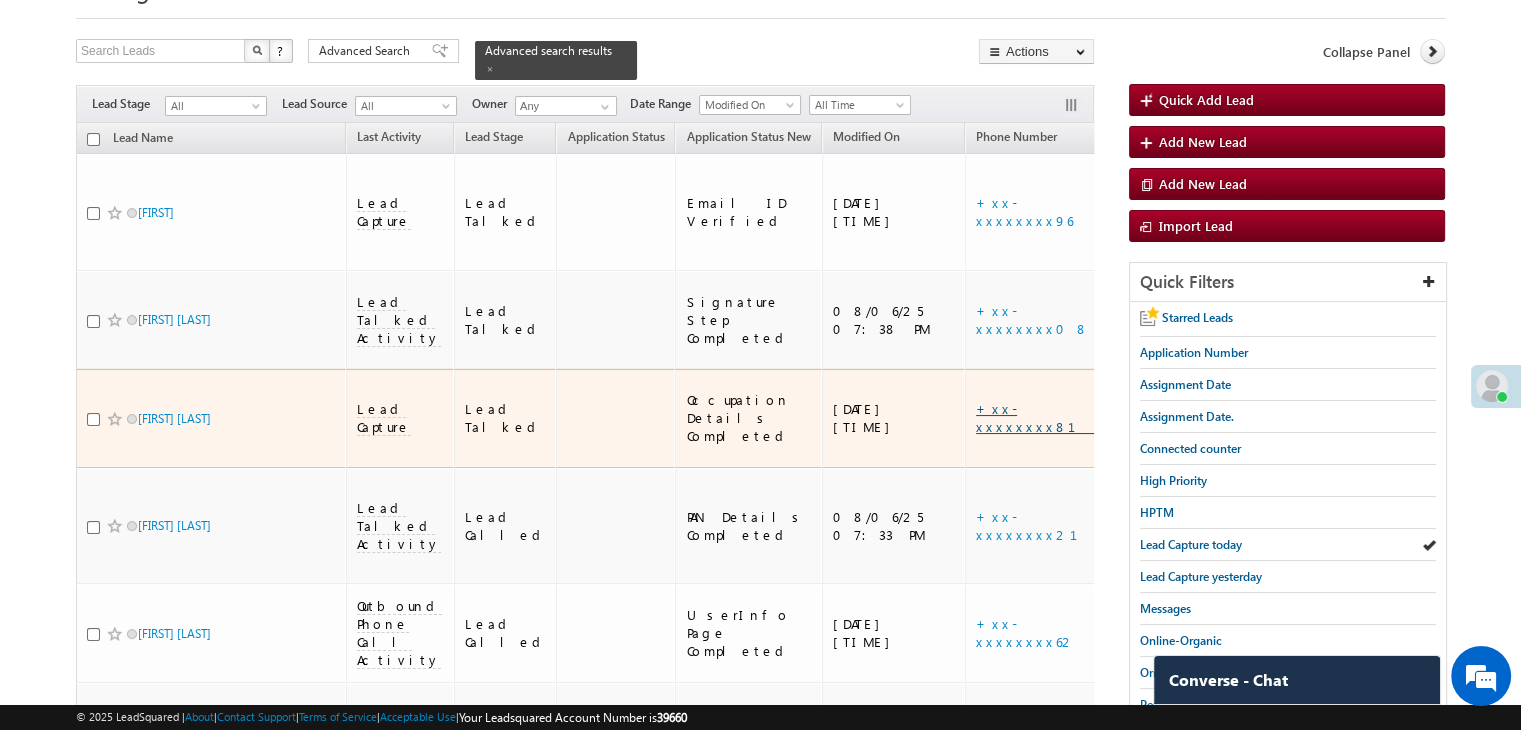 click on "+xx-xxxxxxxx81" at bounding box center [1038, 417] 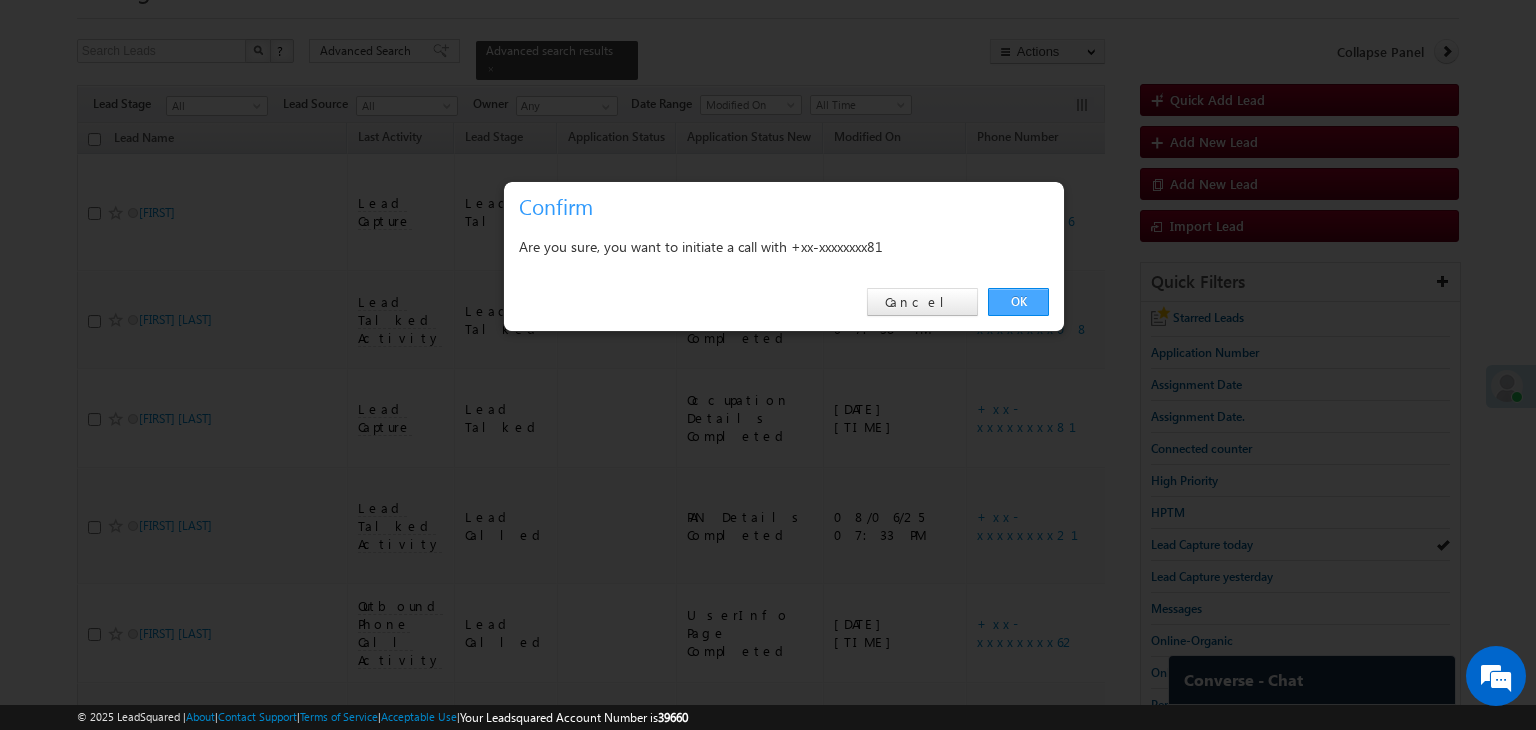 click on "OK" at bounding box center [1018, 302] 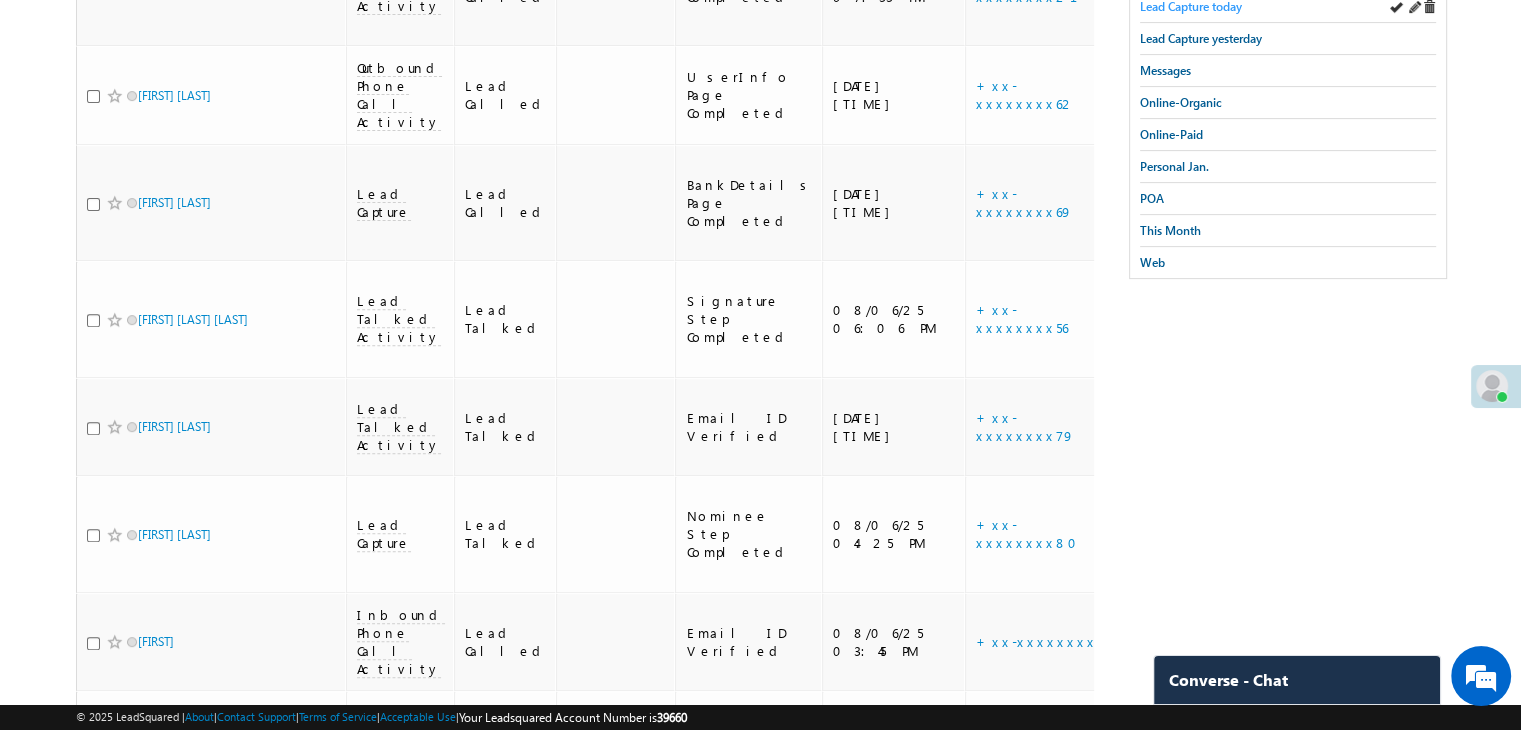 scroll, scrollTop: 700, scrollLeft: 0, axis: vertical 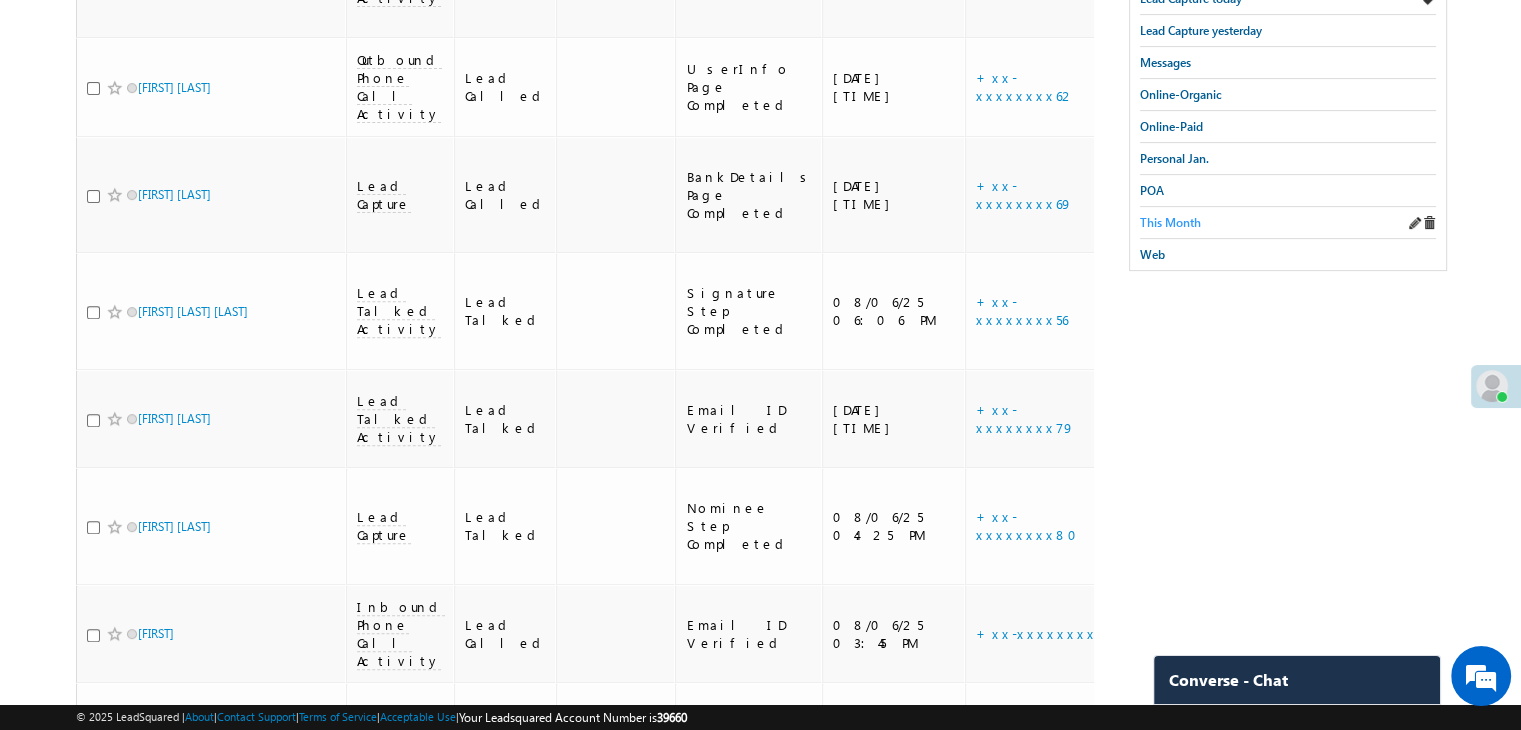 click on "This Month" at bounding box center [1170, 222] 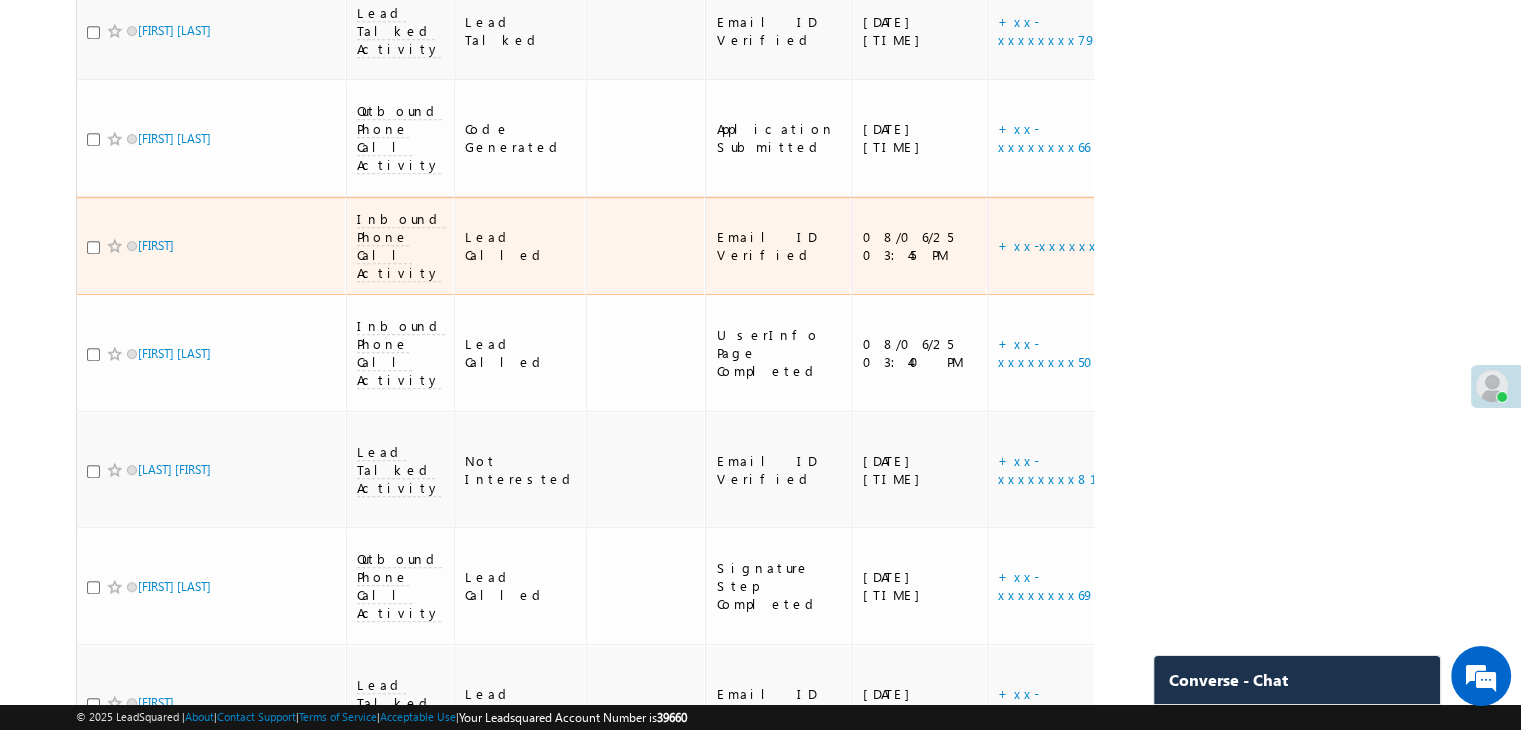 scroll, scrollTop: 1300, scrollLeft: 0, axis: vertical 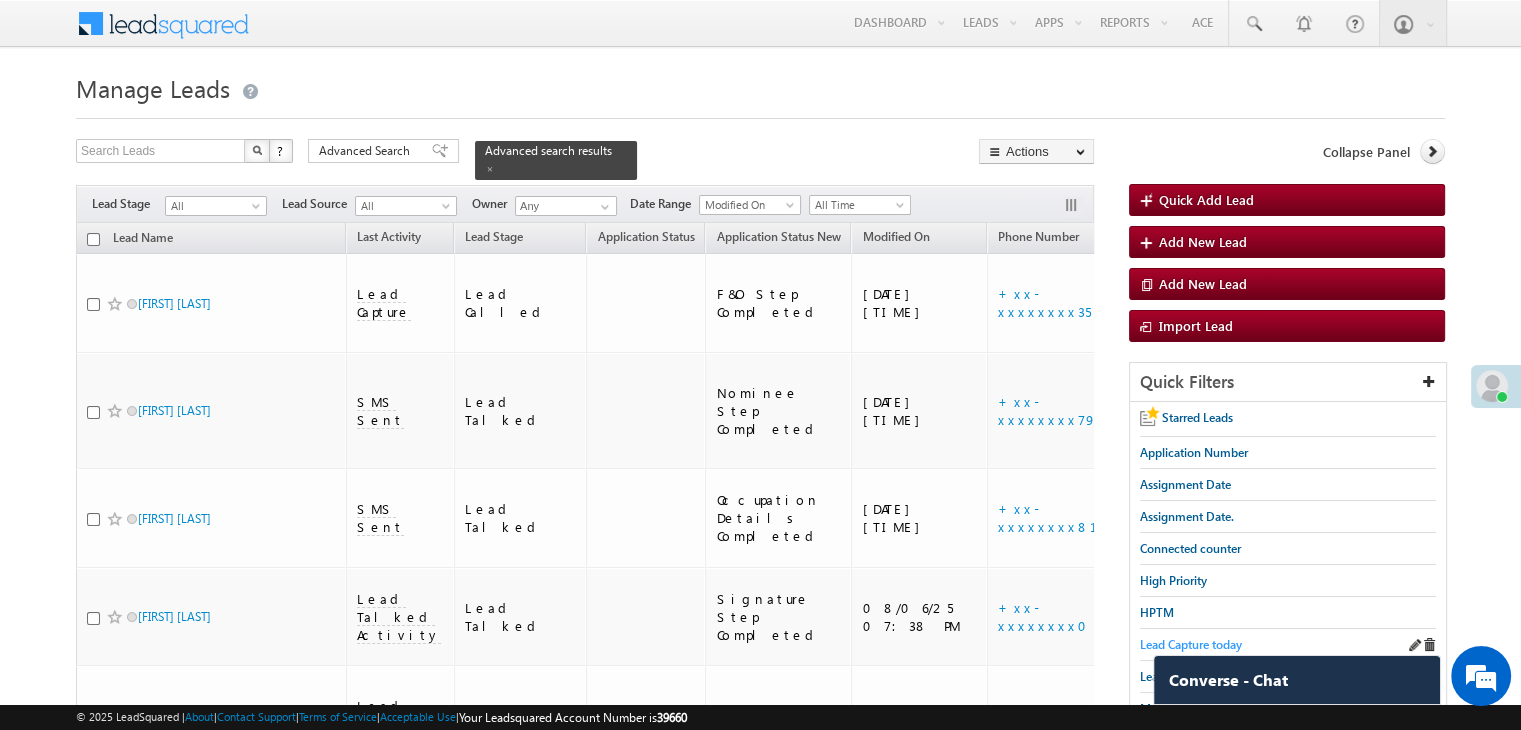 click on "Lead Capture today" at bounding box center (1191, 644) 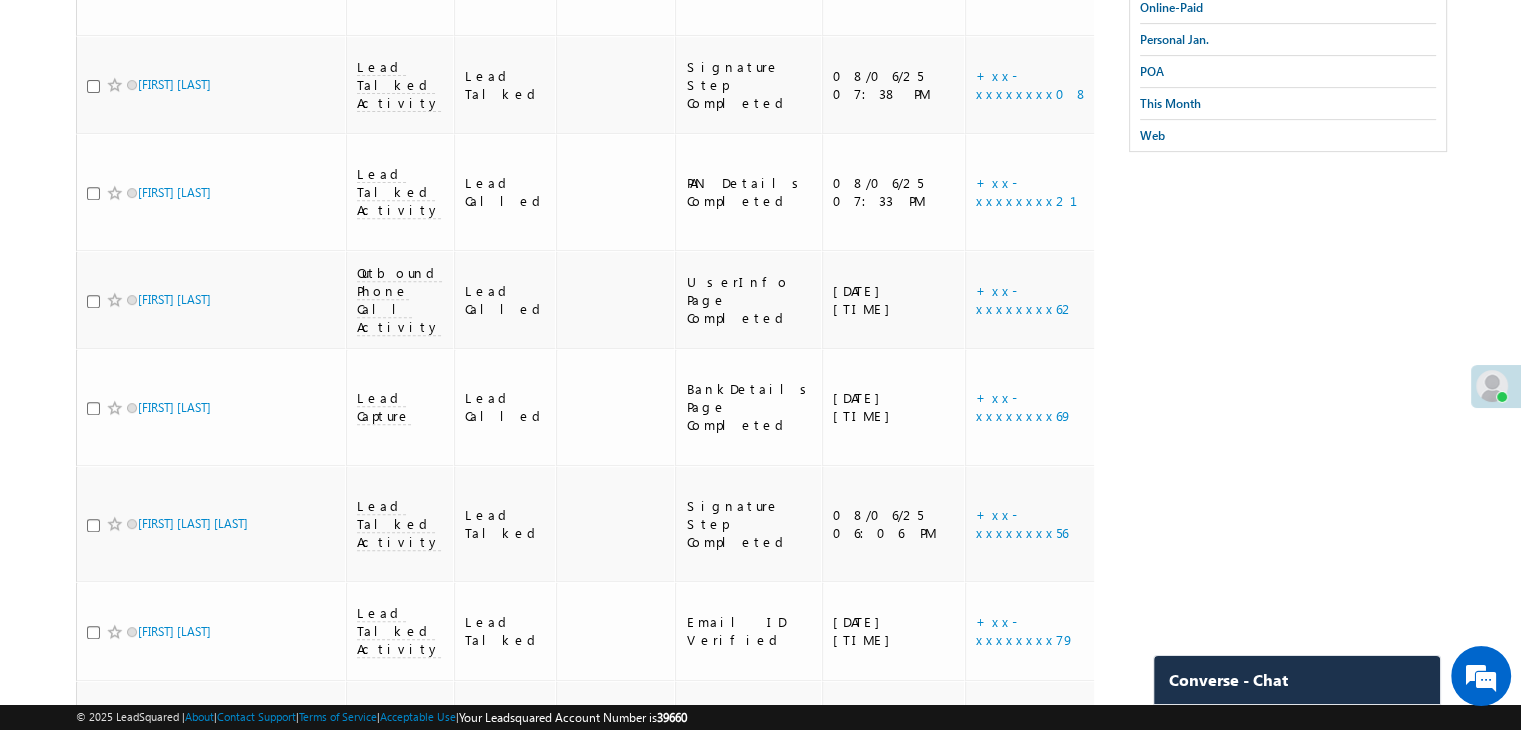 scroll, scrollTop: 300, scrollLeft: 0, axis: vertical 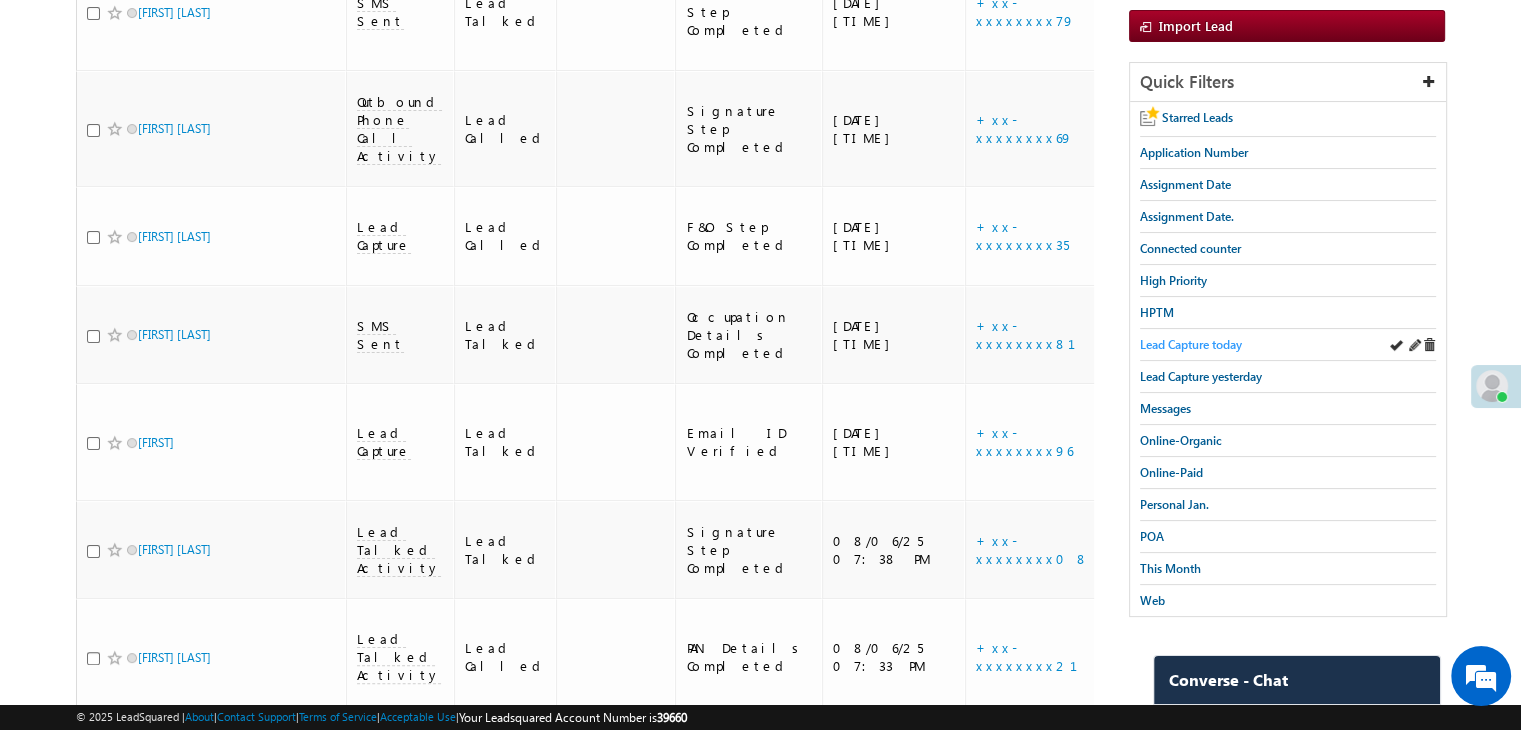 click on "Lead Capture today" at bounding box center (1191, 344) 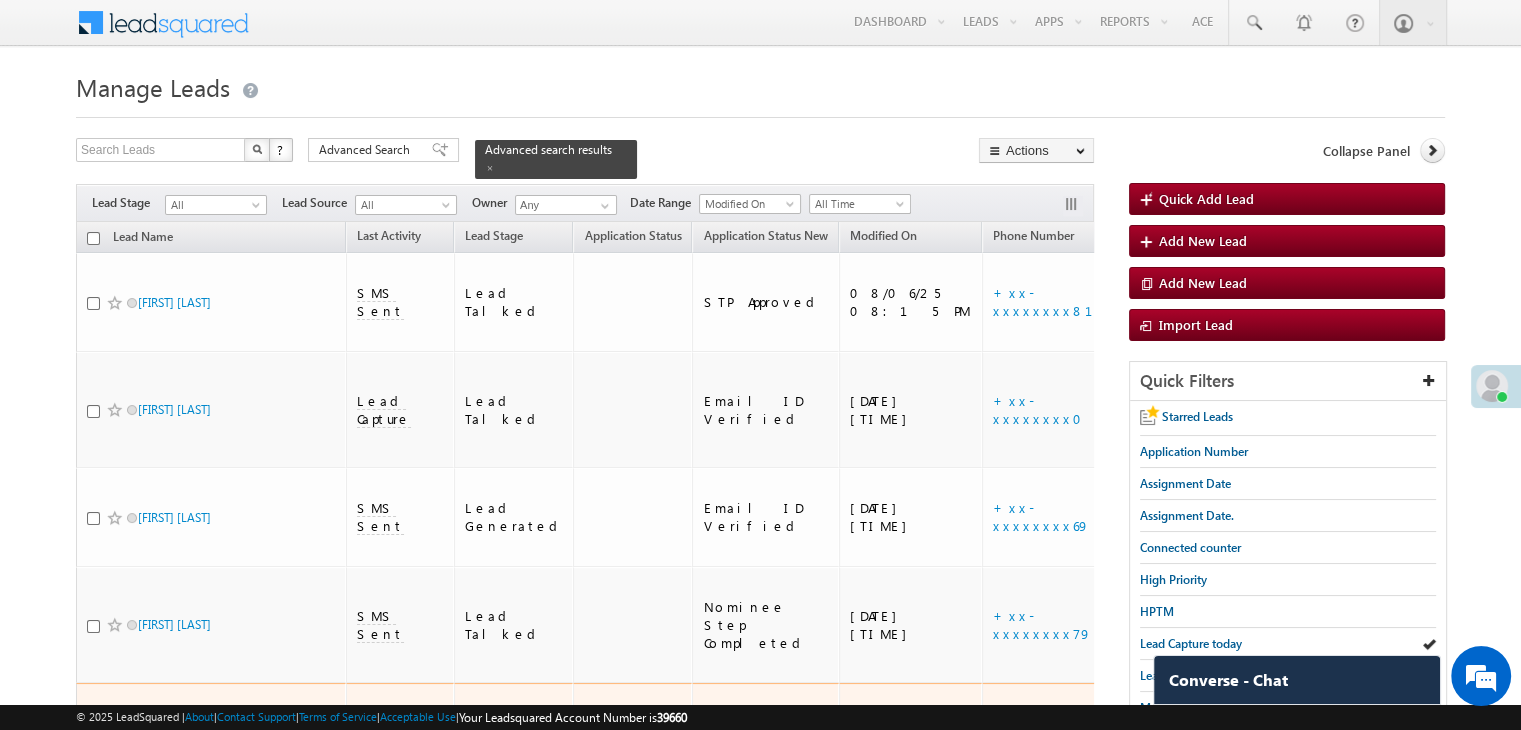 scroll, scrollTop: 0, scrollLeft: 0, axis: both 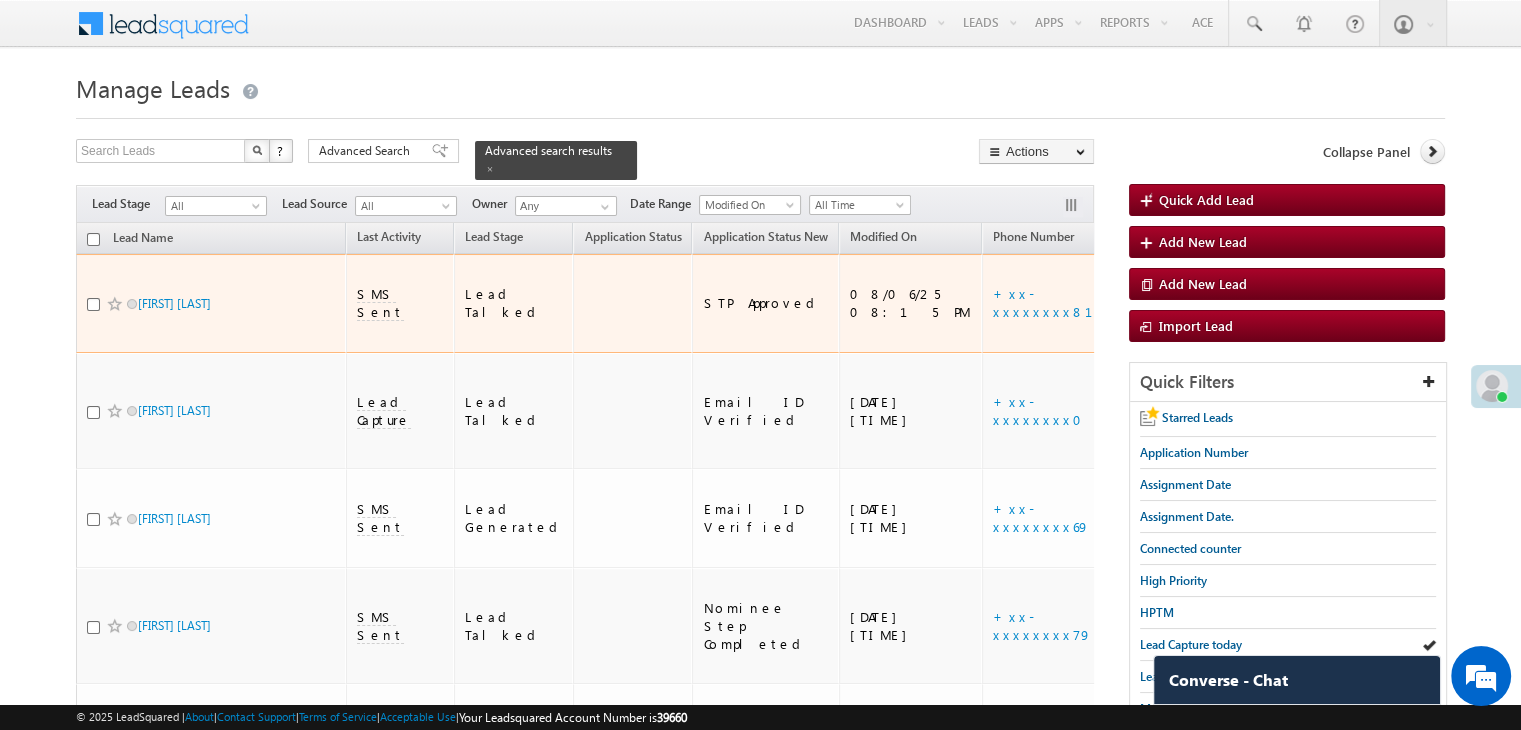 click at bounding box center (115, 304) 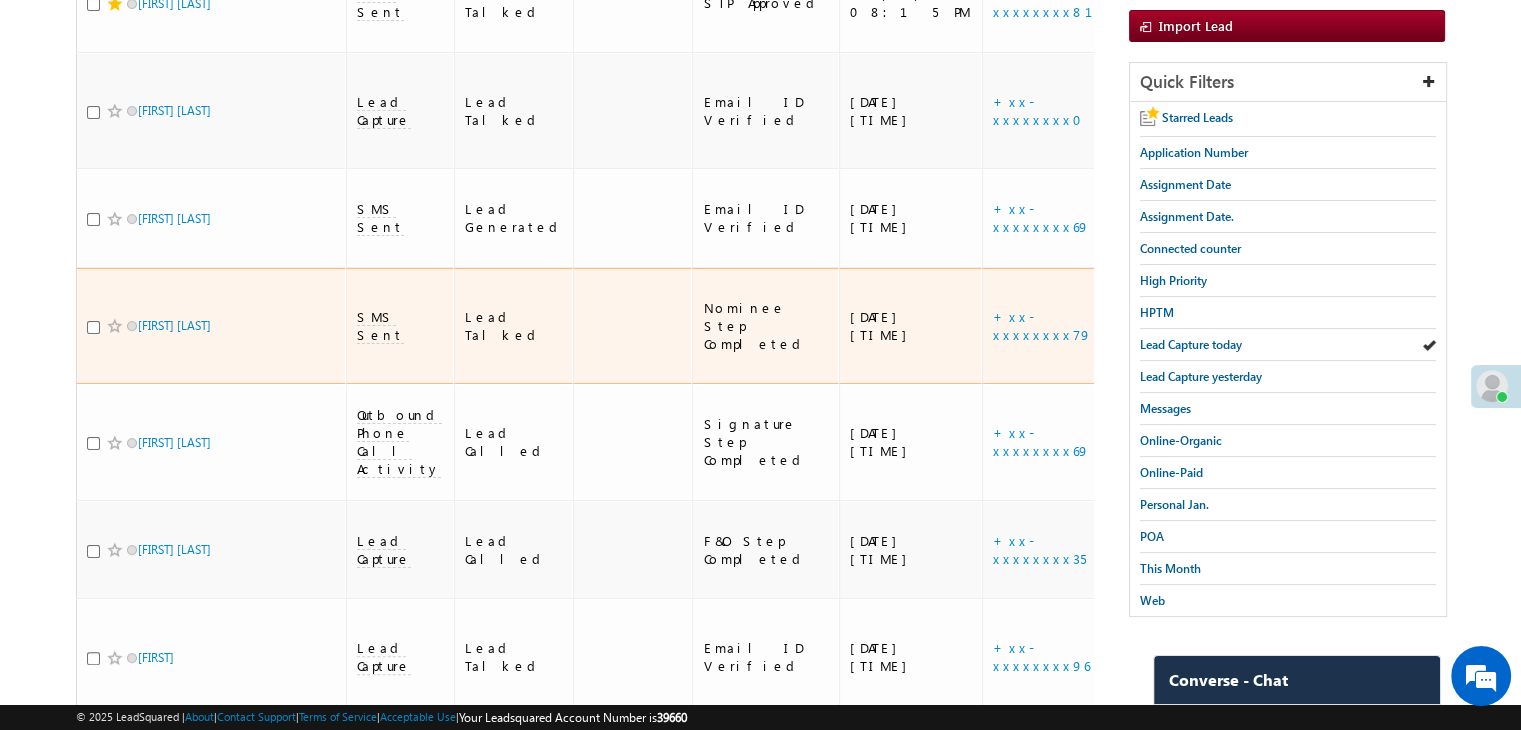 scroll, scrollTop: 100, scrollLeft: 0, axis: vertical 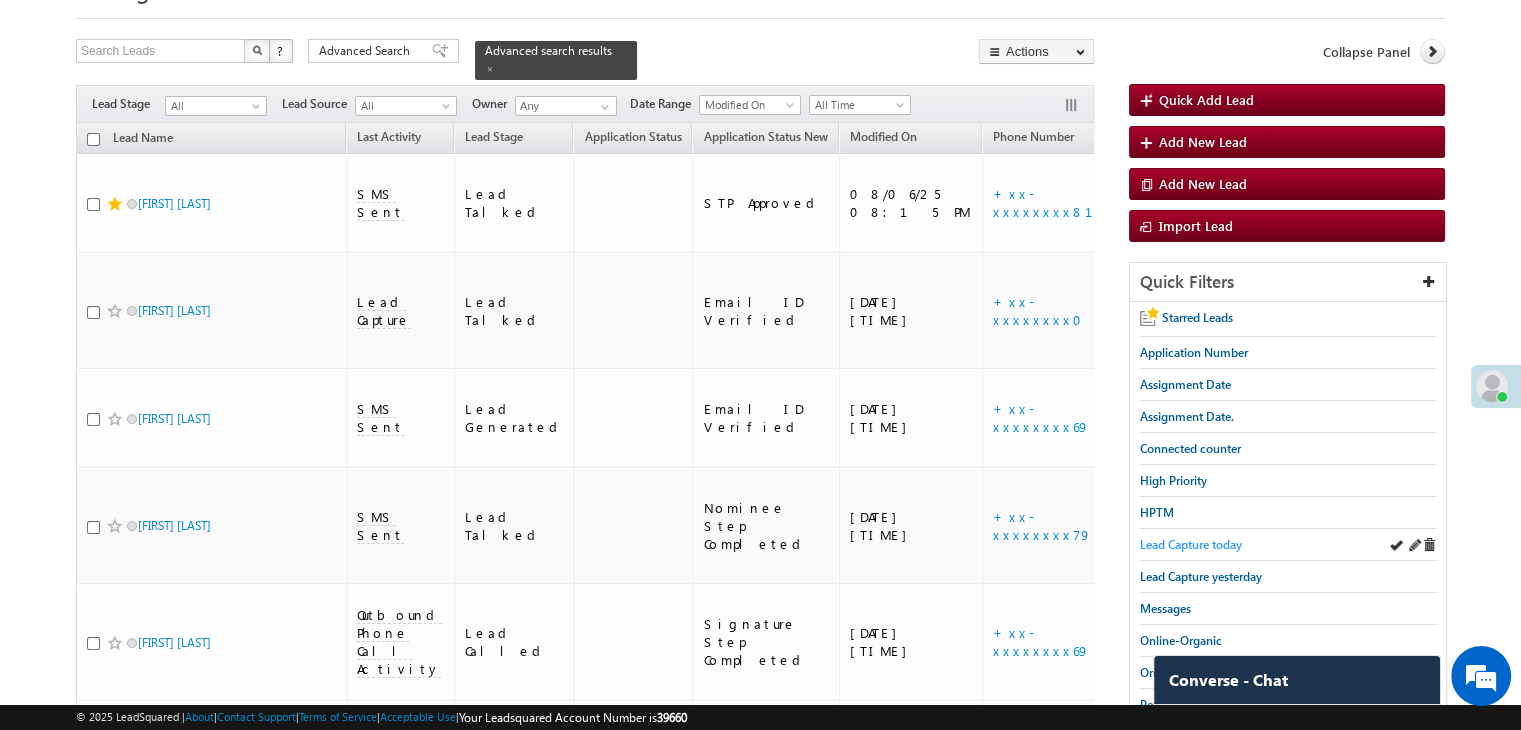 click on "Lead Capture today" at bounding box center [1191, 544] 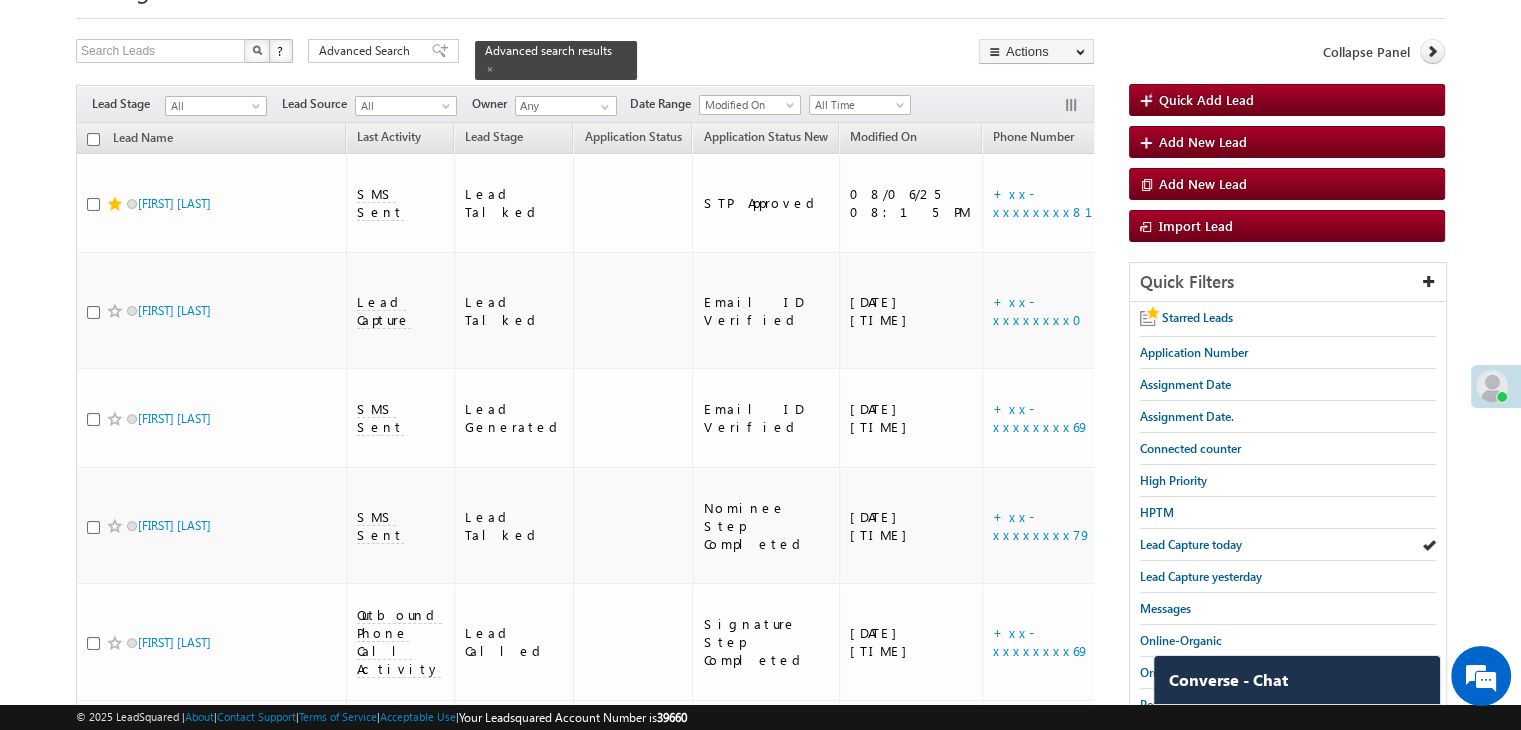 click on "Lead Capture today" at bounding box center (1191, 544) 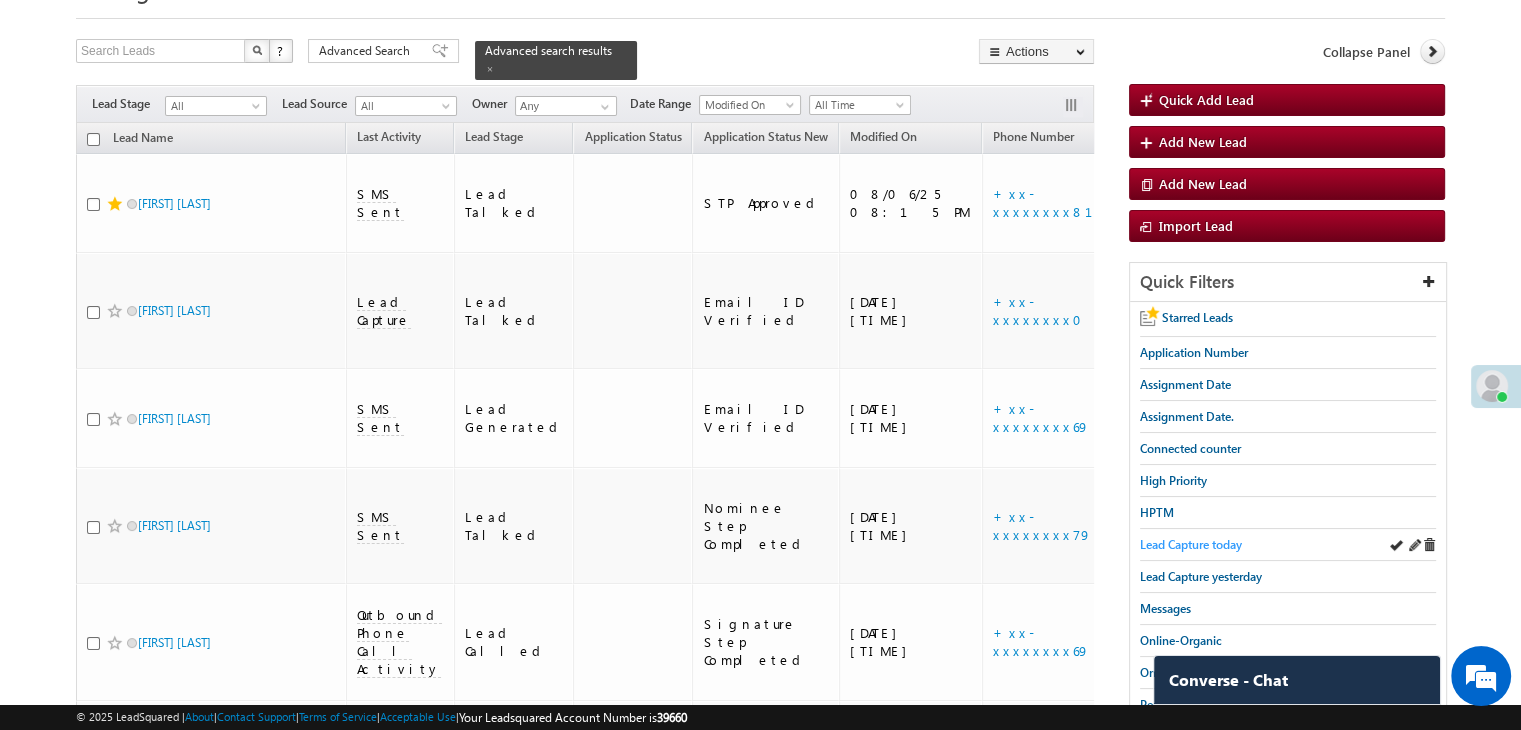 click on "Lead Capture today" at bounding box center (1191, 544) 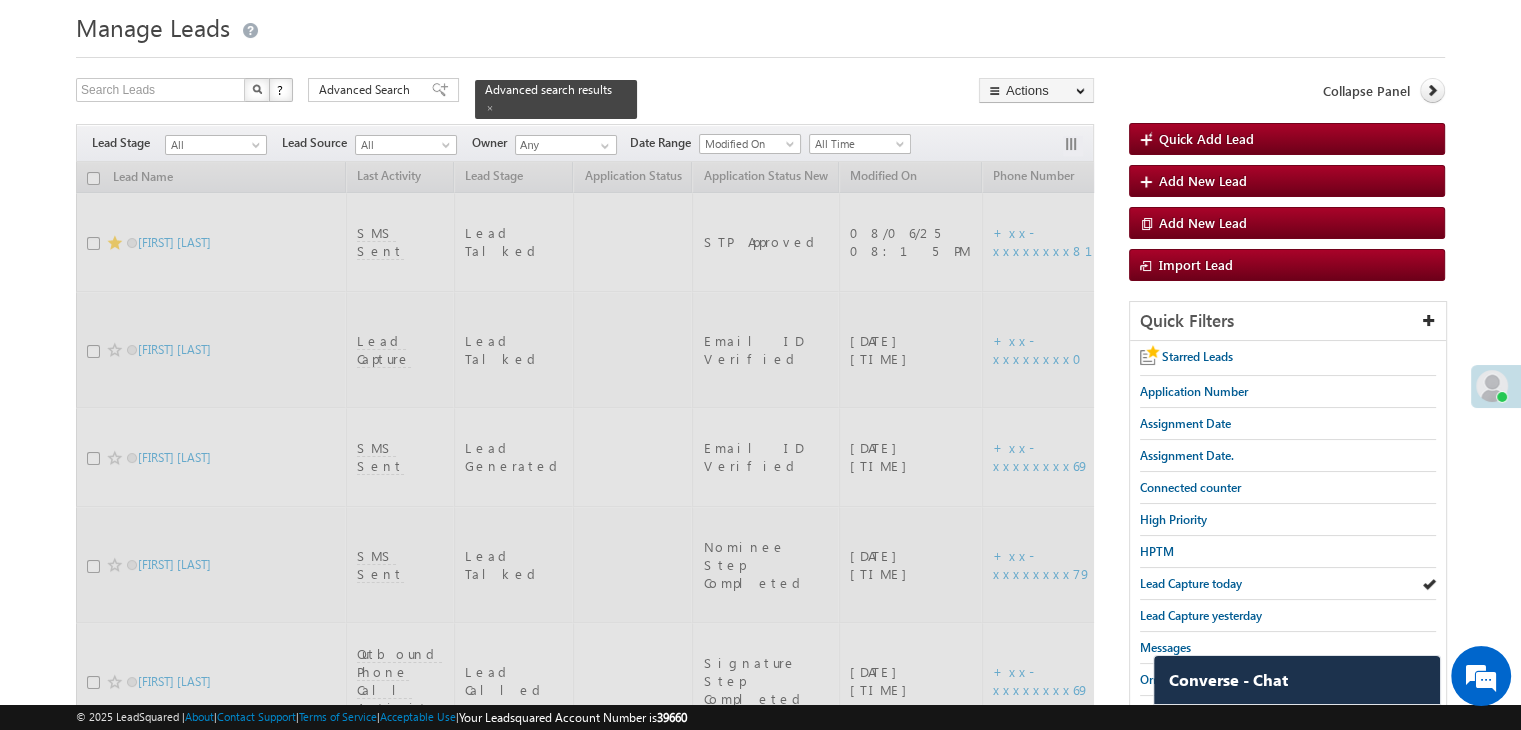 scroll, scrollTop: 0, scrollLeft: 0, axis: both 